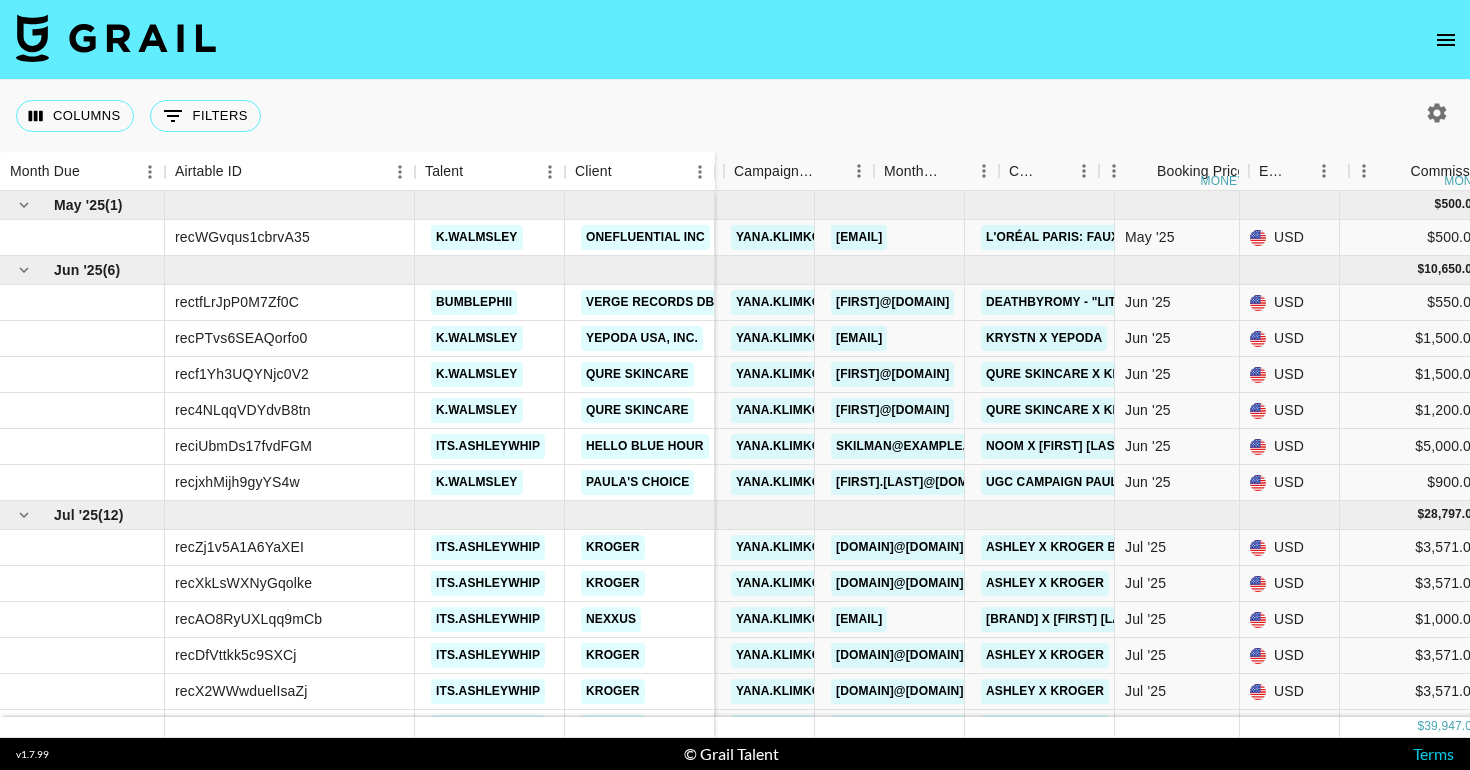 scroll, scrollTop: 0, scrollLeft: 0, axis: both 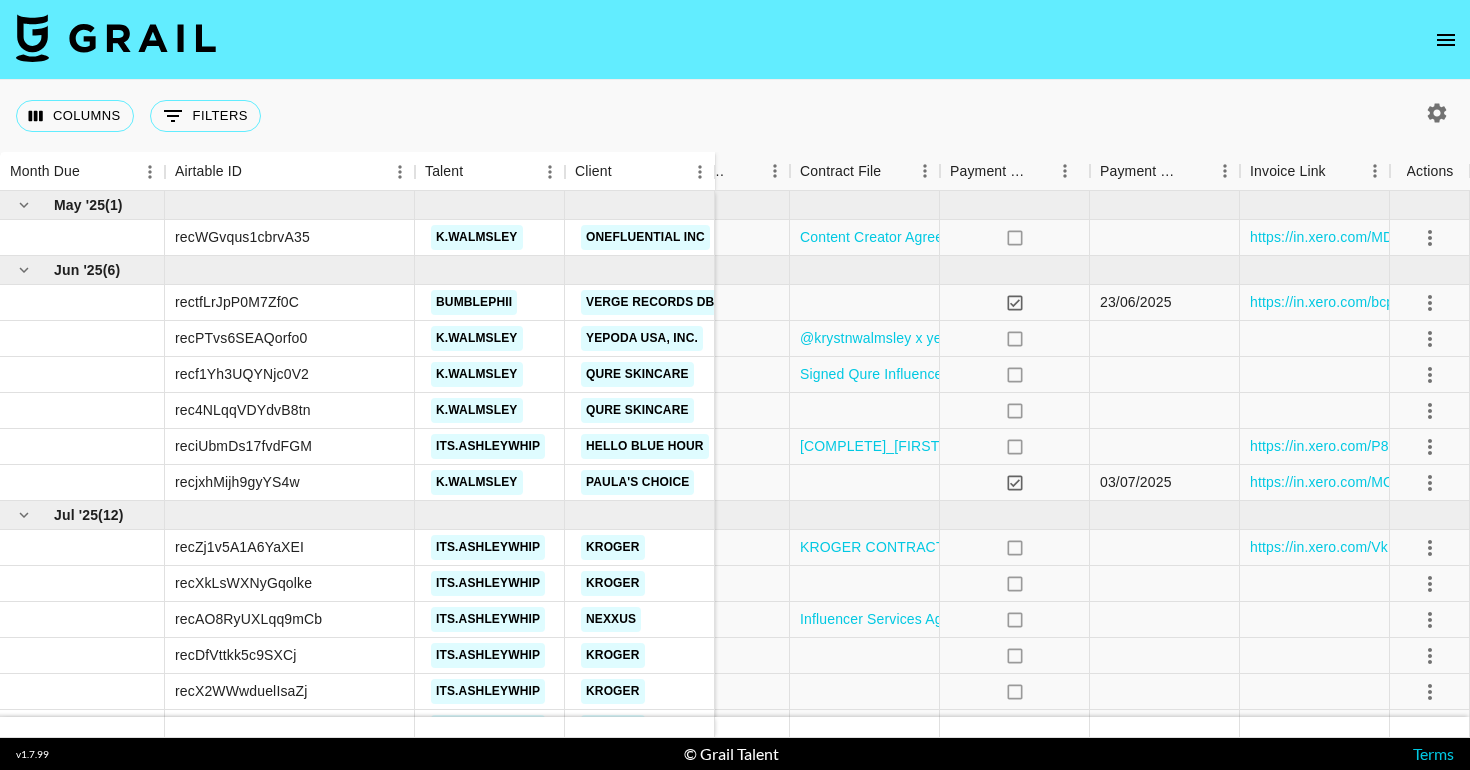 click at bounding box center (735, 40) 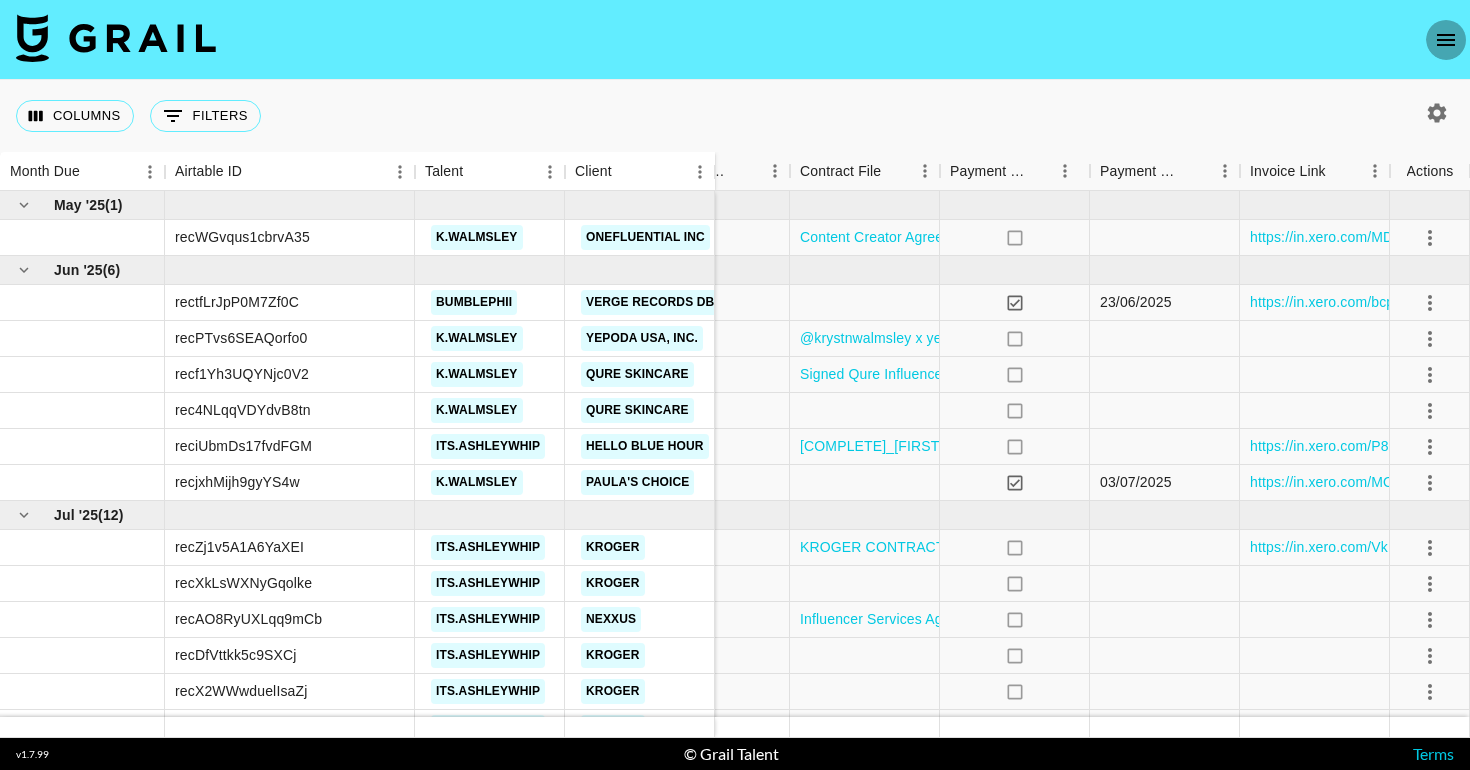 click 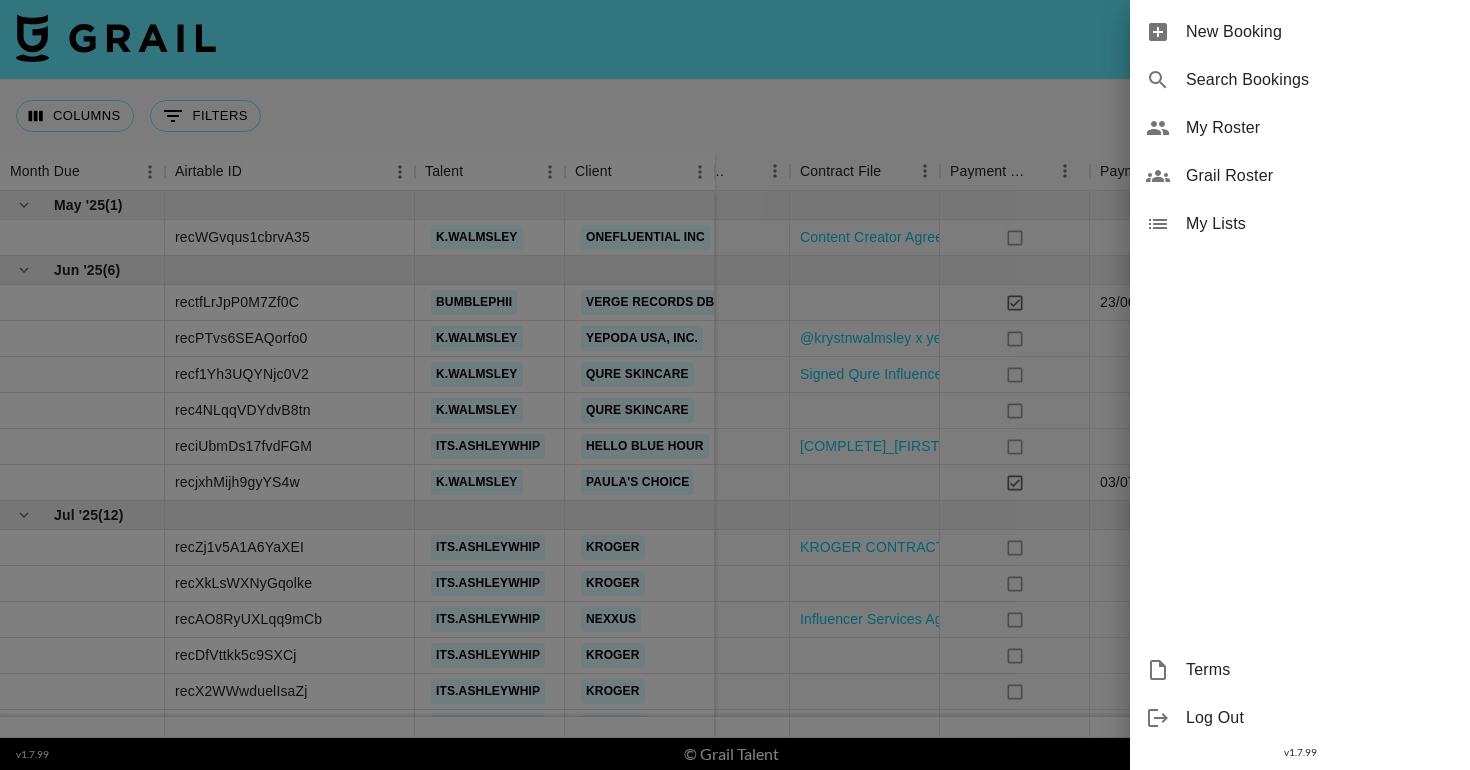 click on "New Booking" at bounding box center (1320, 32) 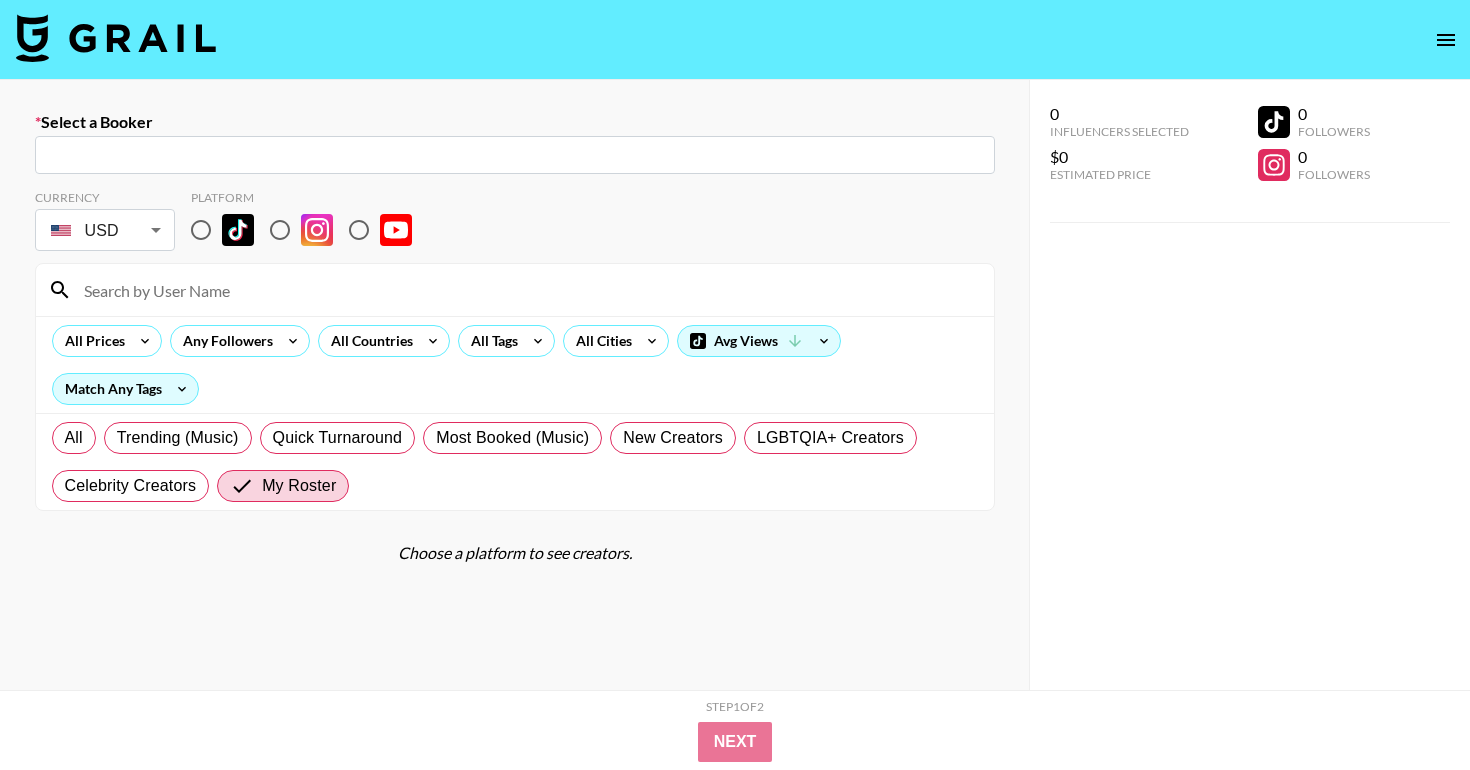 click at bounding box center [201, 230] 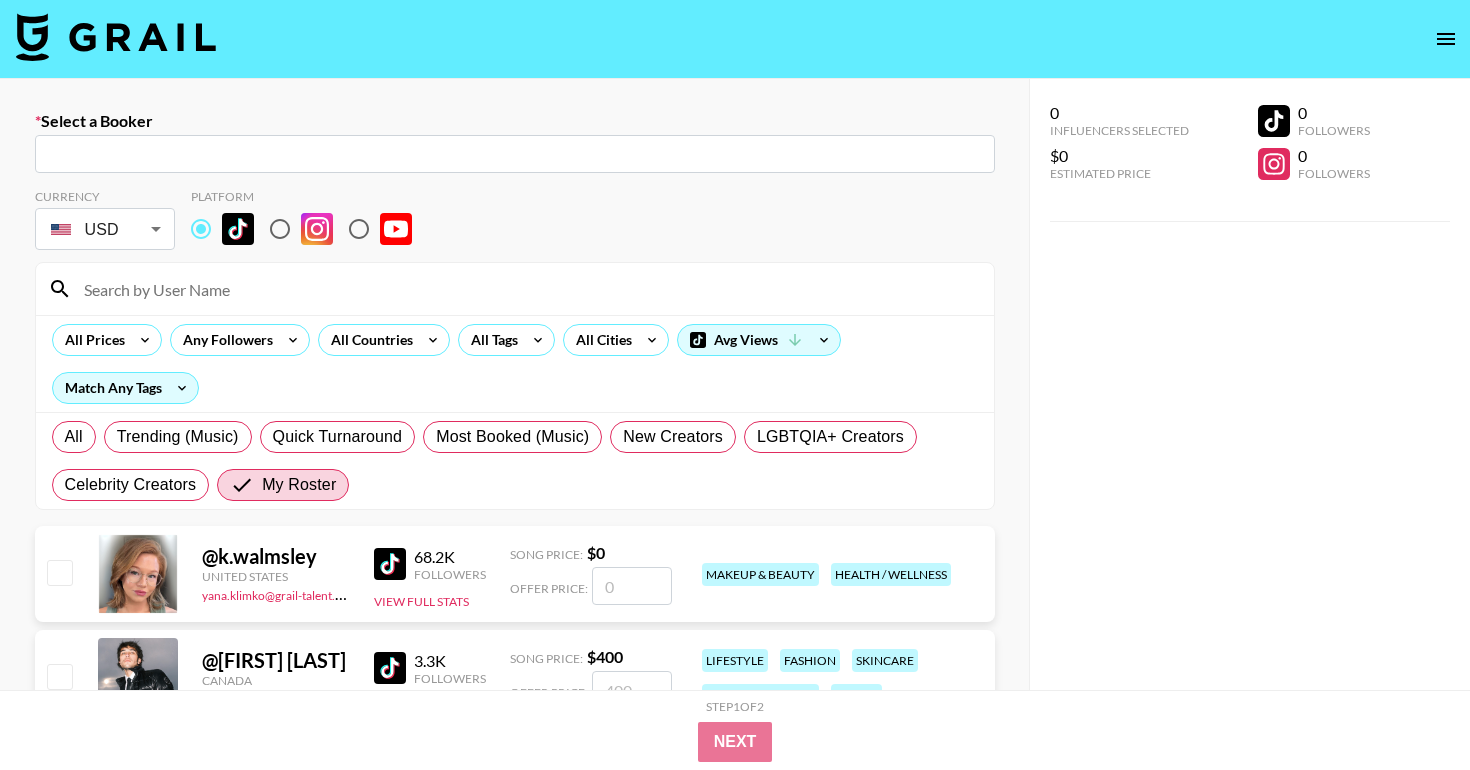 scroll, scrollTop: 0, scrollLeft: 0, axis: both 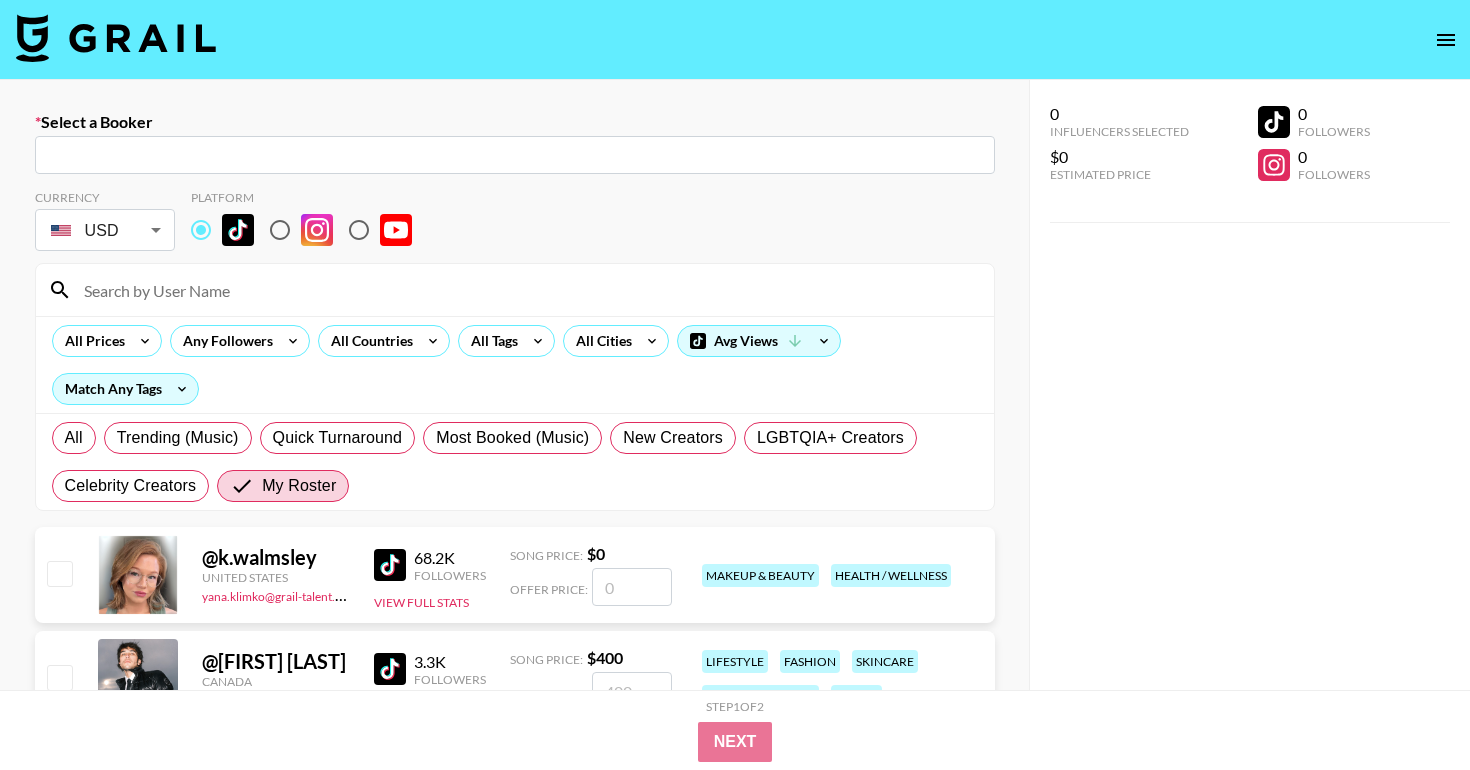 click at bounding box center (515, 155) 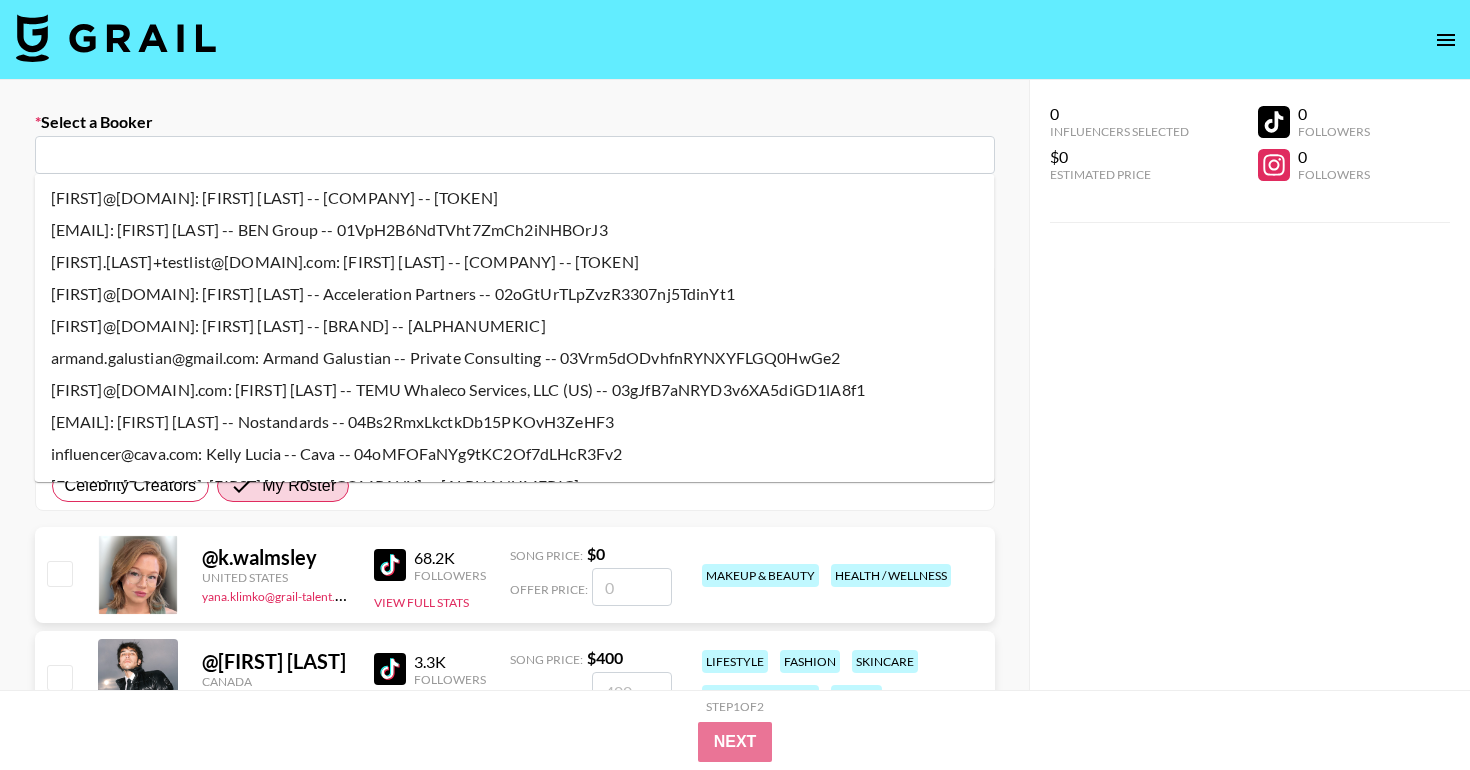 paste on "soomi3917@iunikcos.com" 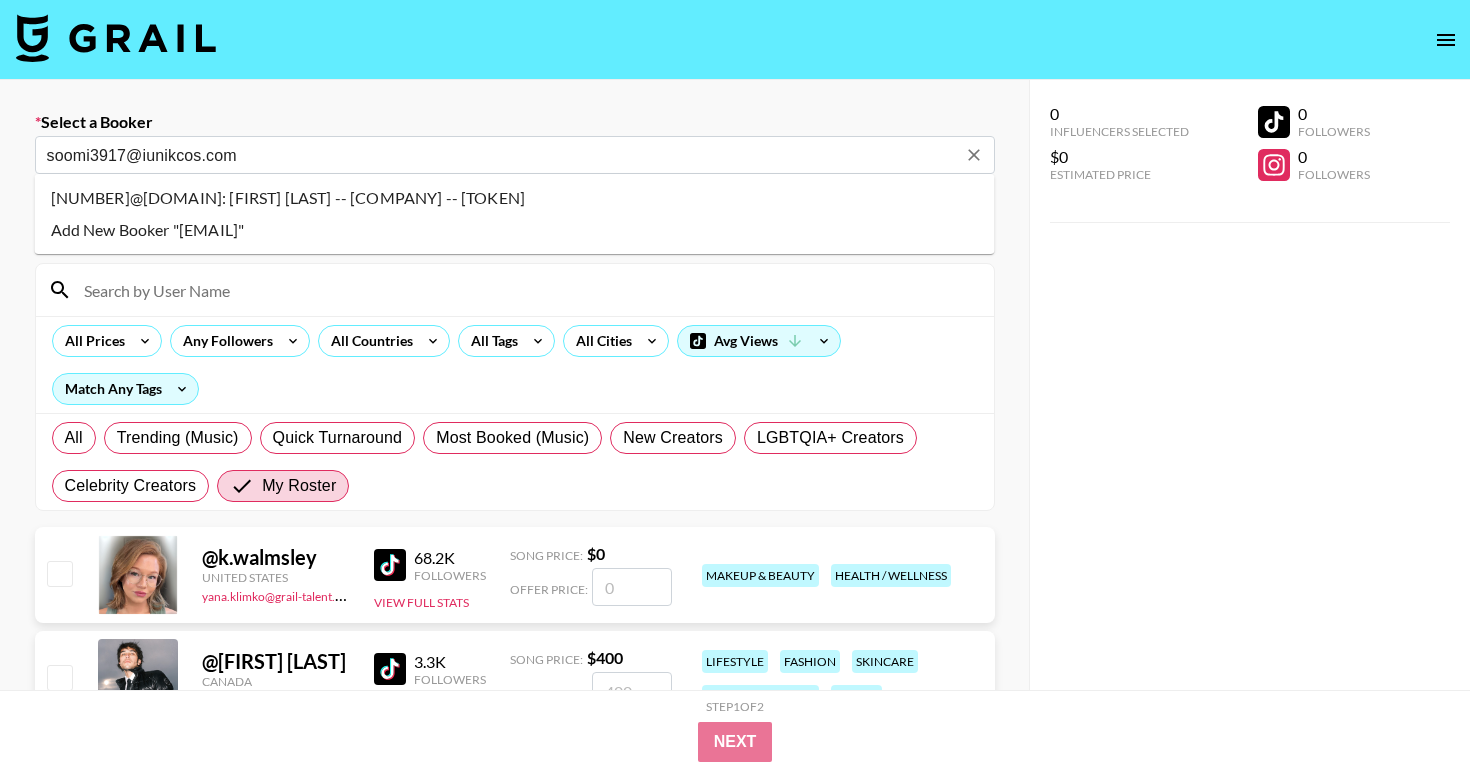 click on "[NUMBER]@[DOMAIN]: [FIRST] [LAST] -- [COMPANY] -- [TOKEN]" at bounding box center [515, 198] 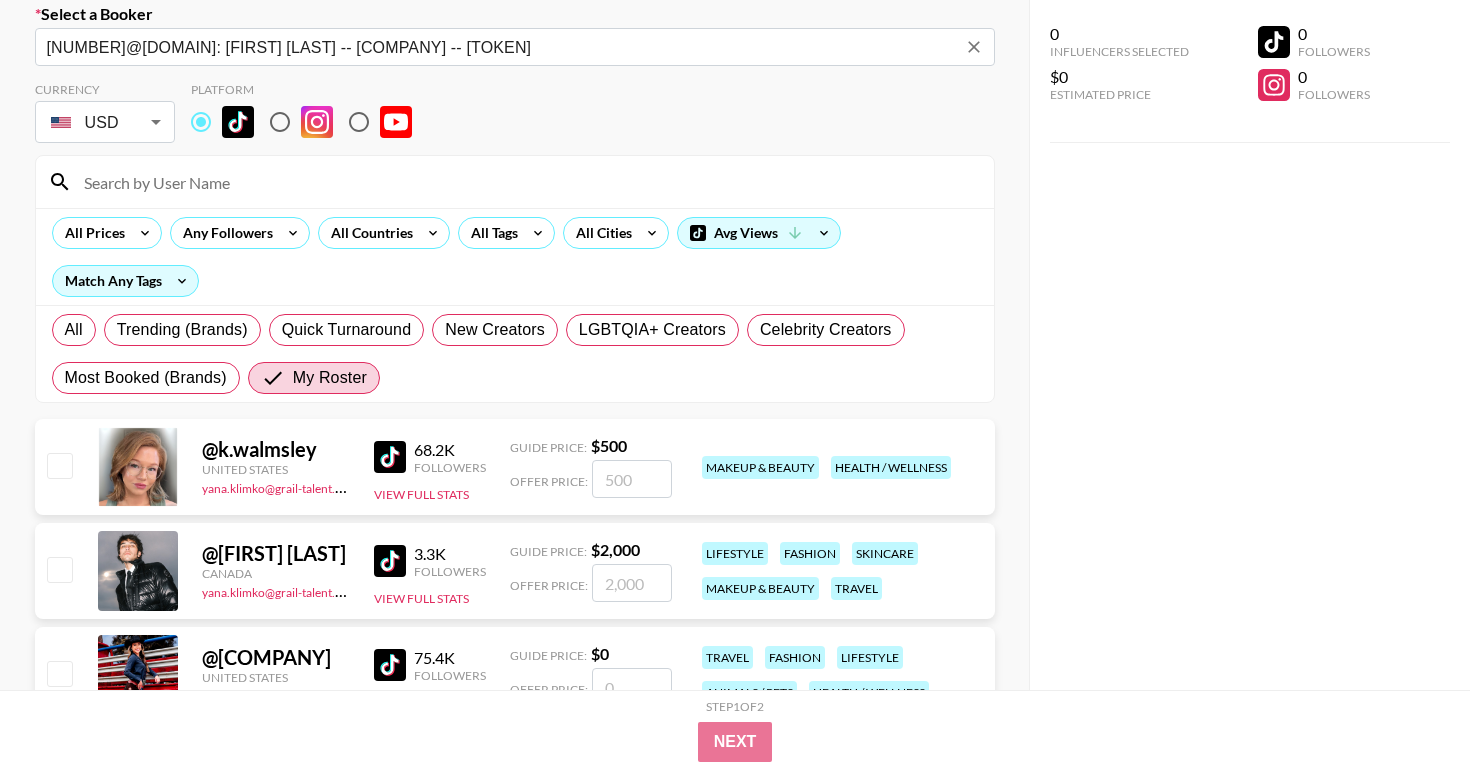 scroll, scrollTop: 110, scrollLeft: 0, axis: vertical 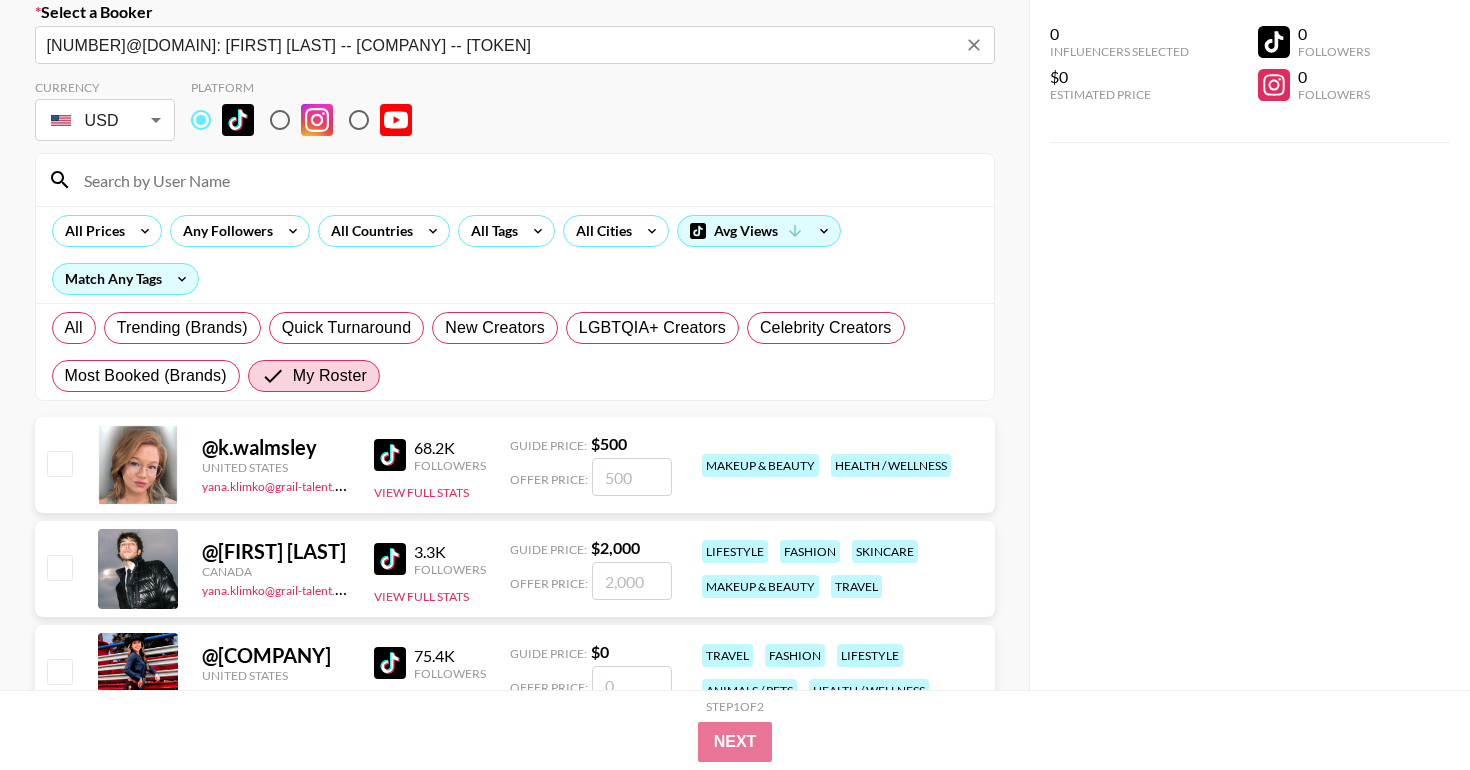 type on "[NUMBER]@[DOMAIN]: [FIRST] [LAST] -- [COMPANY] -- [TOKEN]" 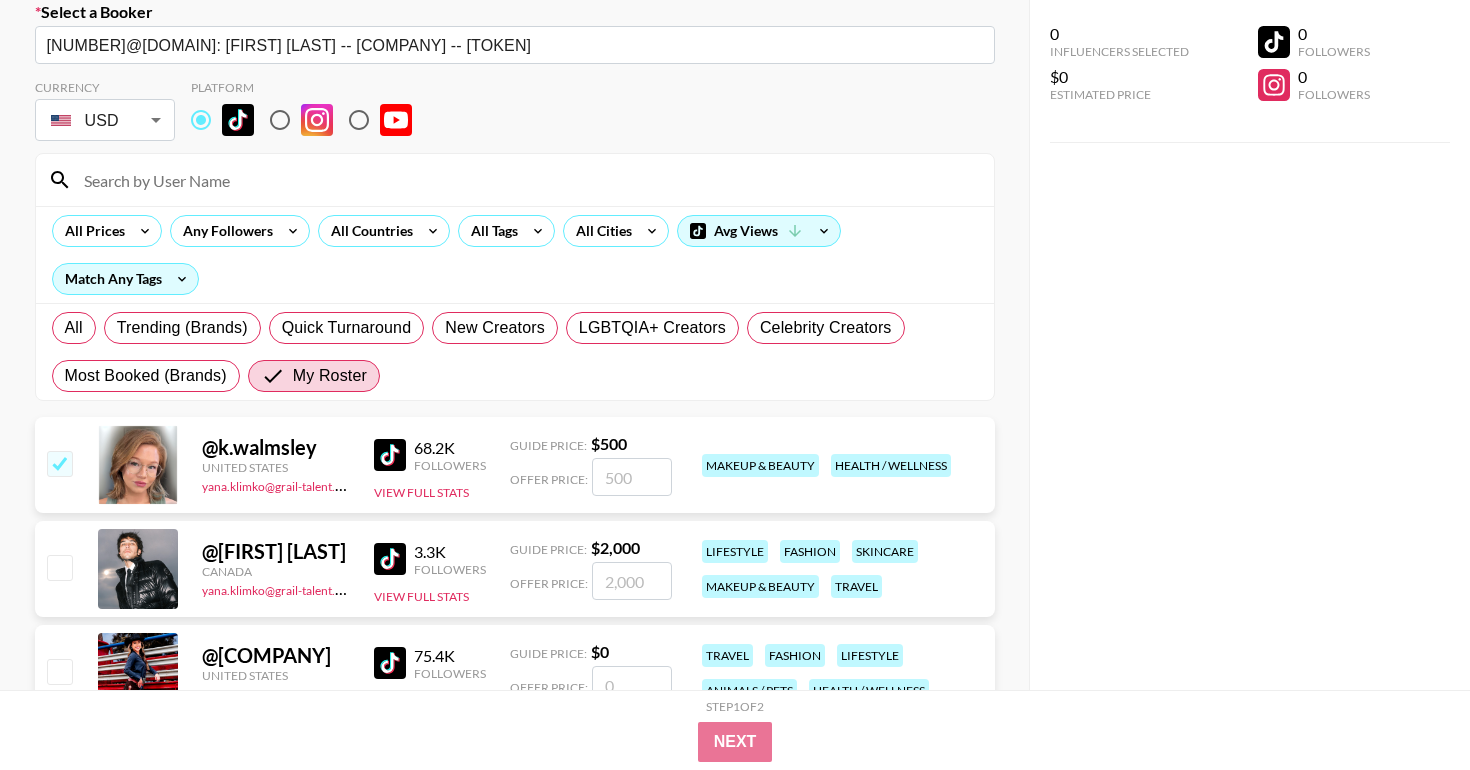 checkbox on "true" 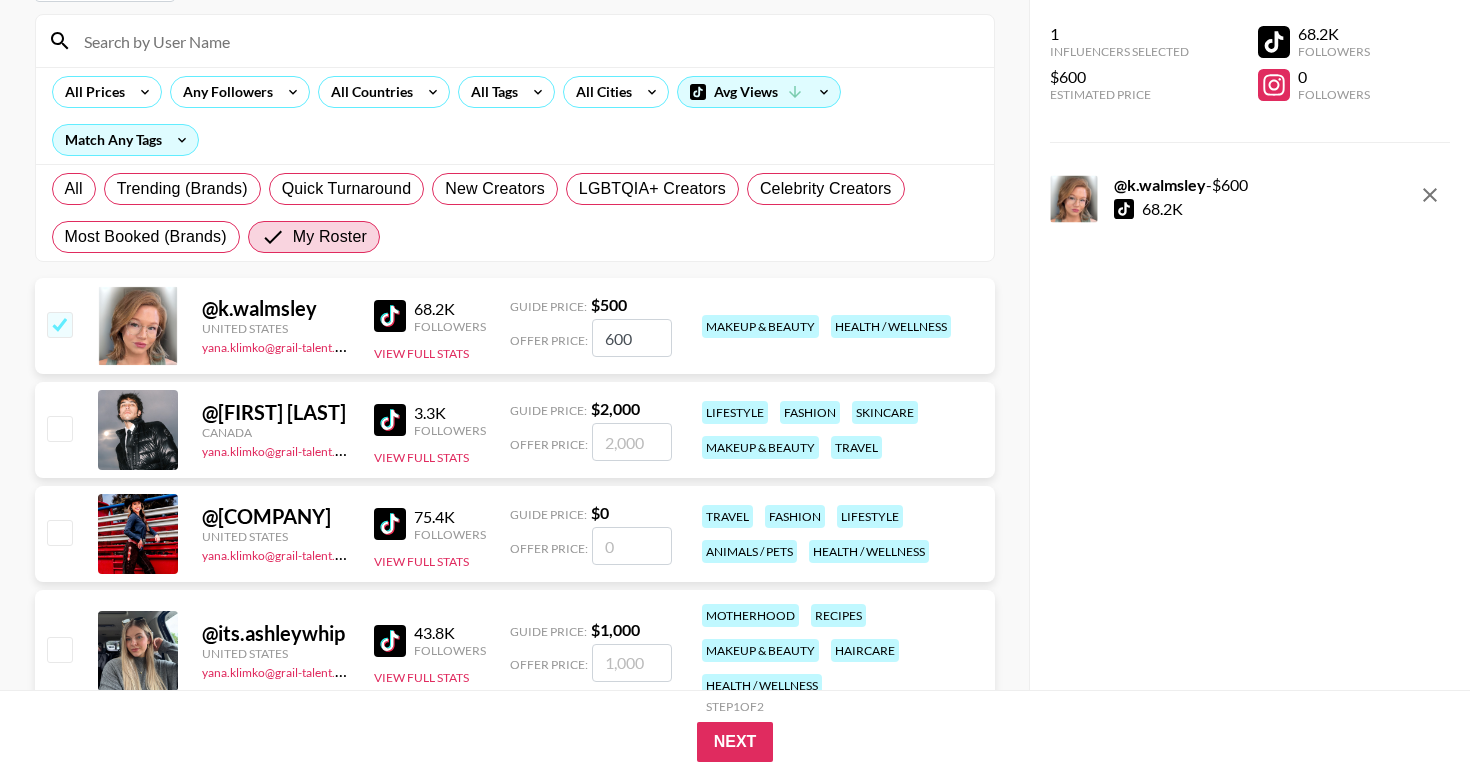 scroll, scrollTop: 0, scrollLeft: 0, axis: both 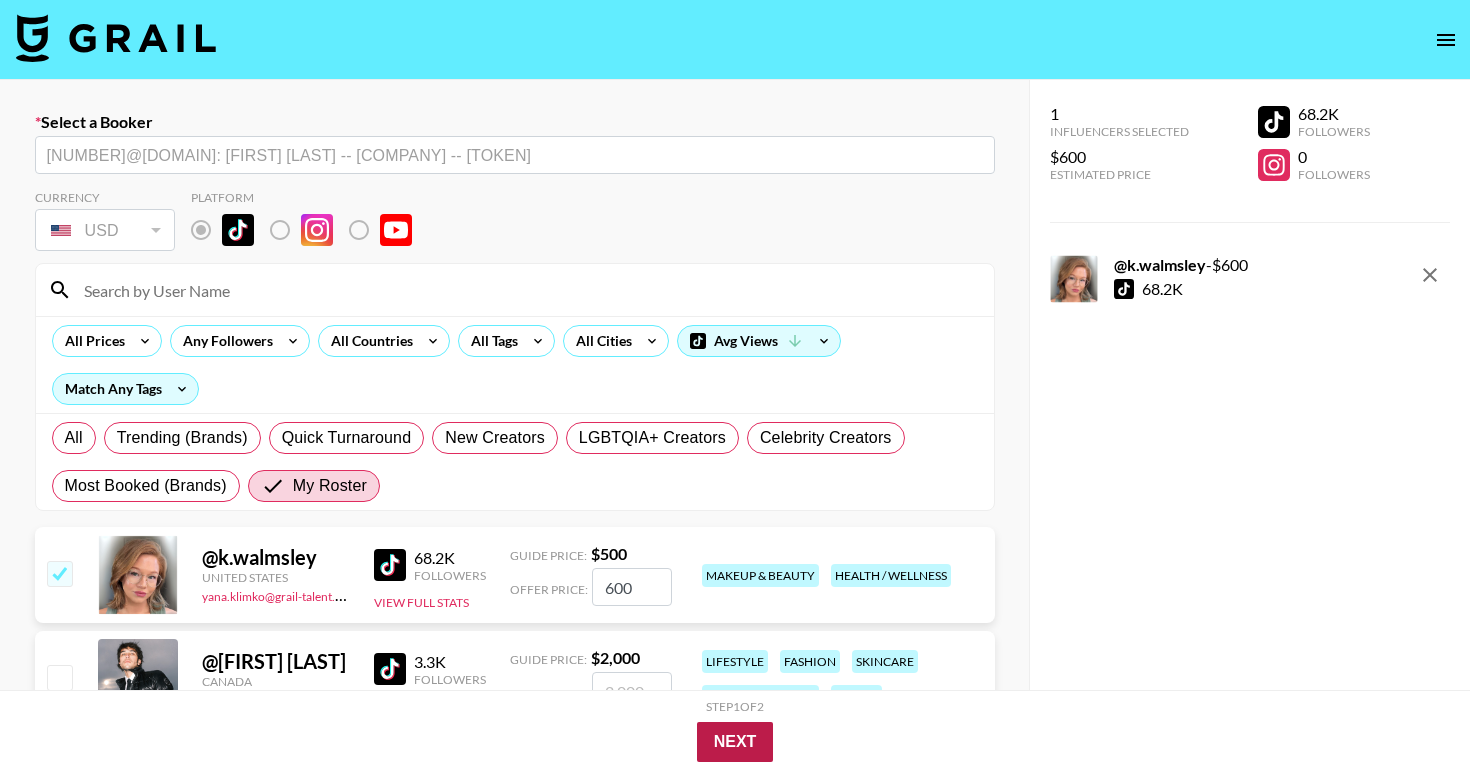 type on "600" 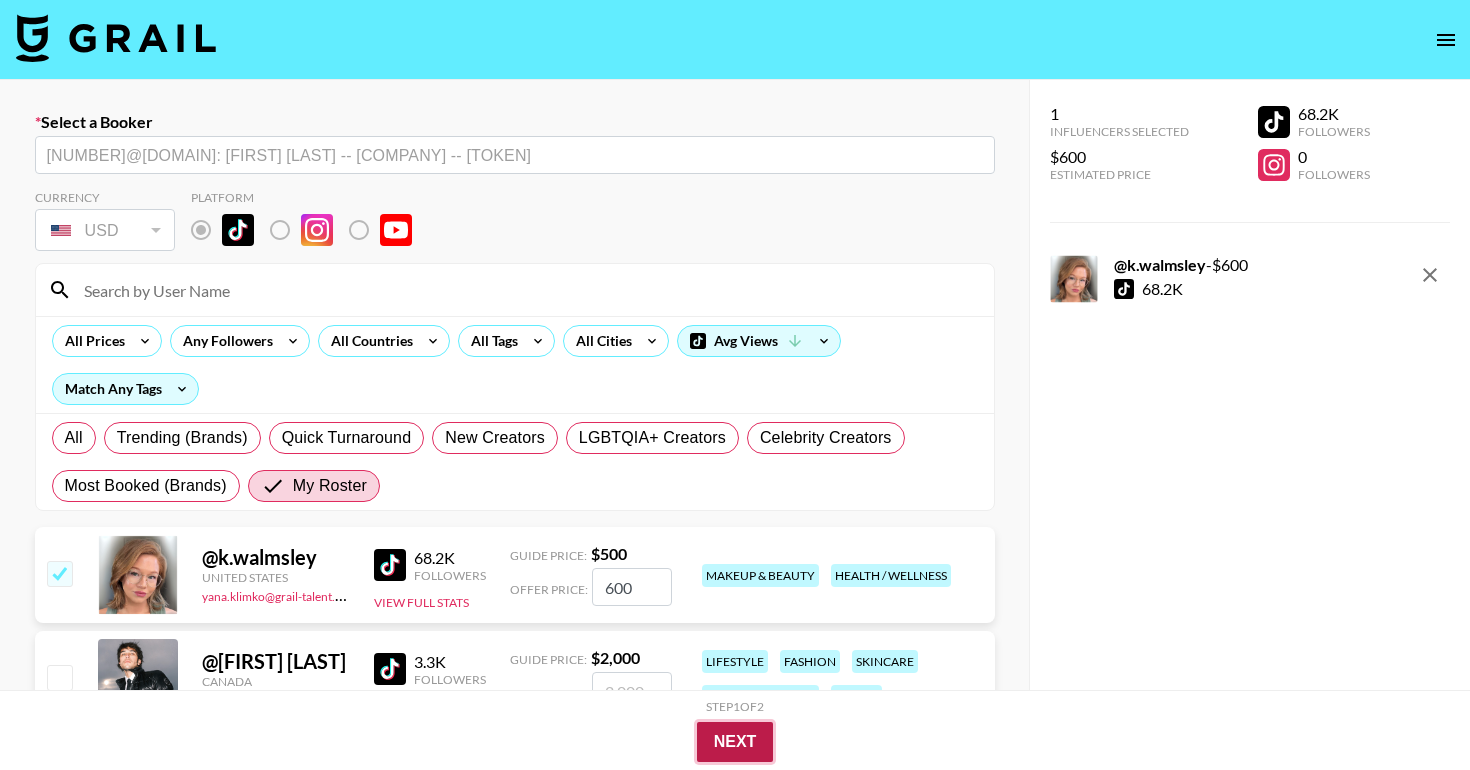 click on "Next" at bounding box center (735, 742) 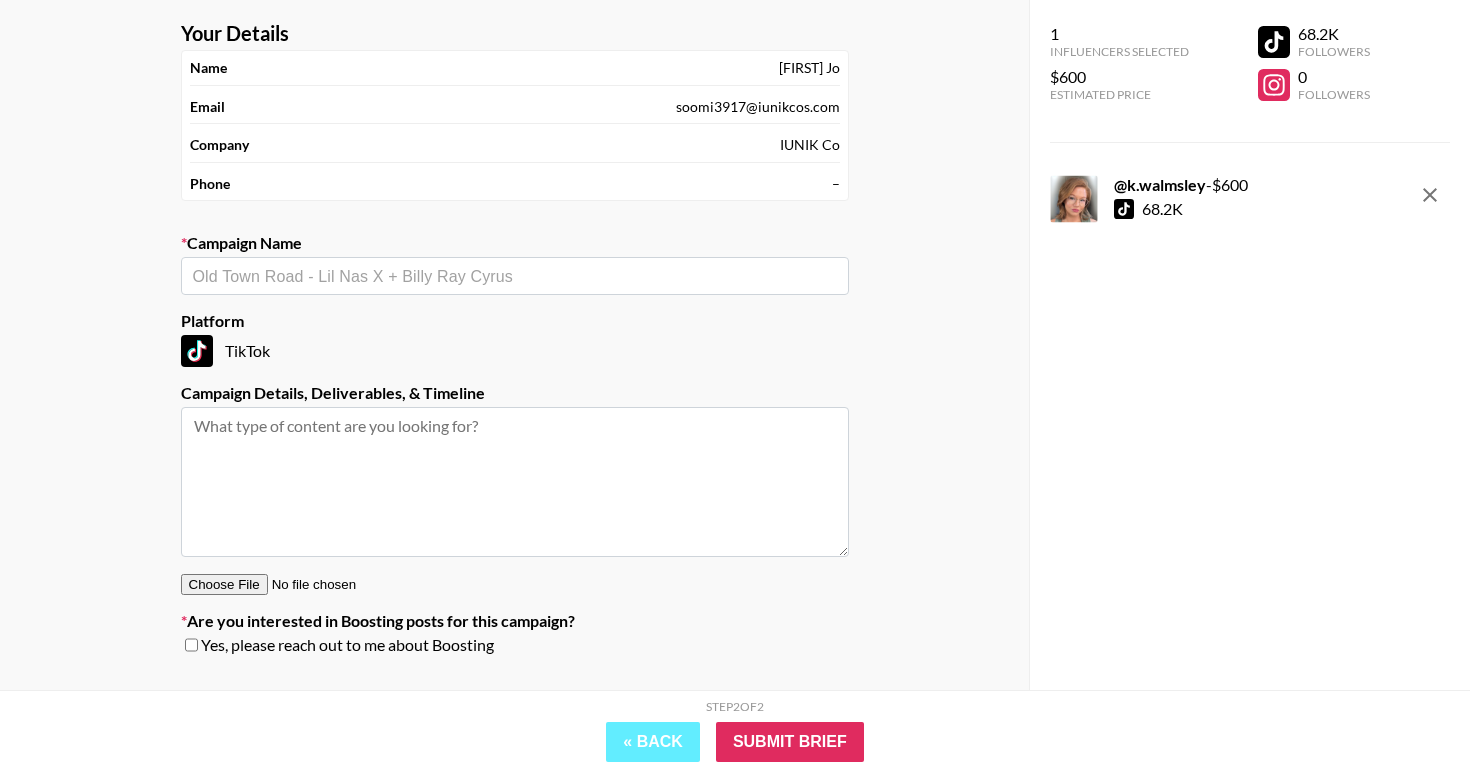 scroll, scrollTop: 136, scrollLeft: 0, axis: vertical 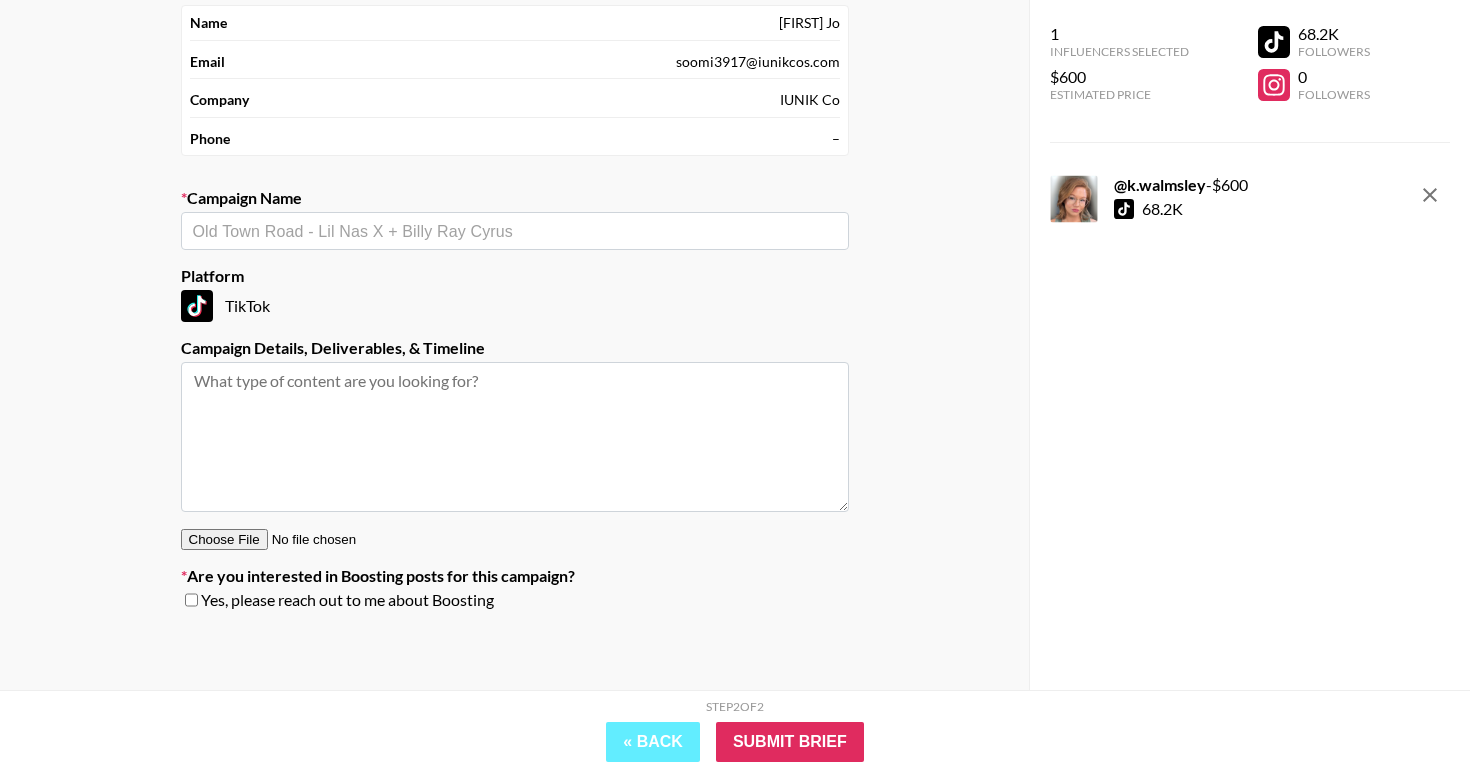click at bounding box center (515, 231) 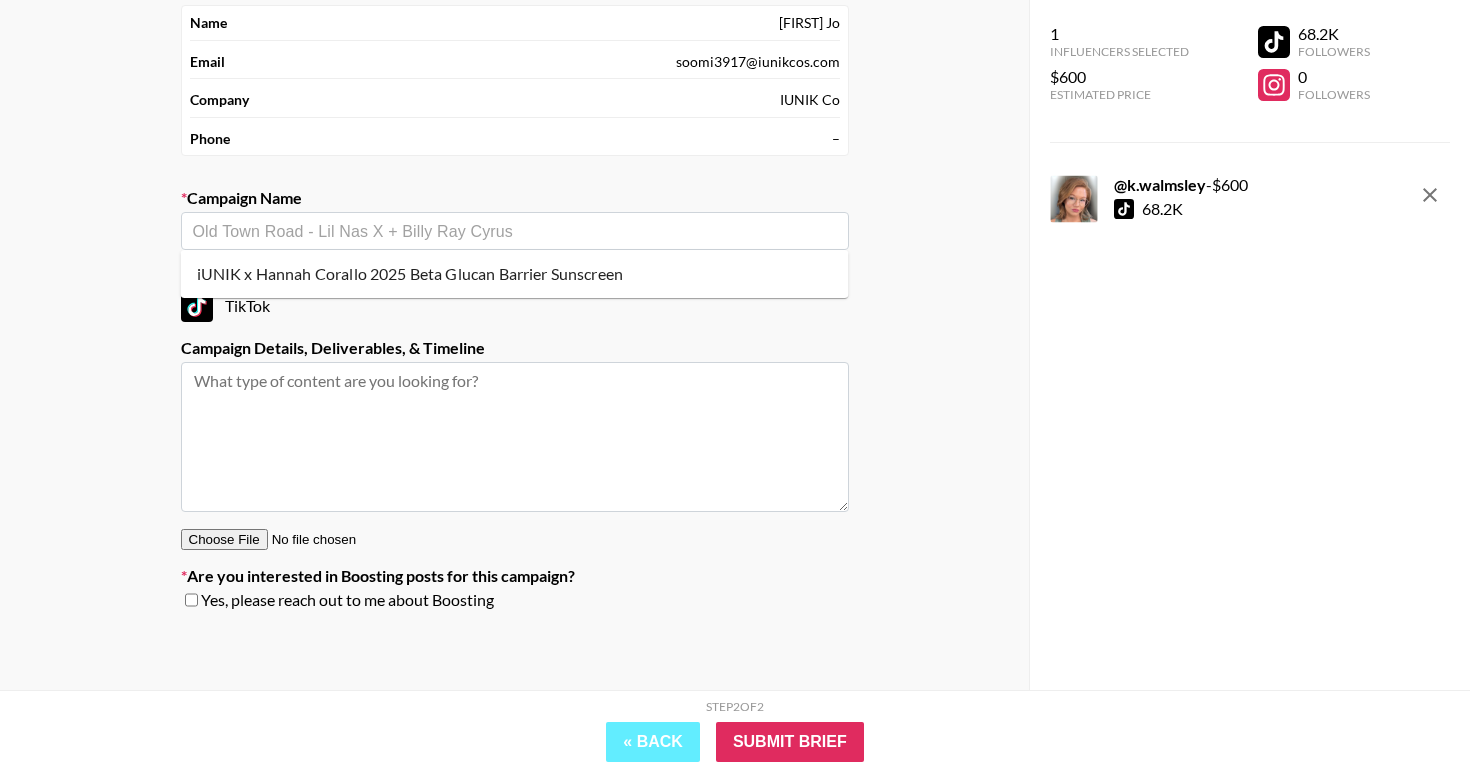 click at bounding box center (515, 231) 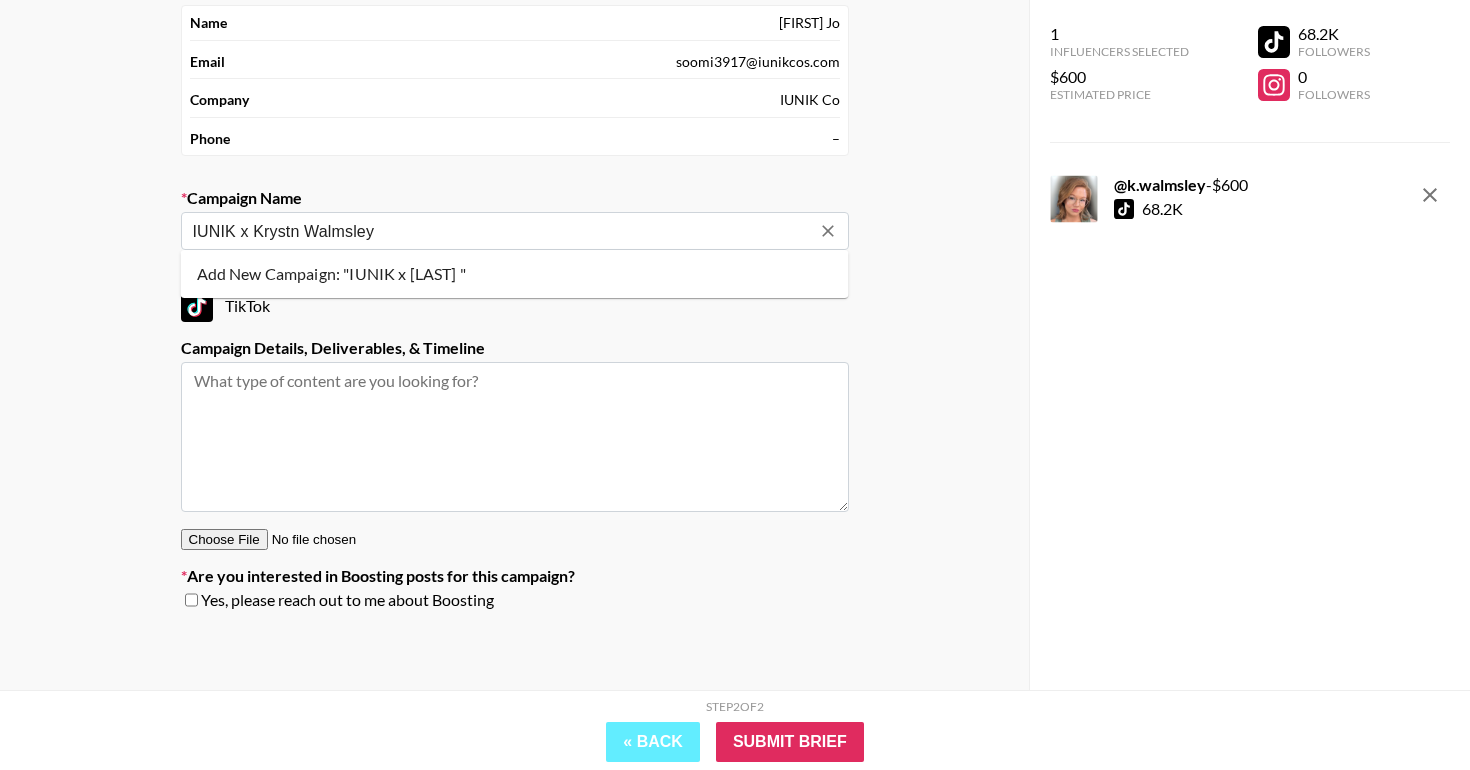 type on "IUNIK x Krystn Walmsley" 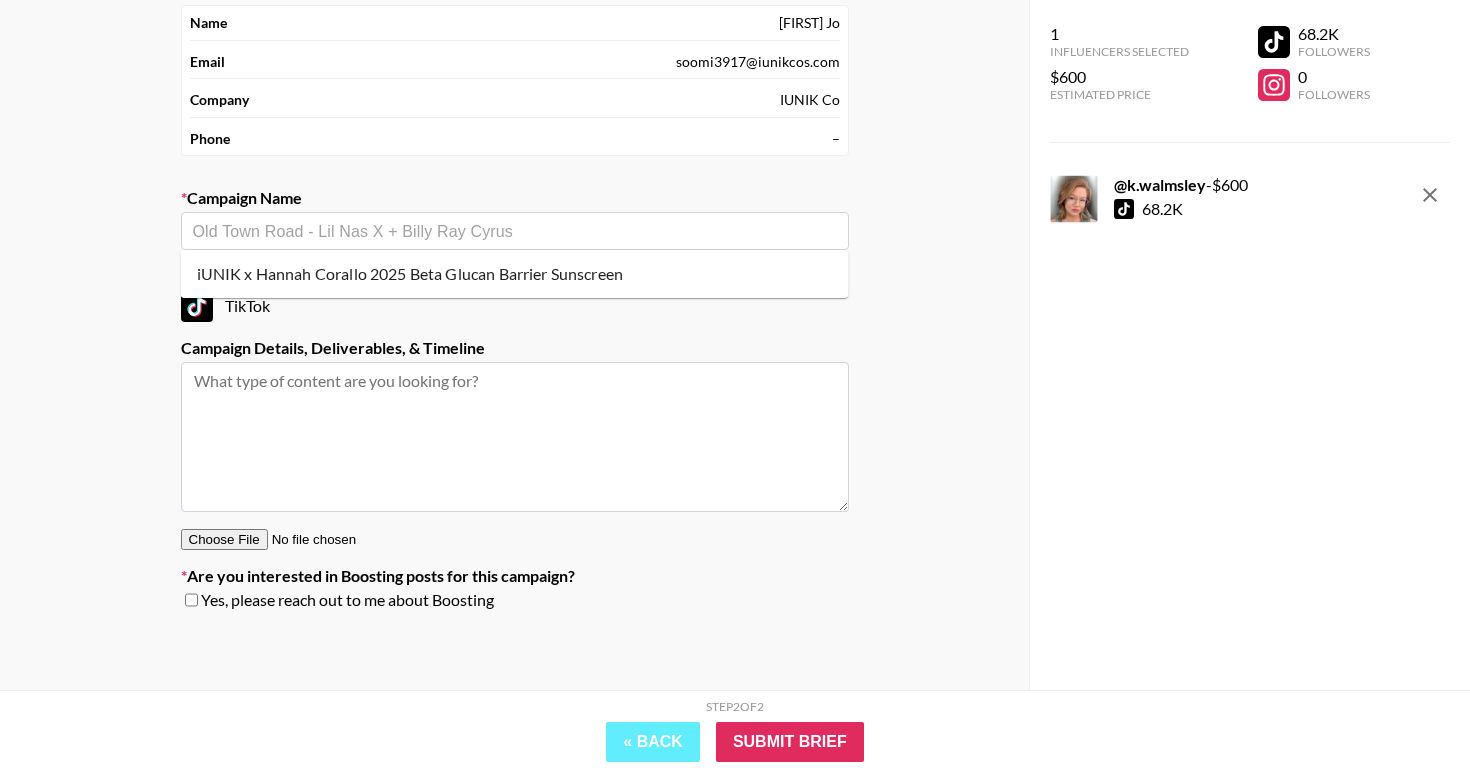 click at bounding box center [515, 231] 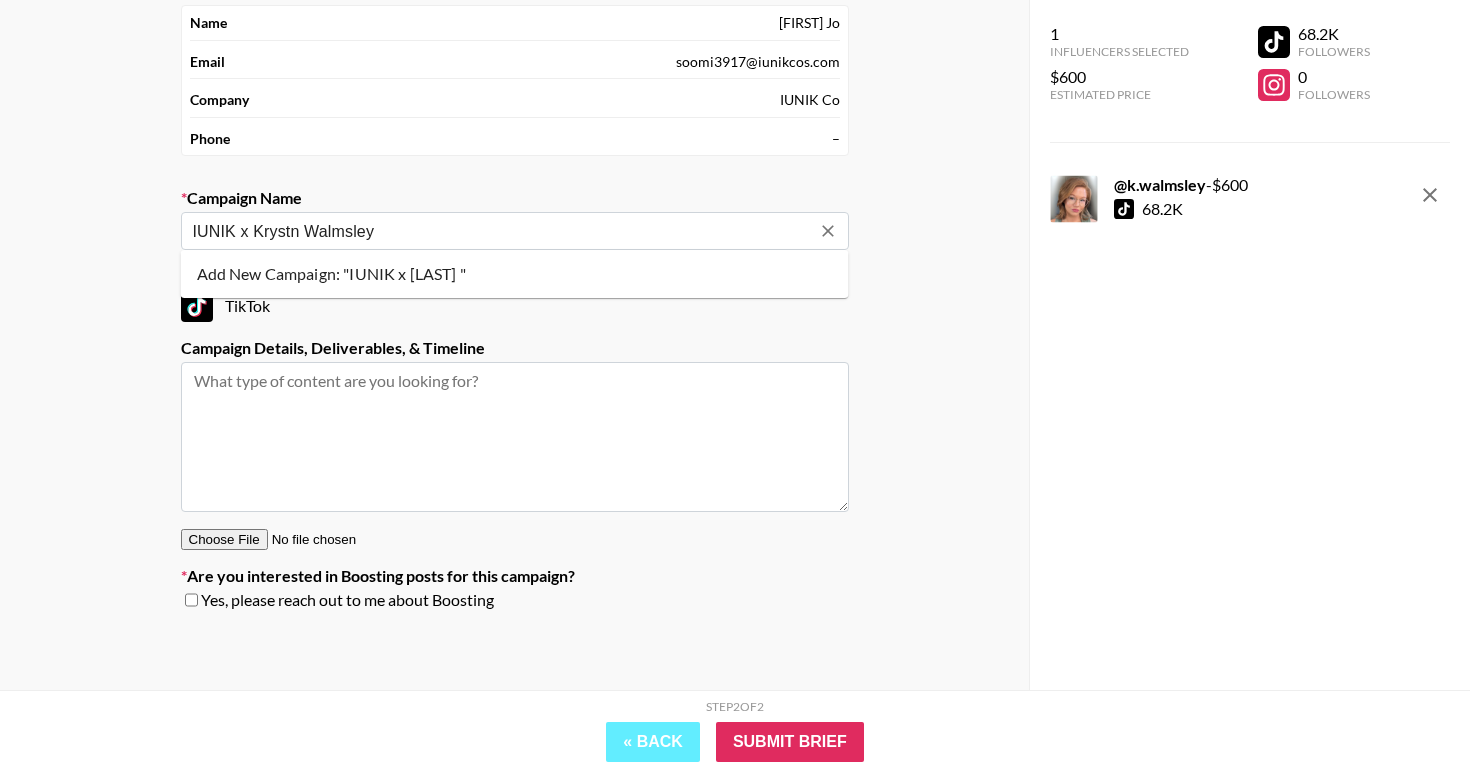 paste on "Power Mositure Serum" 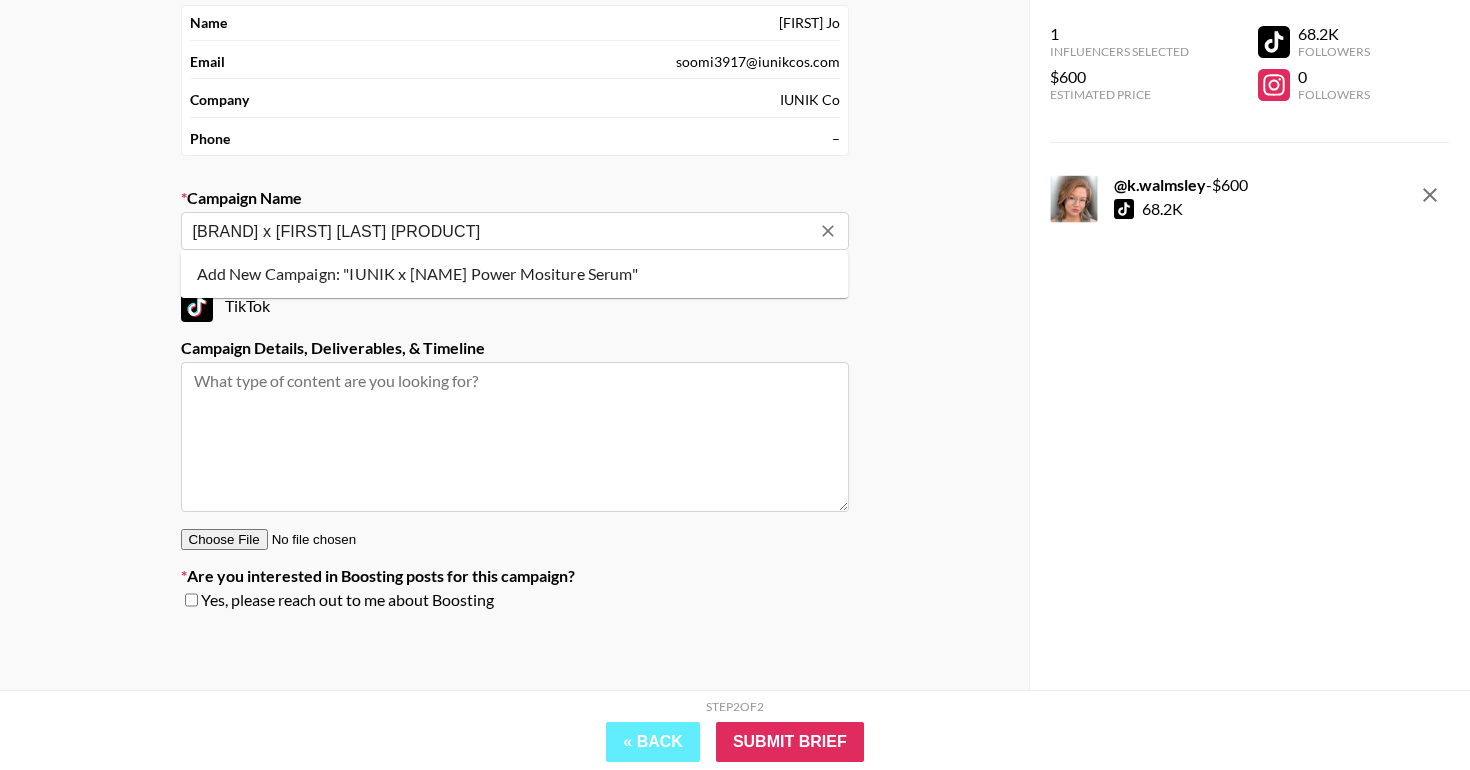 click on "[BRAND] x [FIRST] [LAST] [PRODUCT]" at bounding box center [501, 231] 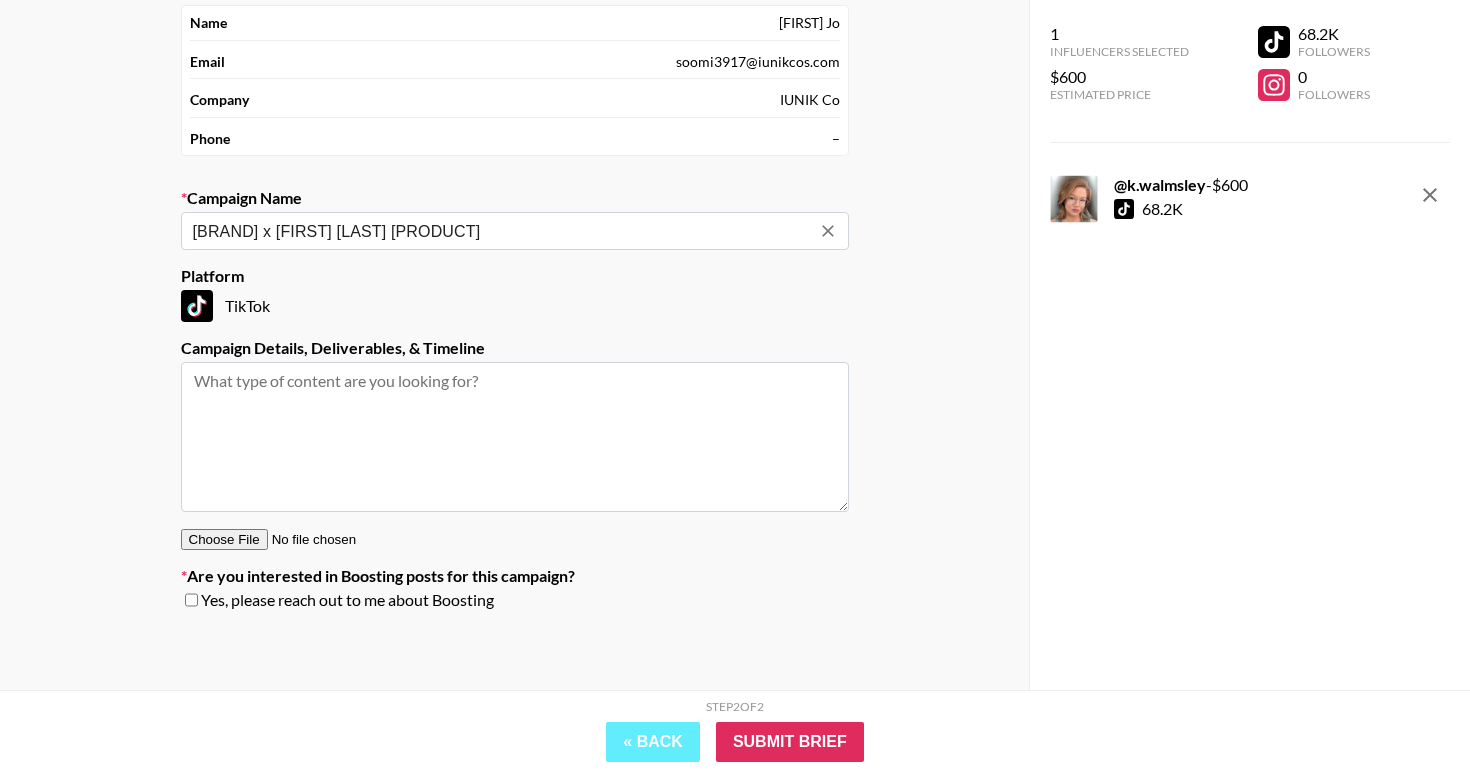type on "[BRAND] x [FIRST] [LAST] [PRODUCT]" 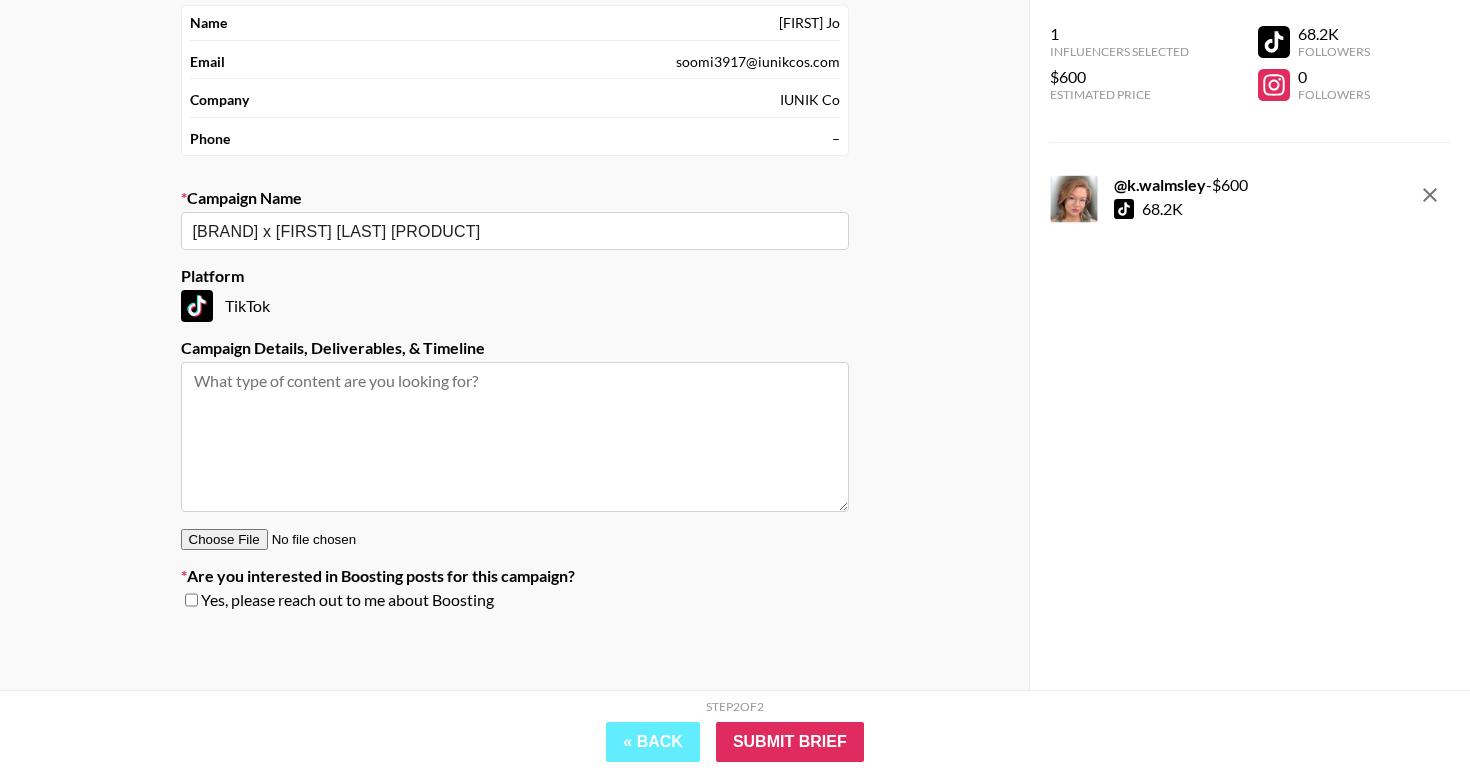 click on "Your Details Name [FIRST] [LAST] Email [EMAIL] Company [COMPANY] Phone – Campaign Name [COMPANY] x [FIRST] [LAST] Power Mositure Serum Platform TikTok Campaign Details, Deliverables, & Timeline Are you interested in Boosting posts for this campaign? Yes, please reach out to me about Boosting" at bounding box center [515, 301] 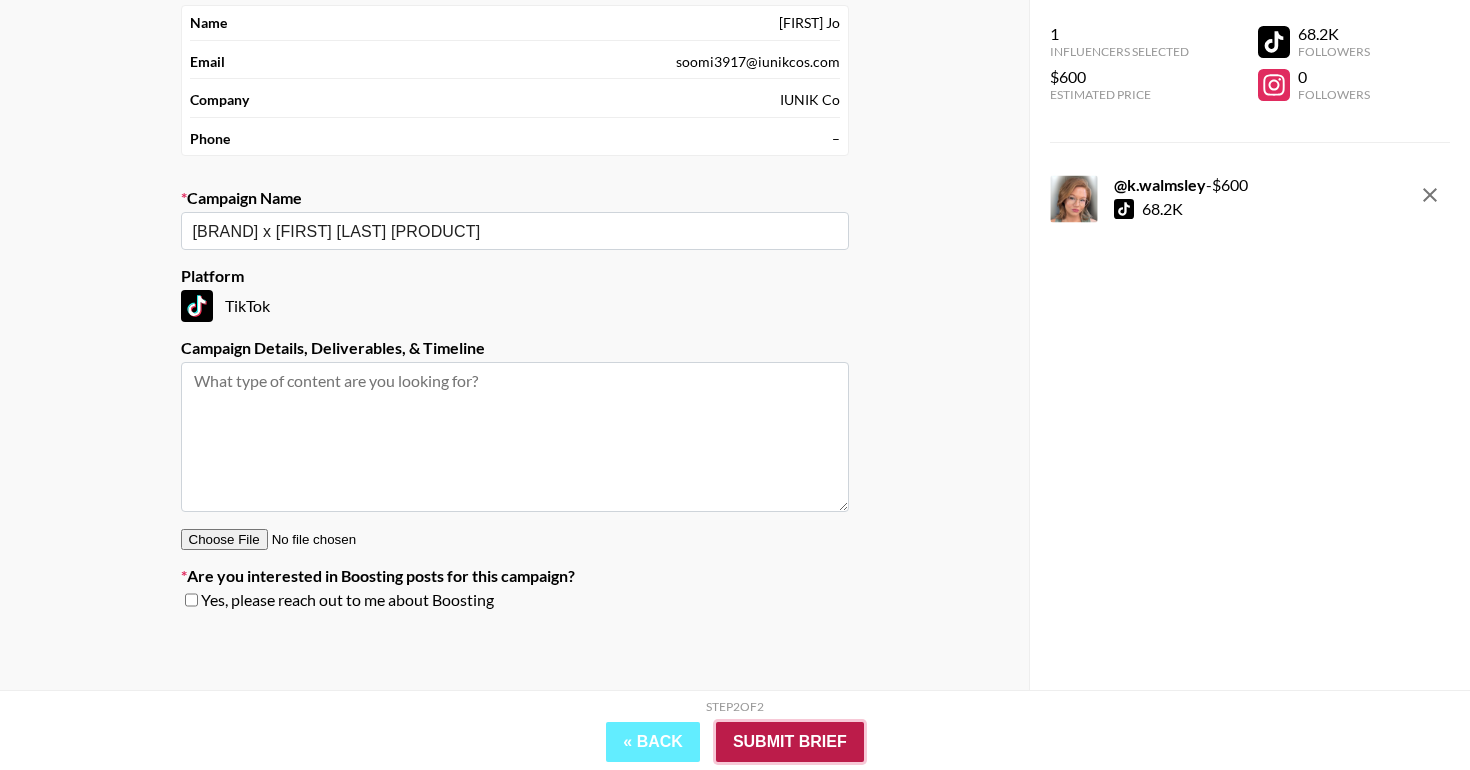 click on "Submit Brief" at bounding box center (790, 742) 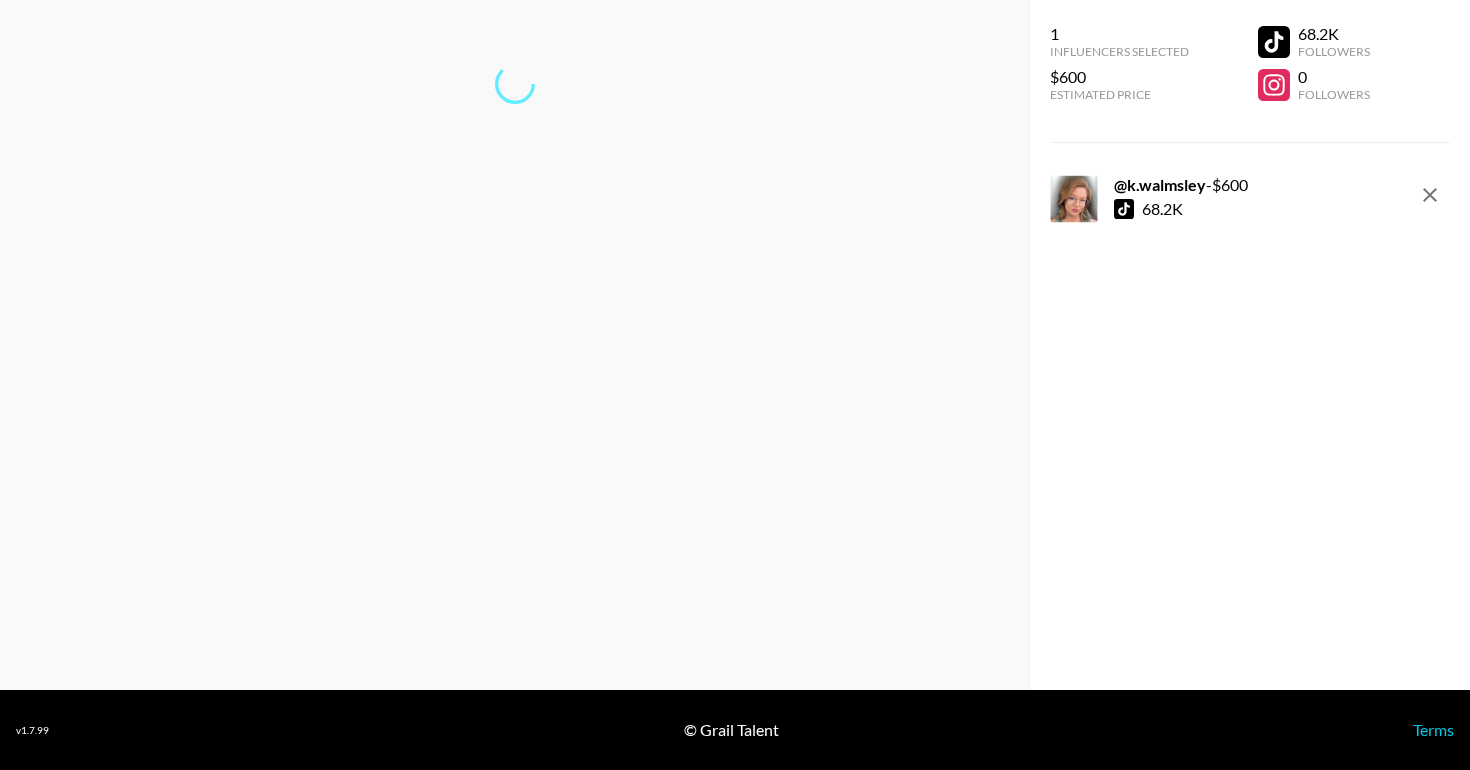scroll, scrollTop: 80, scrollLeft: 0, axis: vertical 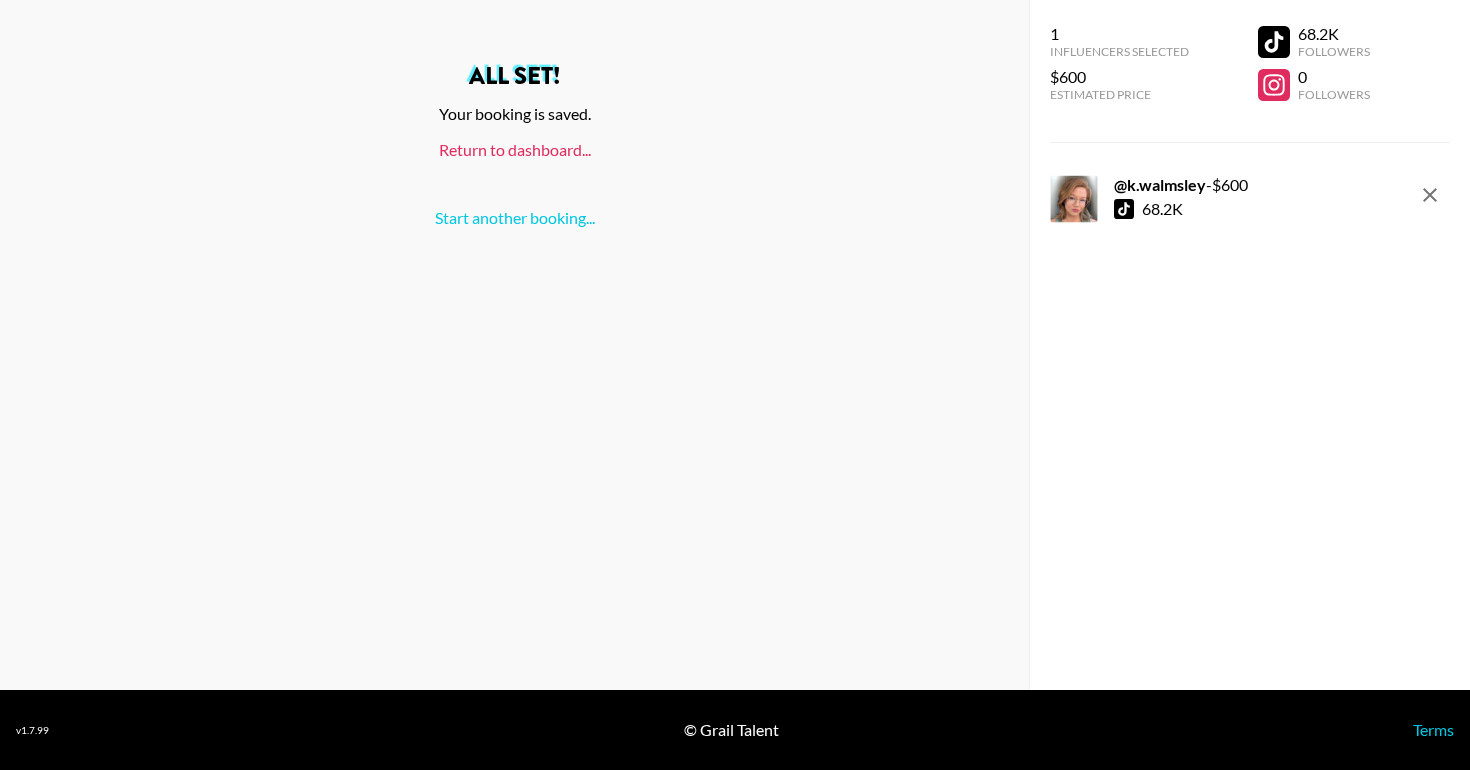 click on "Return to dashboard..." at bounding box center (515, 149) 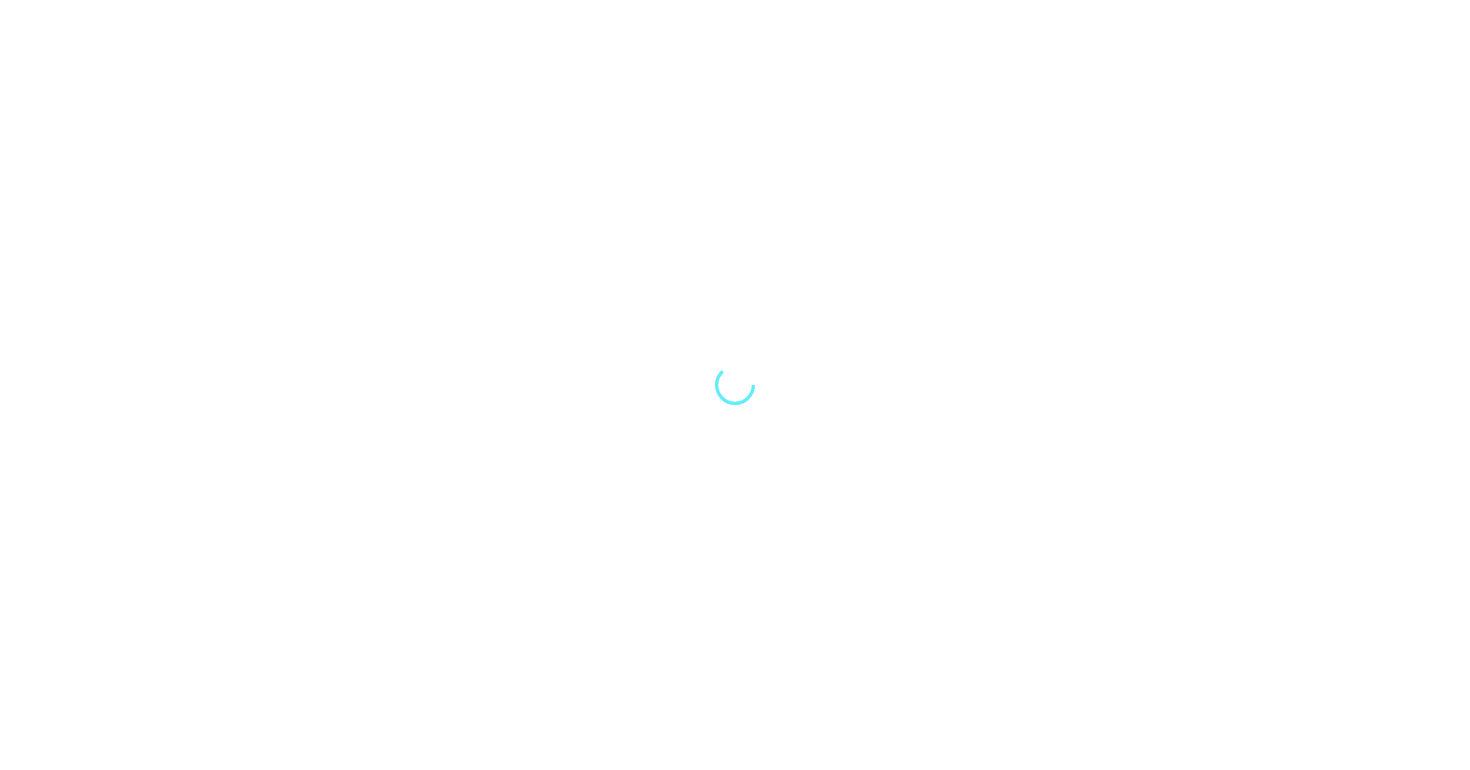 scroll, scrollTop: 0, scrollLeft: 0, axis: both 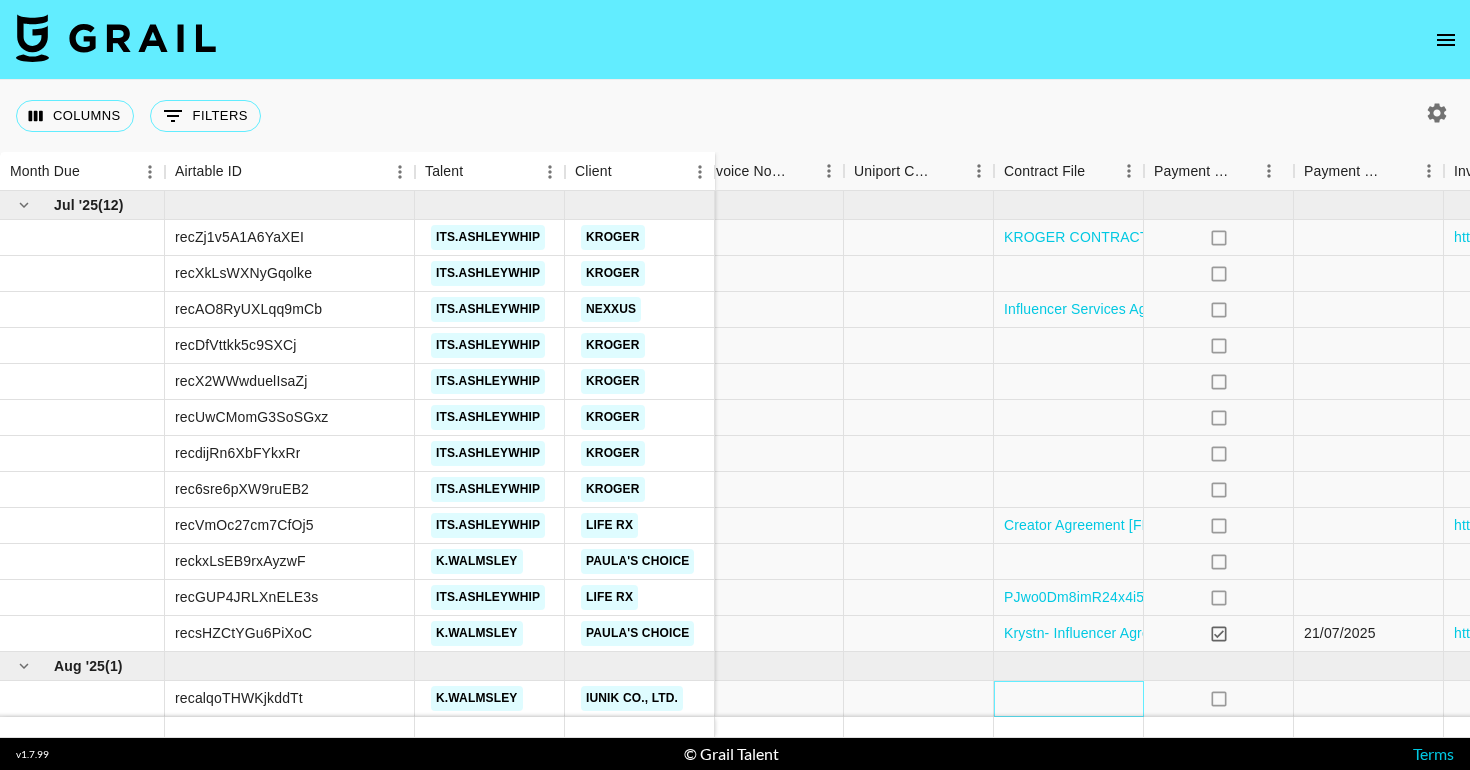 click at bounding box center (1069, 699) 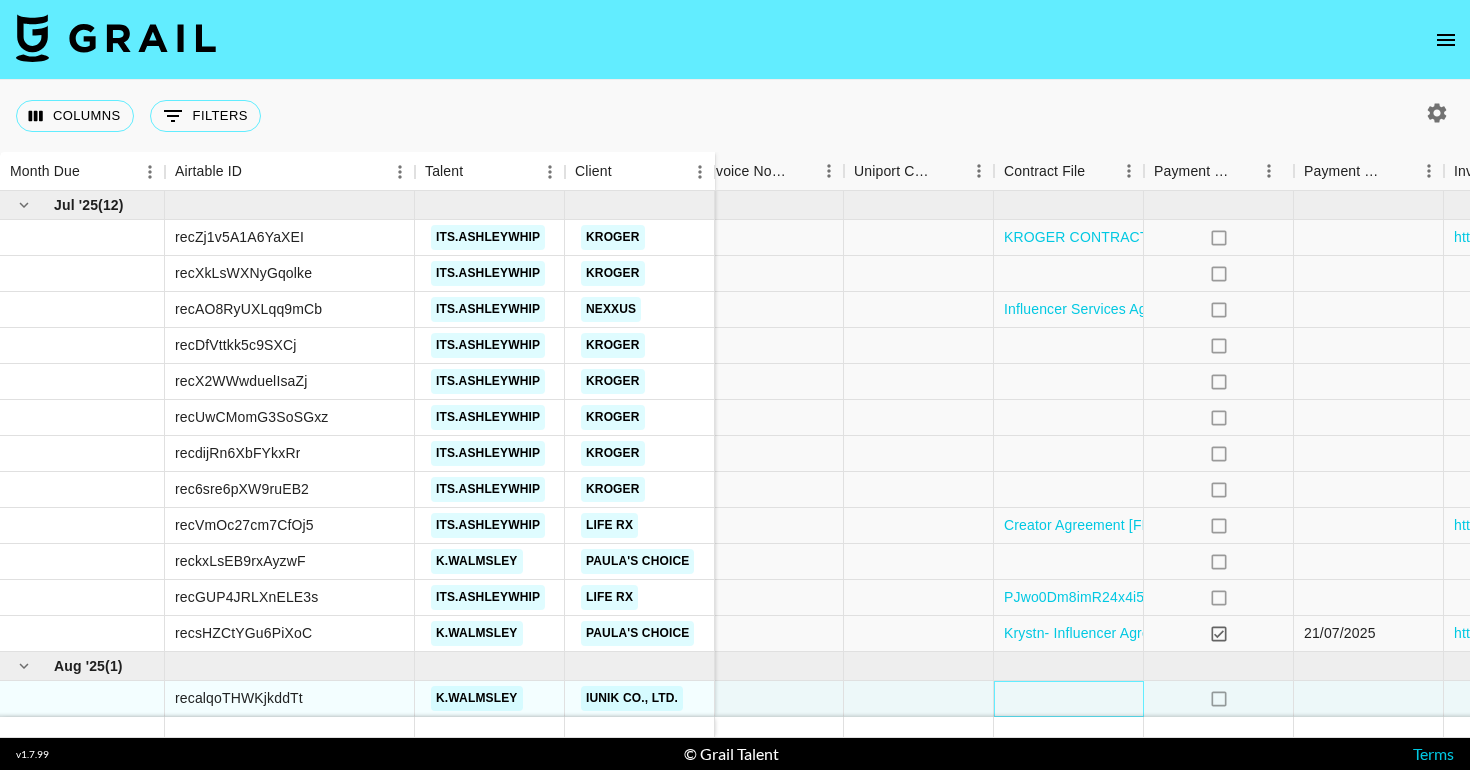 click at bounding box center [1069, 699] 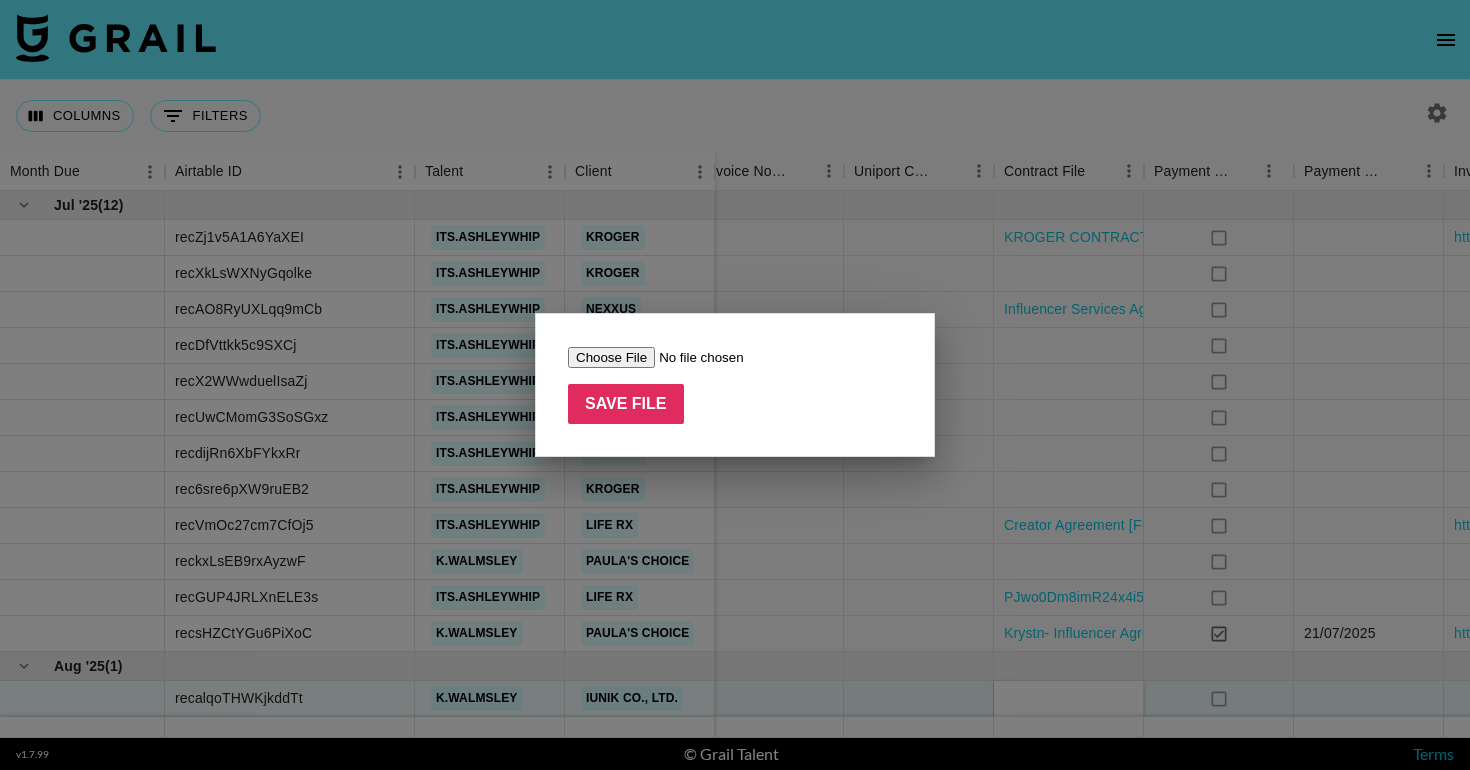 click at bounding box center (694, 357) 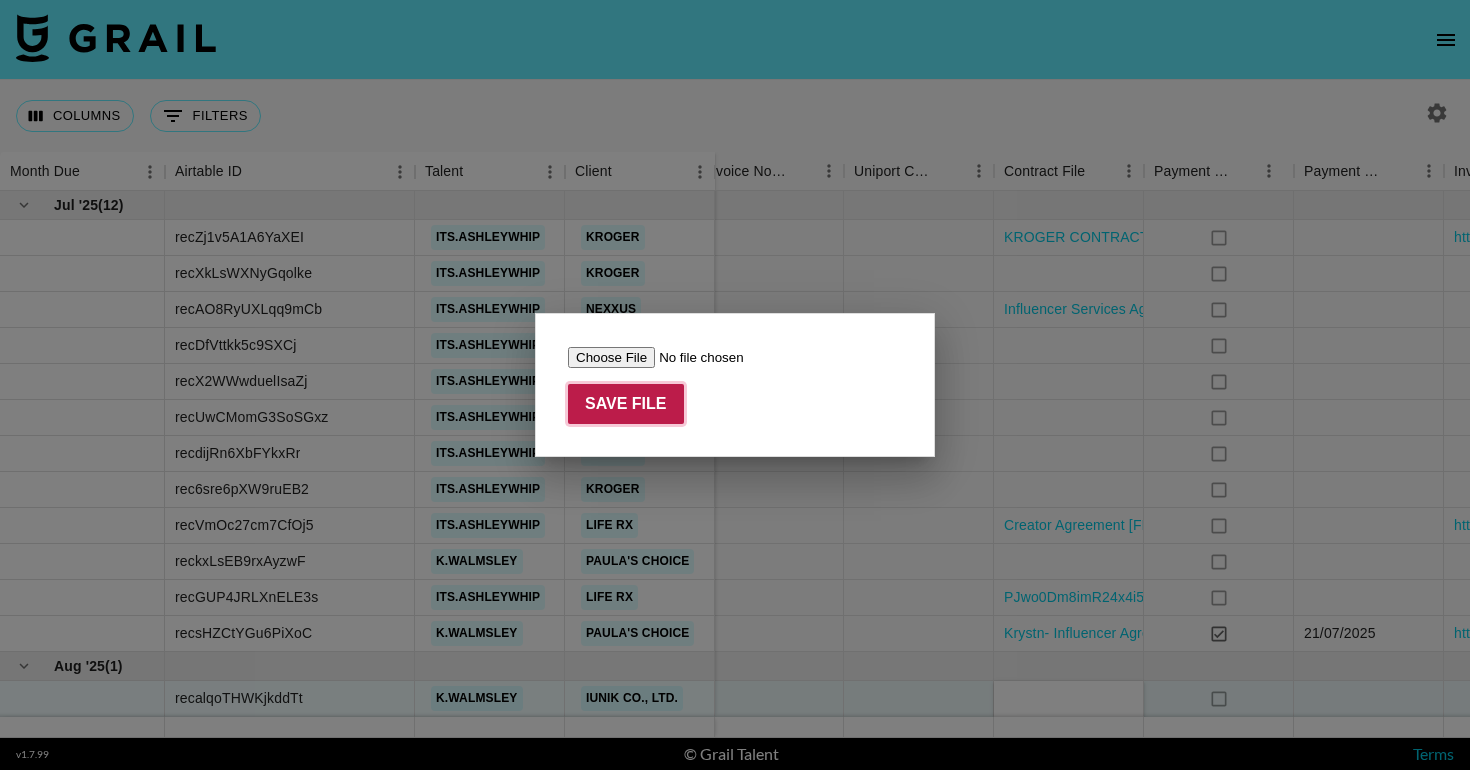click on "Save File" at bounding box center [626, 404] 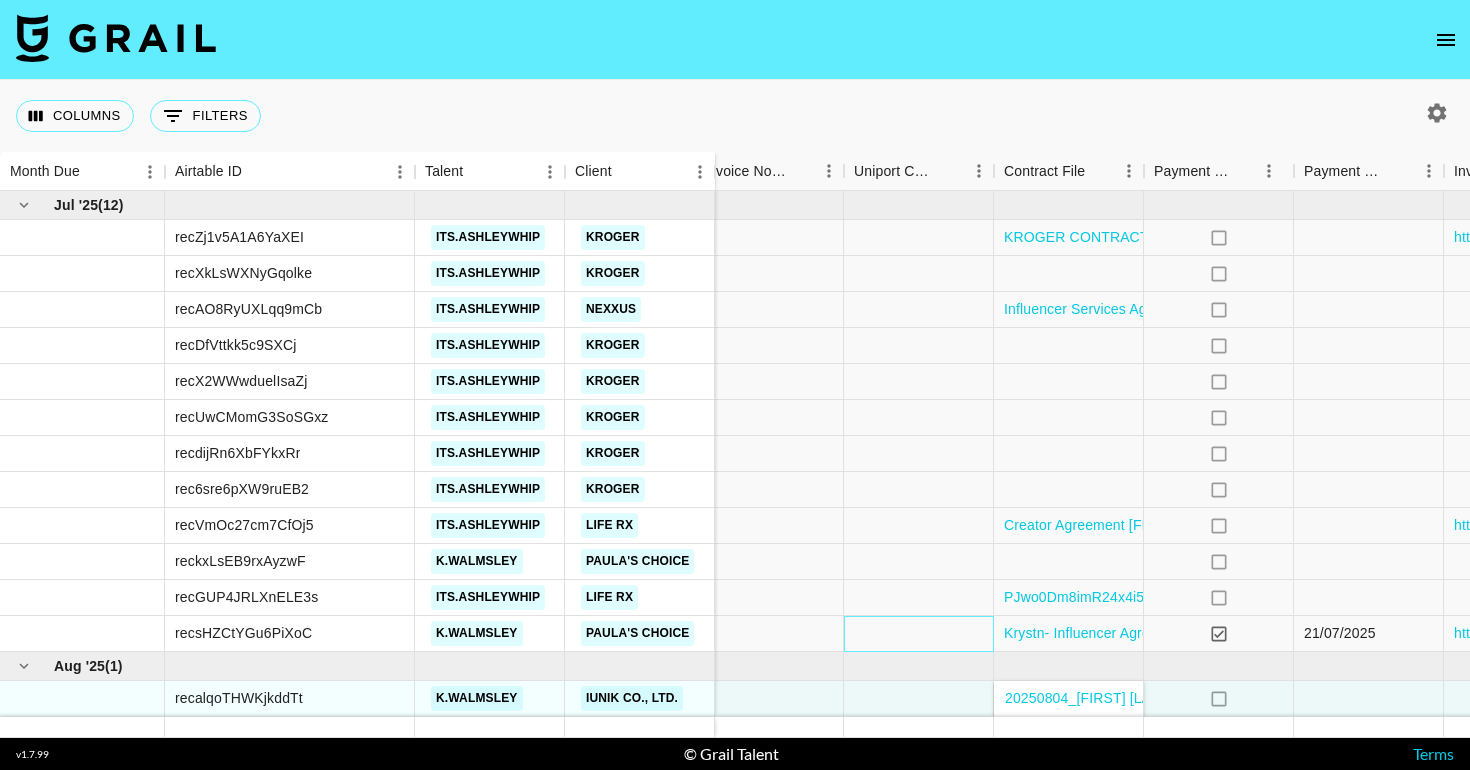 click at bounding box center [919, 634] 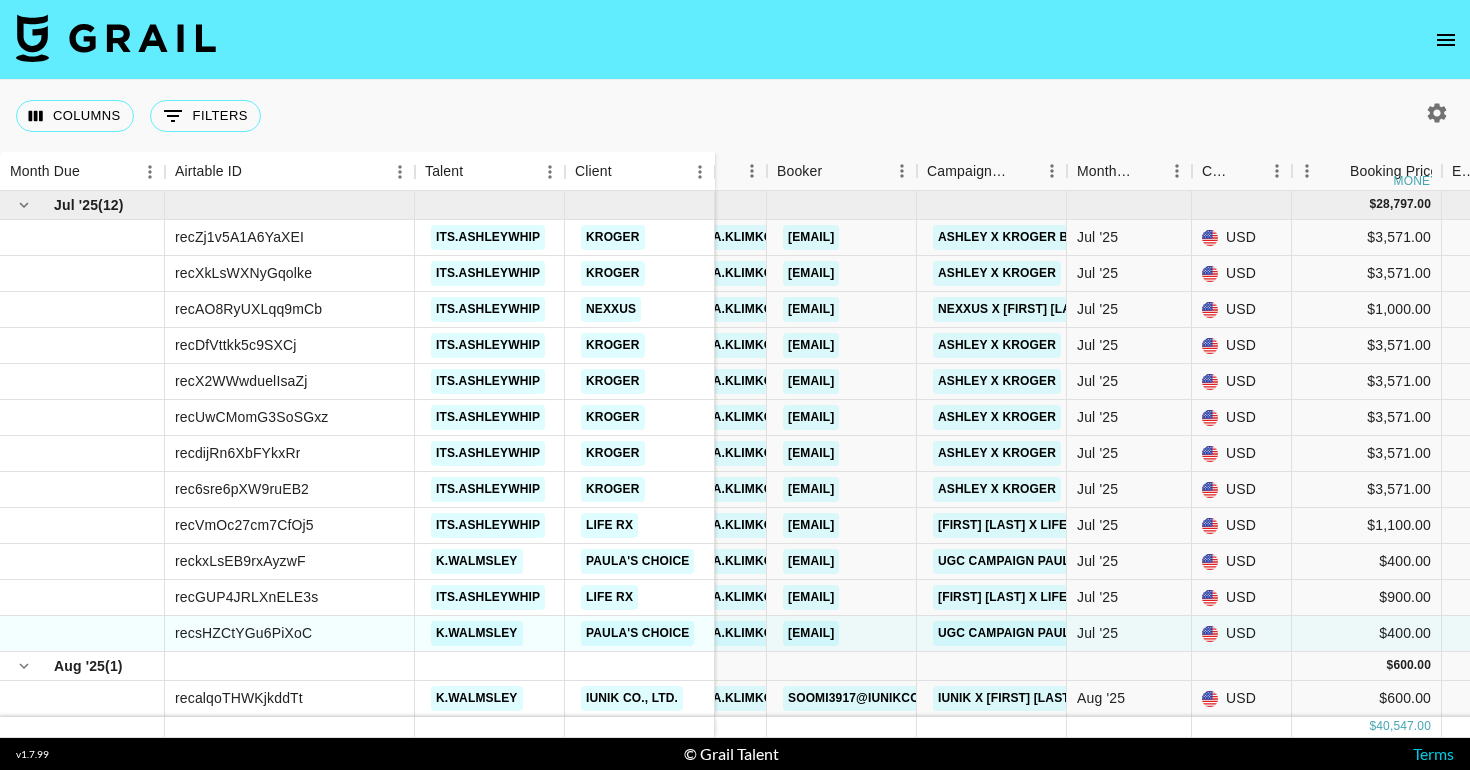 scroll, scrollTop: 310, scrollLeft: 0, axis: vertical 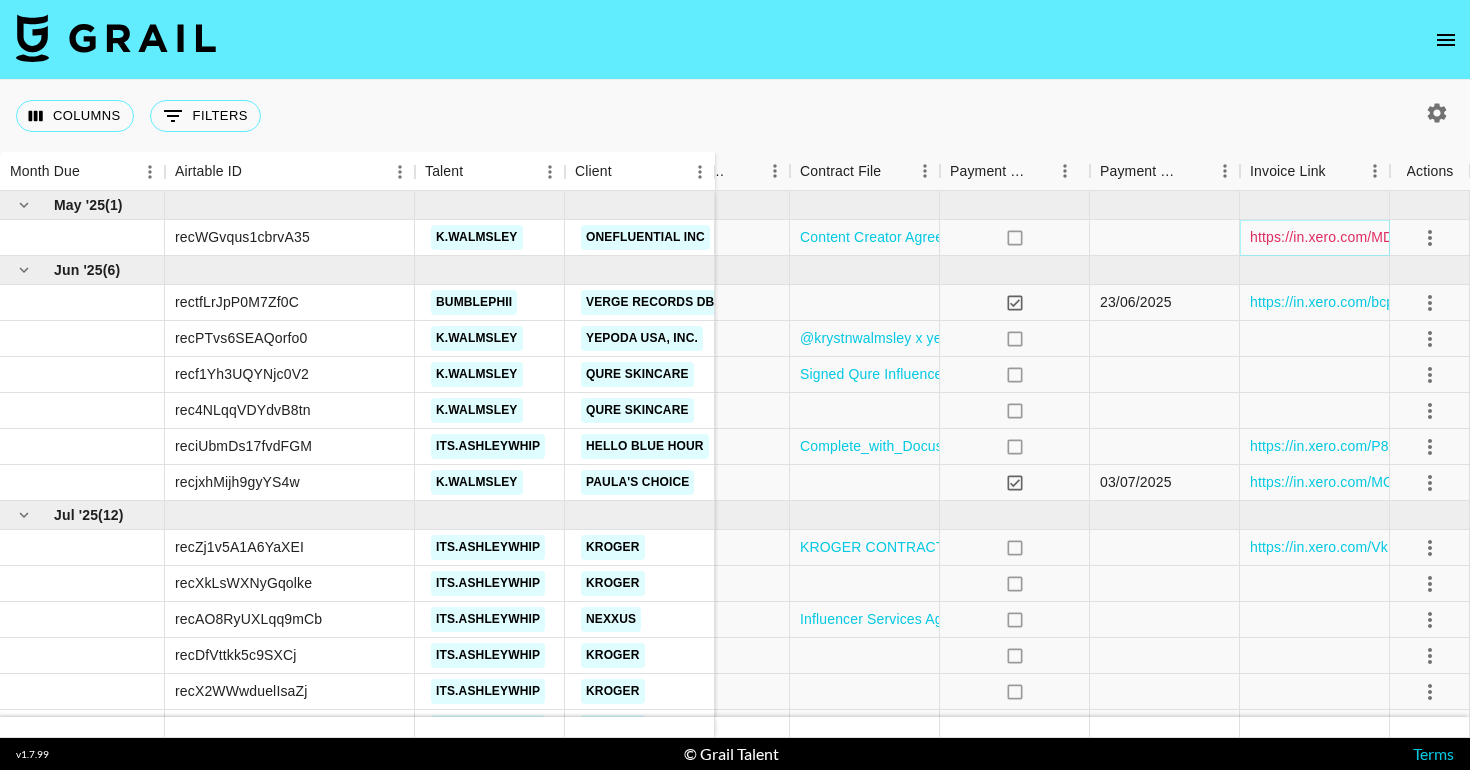 click on "https://in.xero.com/MDiF1kJkTUPDWz2HNUTCmwlM3daO4eNMVLtHyAZc" at bounding box center (1488, 237) 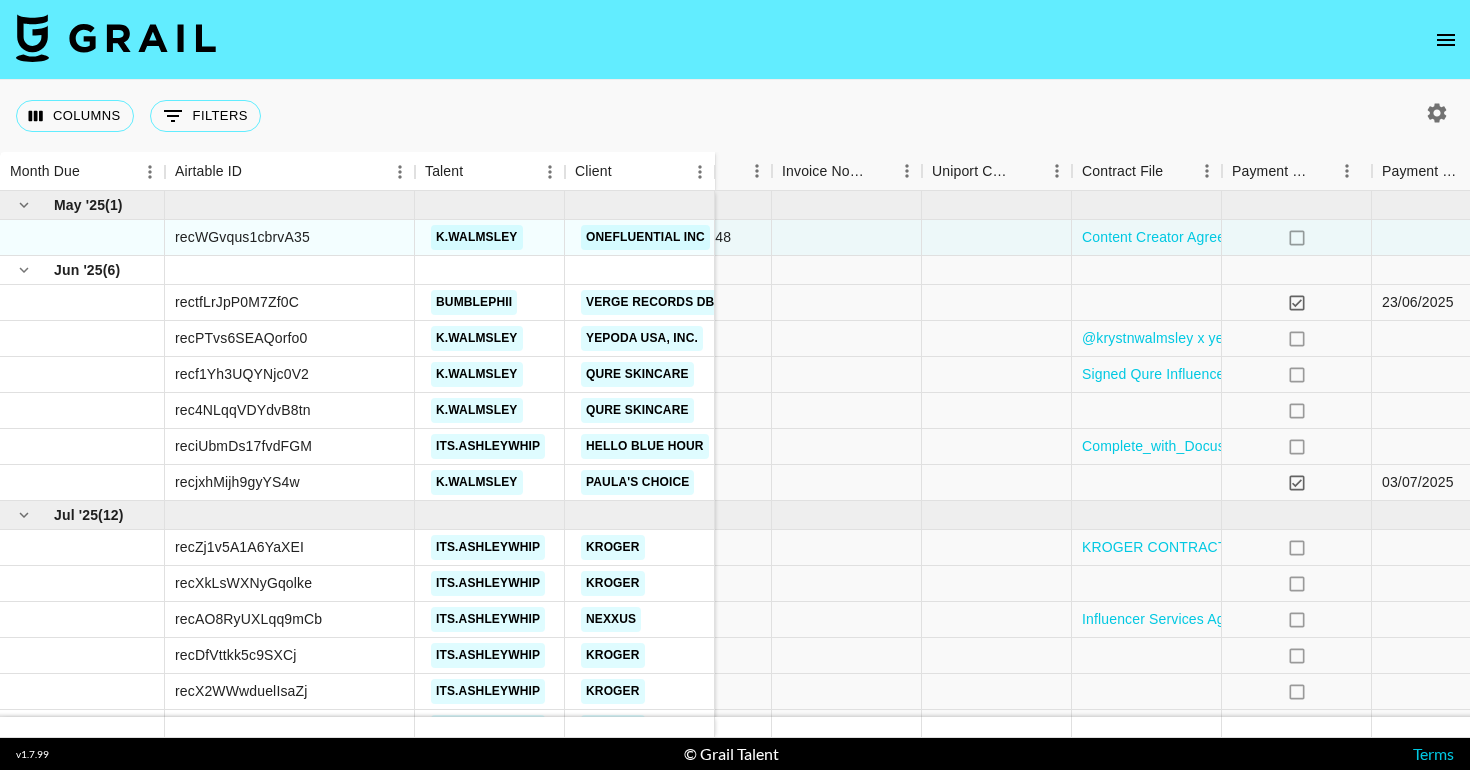 scroll, scrollTop: 0, scrollLeft: 1850, axis: horizontal 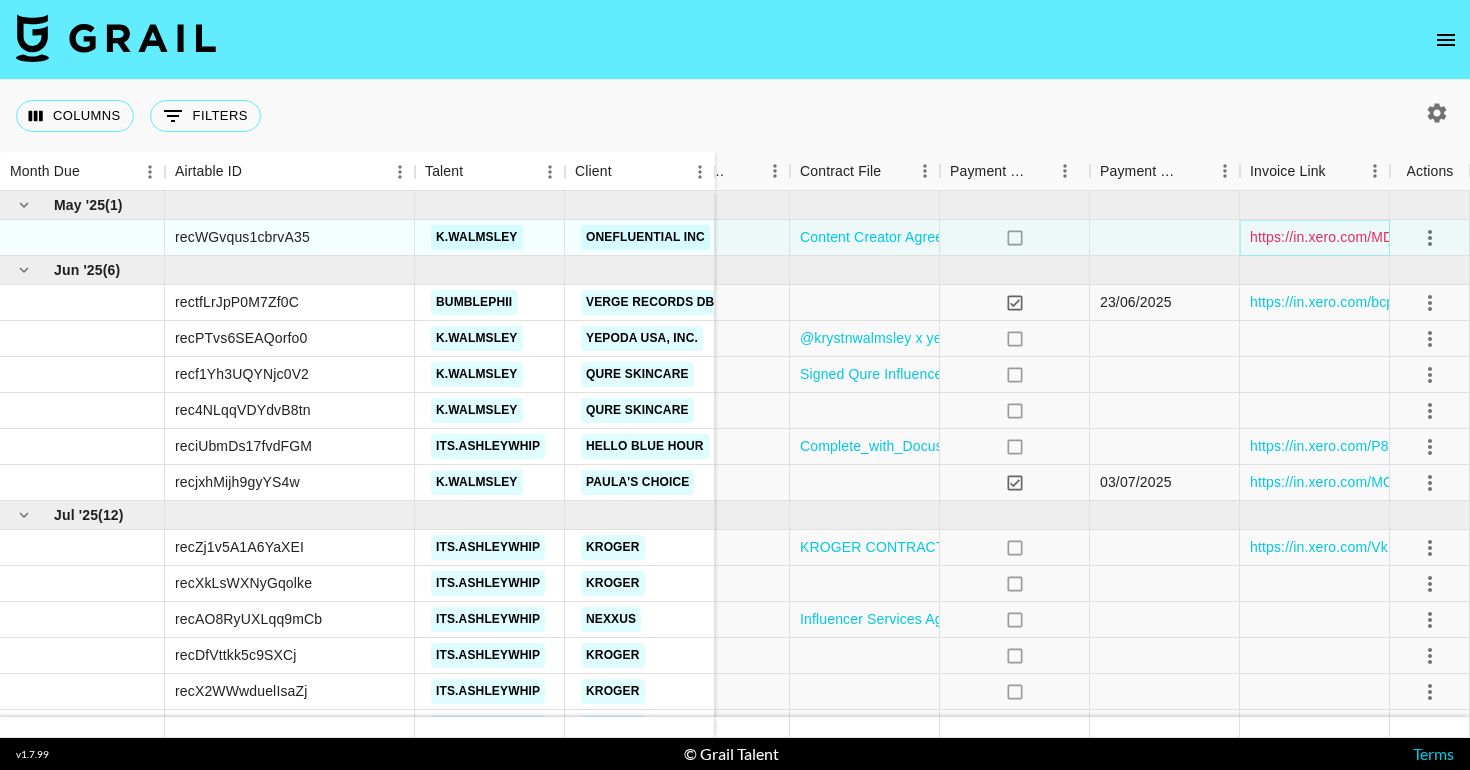 click on "https://in.xero.com/MDiF1kJkTUPDWz2HNUTCmwlM3daO4eNMVLtHyAZc" at bounding box center [1488, 237] 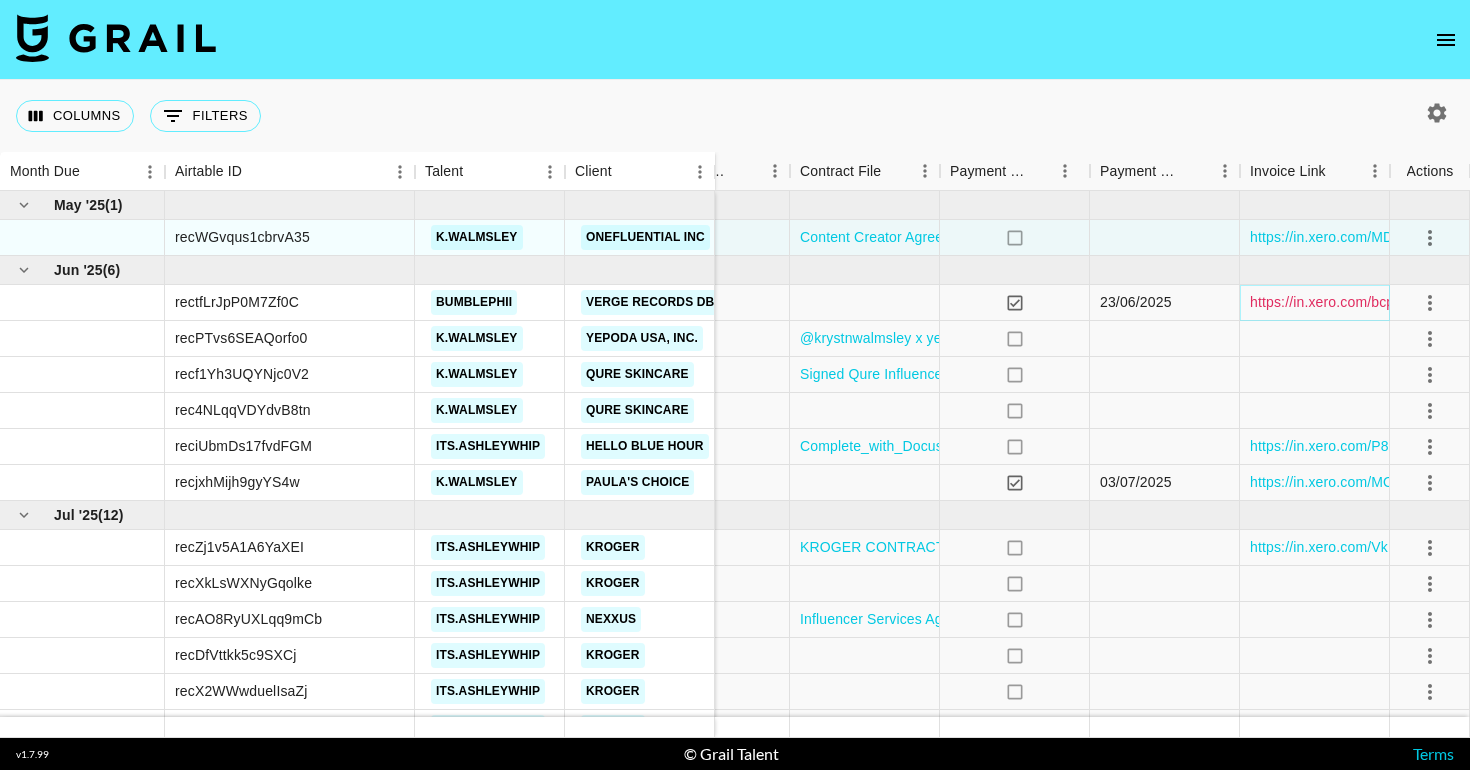 click on "https://in.xero.com/bcpFMe9IDxxeSQ3yO0bLiWQJiXg3D6rX9udcpU1B" at bounding box center (1475, 302) 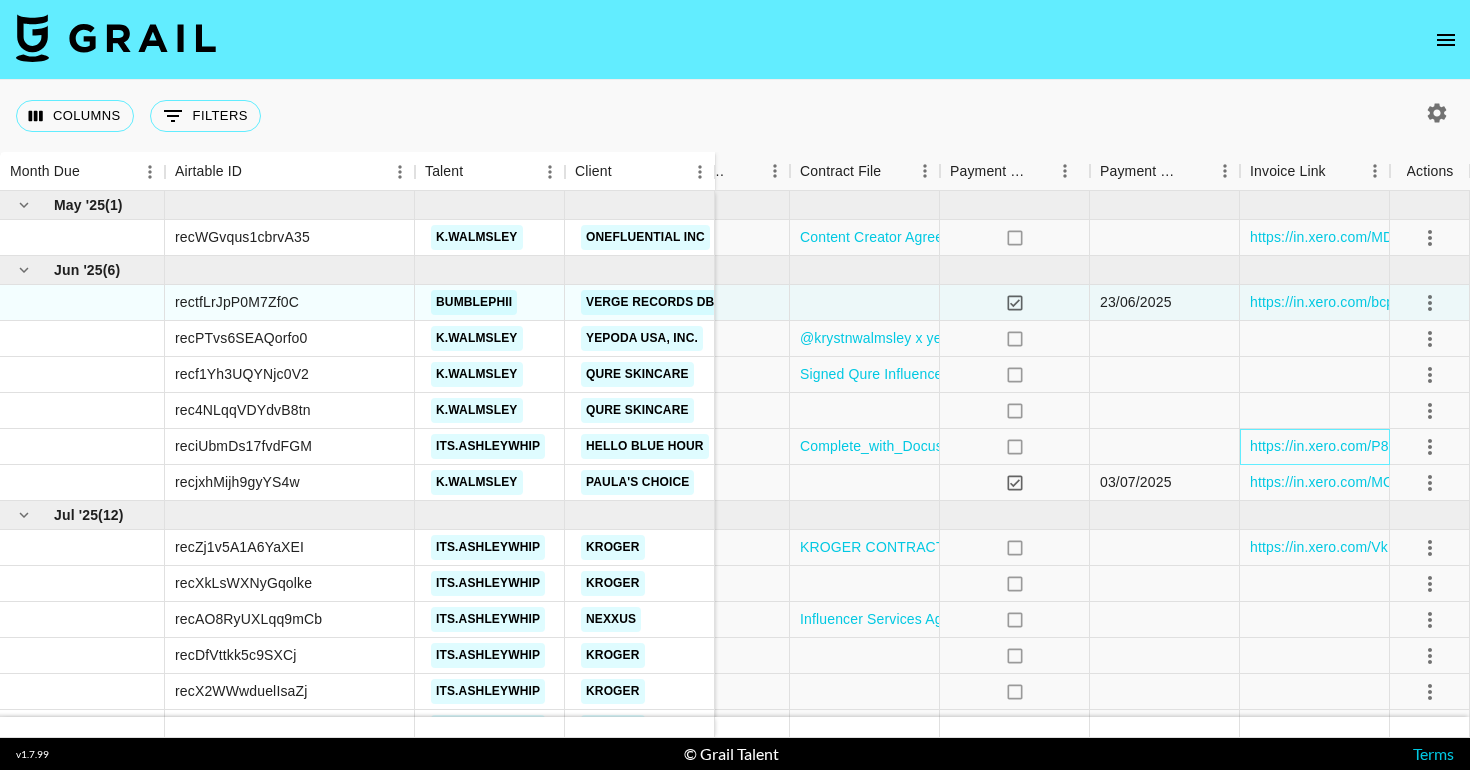 click on "https://in.xero.com/P8Y4e0SYkNSuXmaKkQHWe49RrpFMkTcflwkMEDw8" at bounding box center [1315, 447] 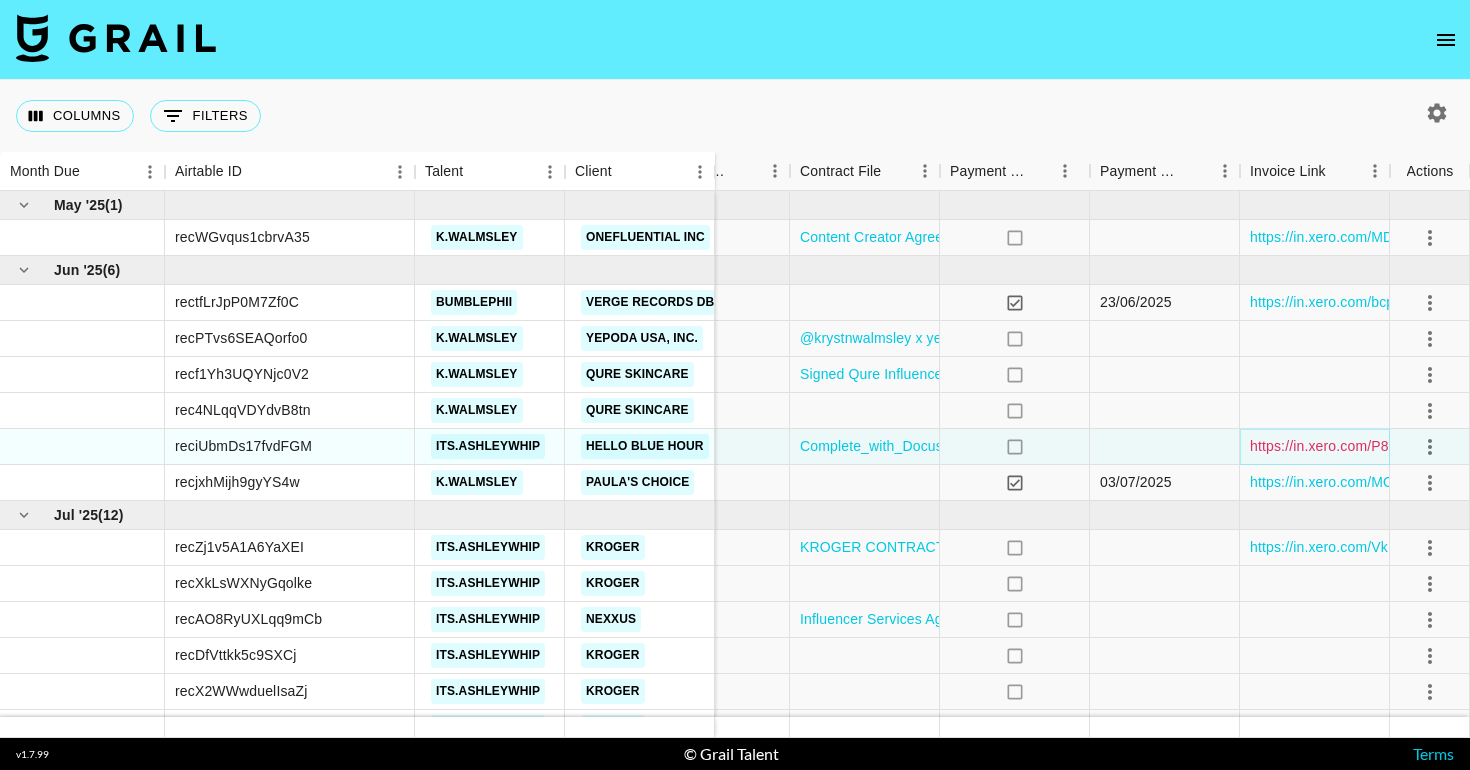 click on "https://in.xero.com/P8Y4e0SYkNSuXmaKkQHWe49RrpFMkTcflwkMEDw8" at bounding box center (1484, 446) 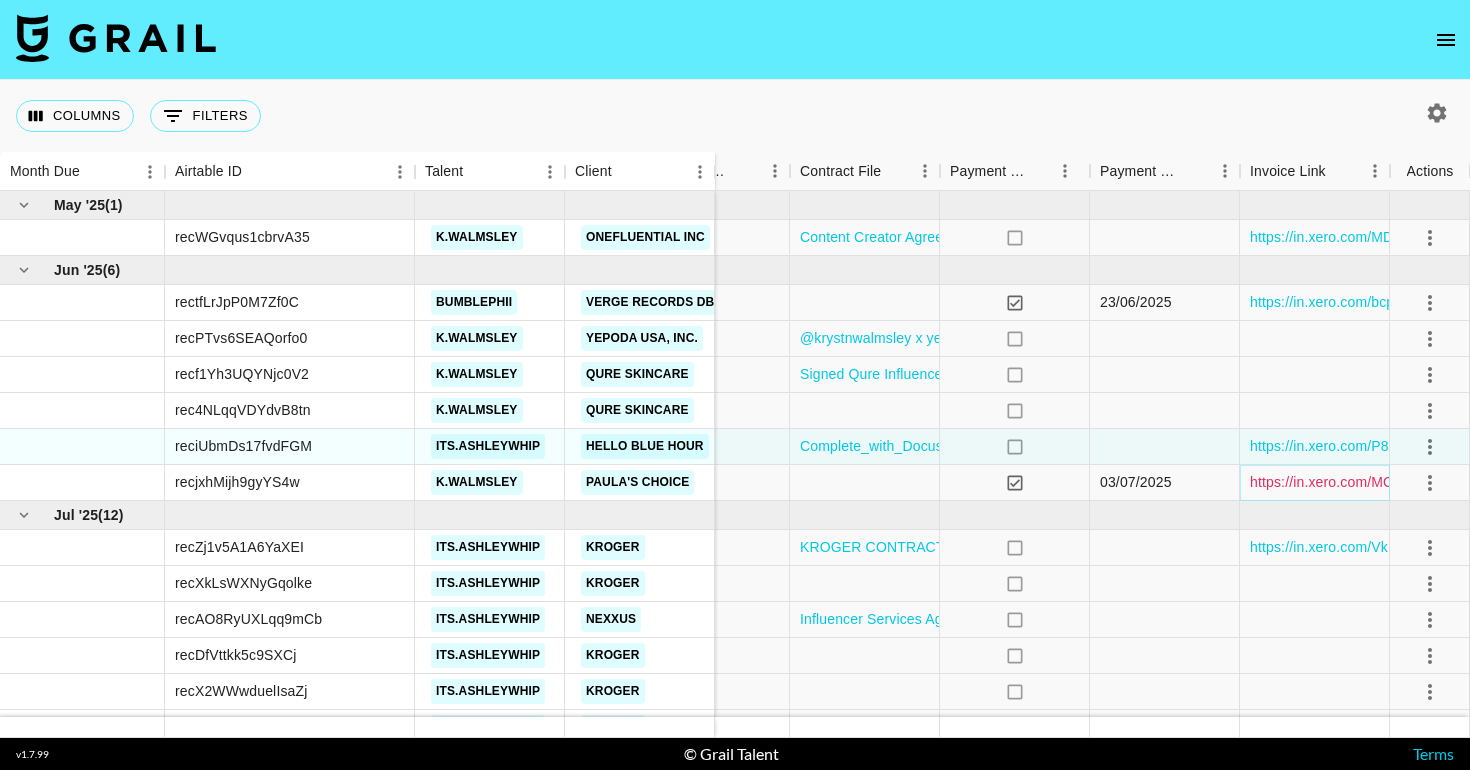 click on "https://in.xero.com/MOu77jGe1y0yazMvPKCgiy0bDmWlnjPnkLaZUp9n" at bounding box center [1475, 482] 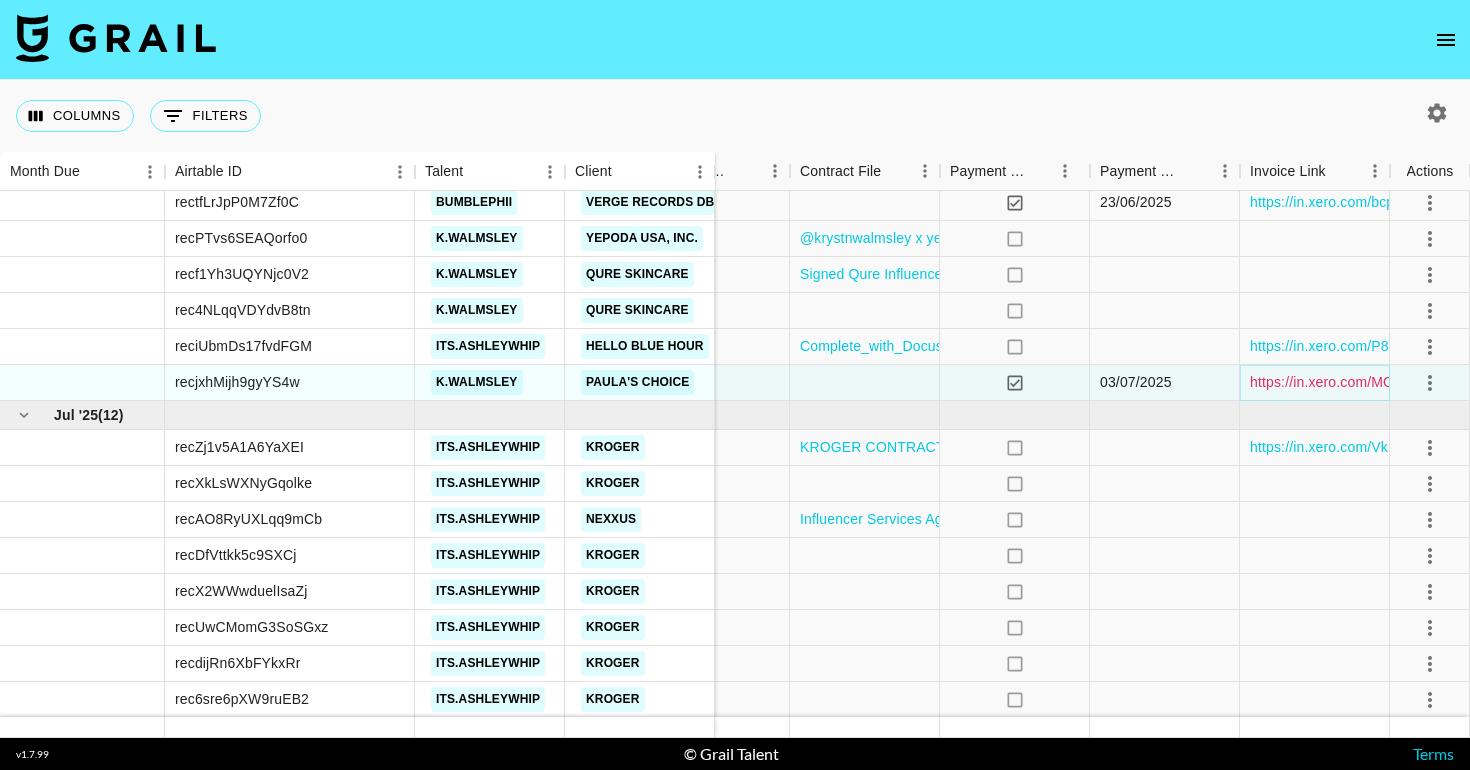 scroll, scrollTop: 151, scrollLeft: 1850, axis: both 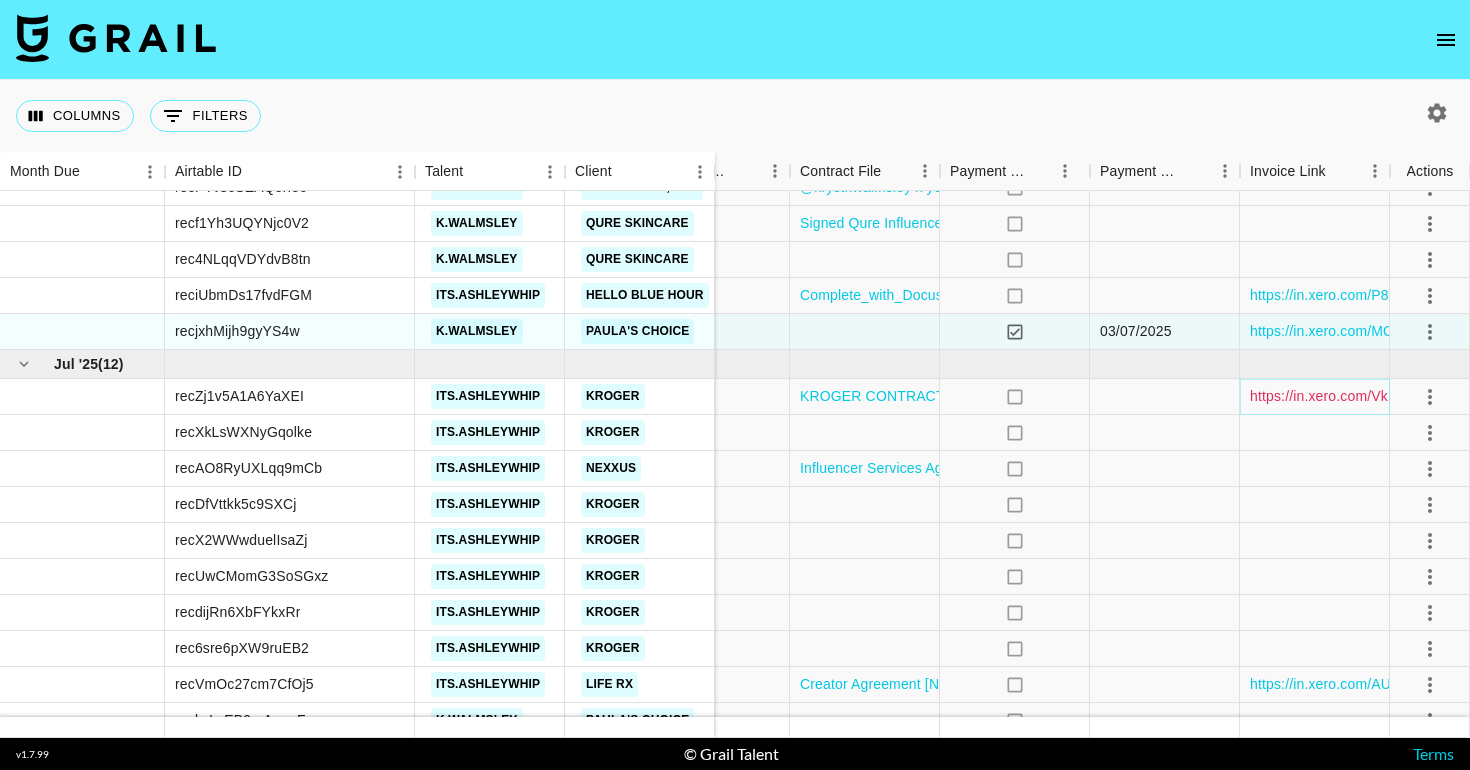 click on "https://in.xero.com/VkIJ9II1qQw8UPZeDmbaVzKkp42FUbLTnJQsmSUj" at bounding box center [1476, 396] 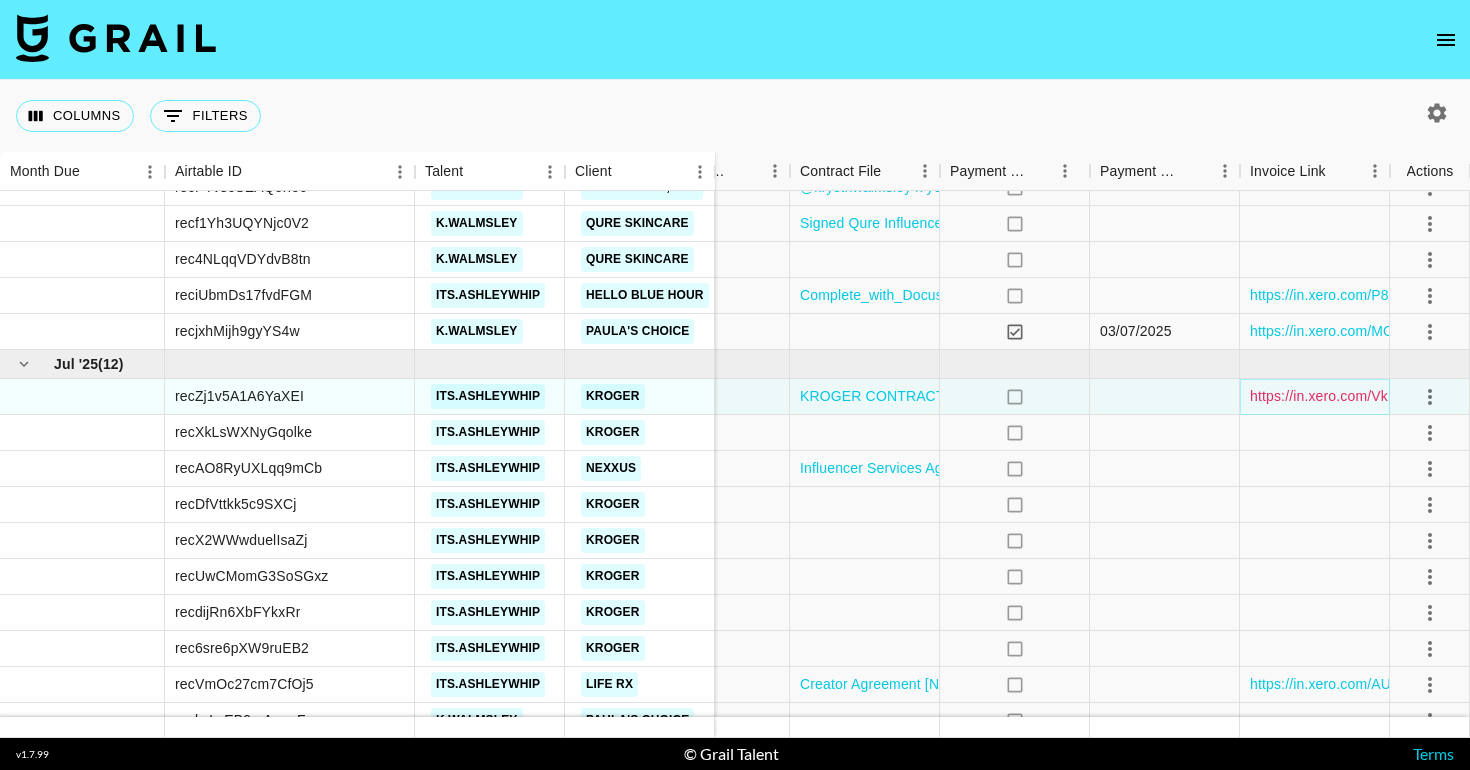 scroll, scrollTop: 310, scrollLeft: 1850, axis: both 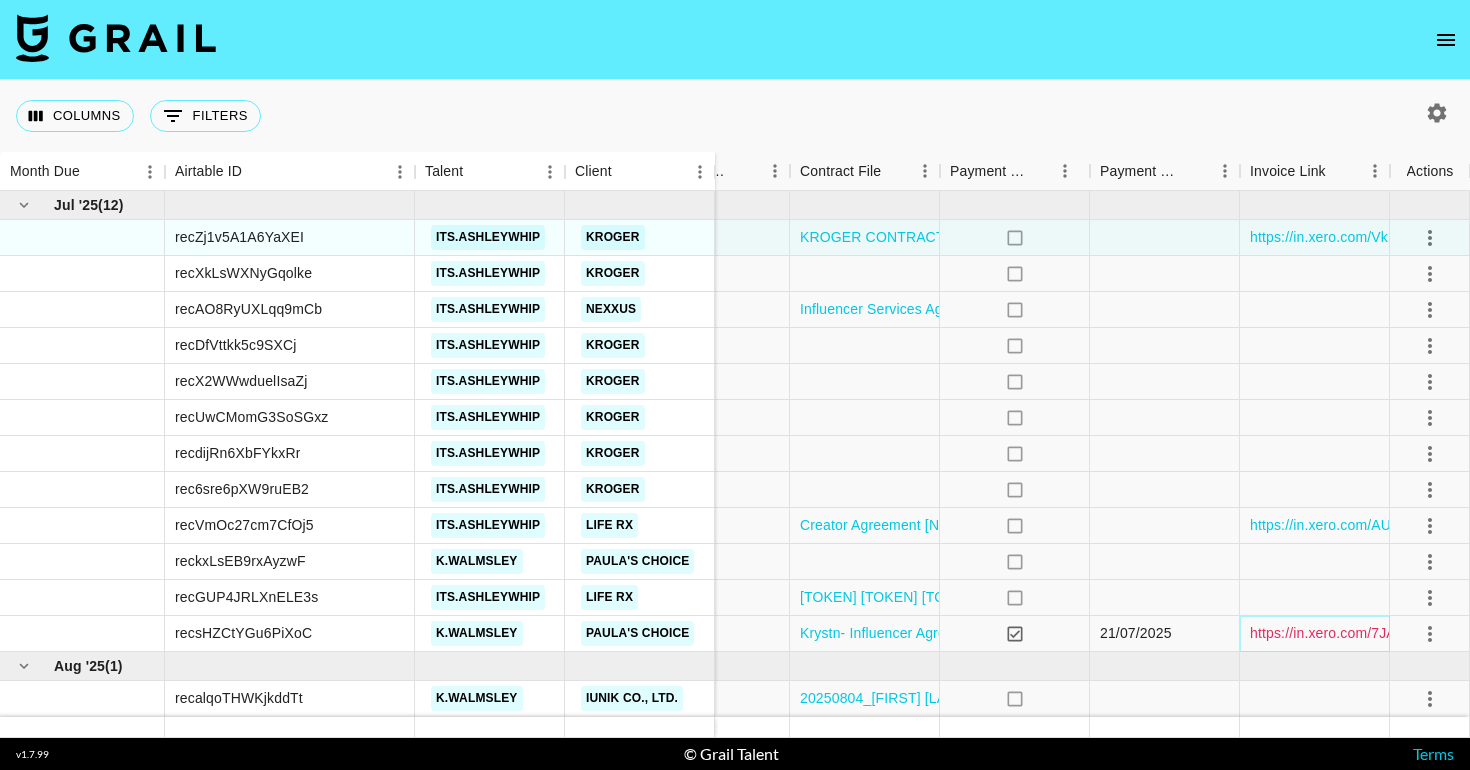 click on "https://in.xero.com/7JAjKN1fWp8SWgTPVGuRDpIglnlLxZaHG5y2Vx1H" at bounding box center (1476, 633) 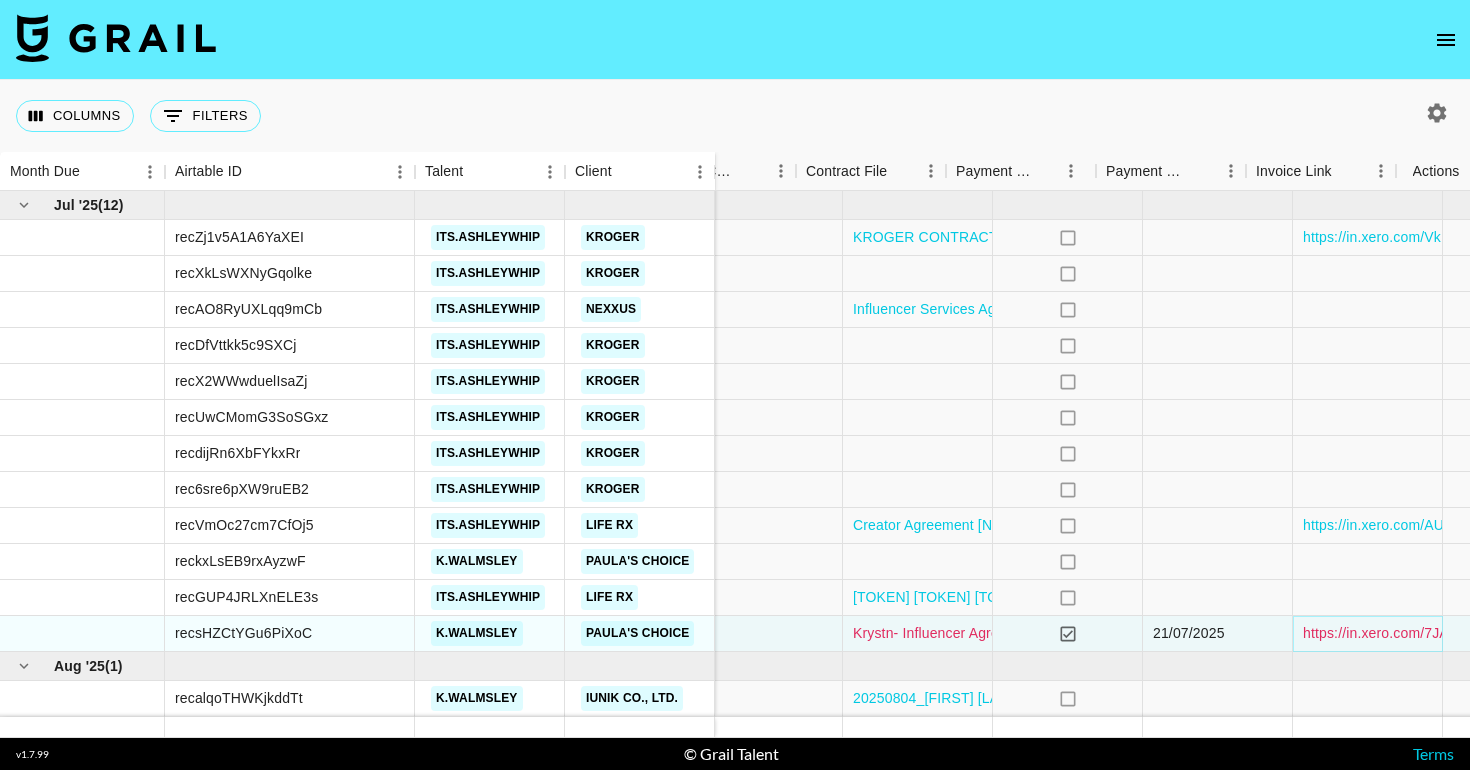 scroll, scrollTop: 310, scrollLeft: 1850, axis: both 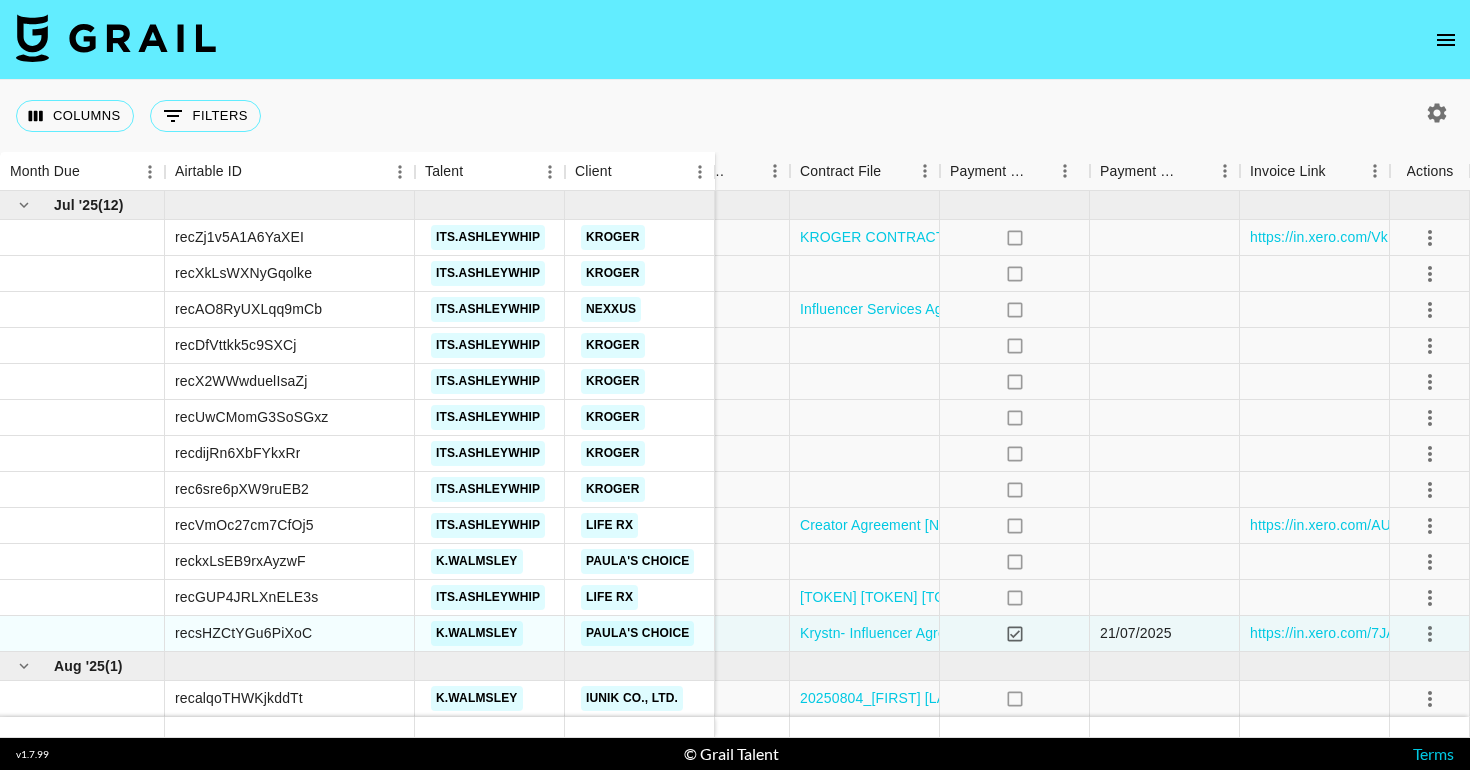 click at bounding box center (1446, 40) 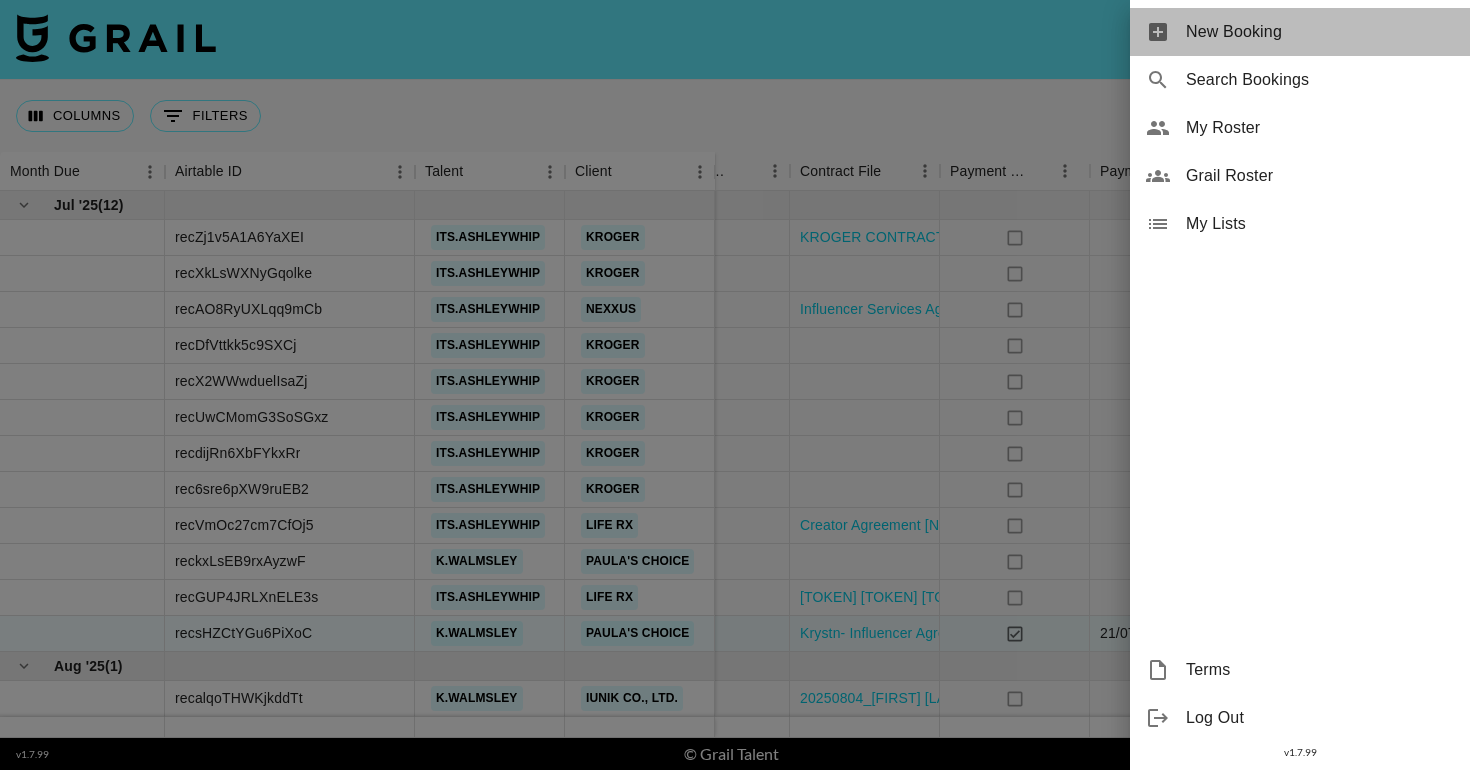 click on "New Booking" at bounding box center (1320, 32) 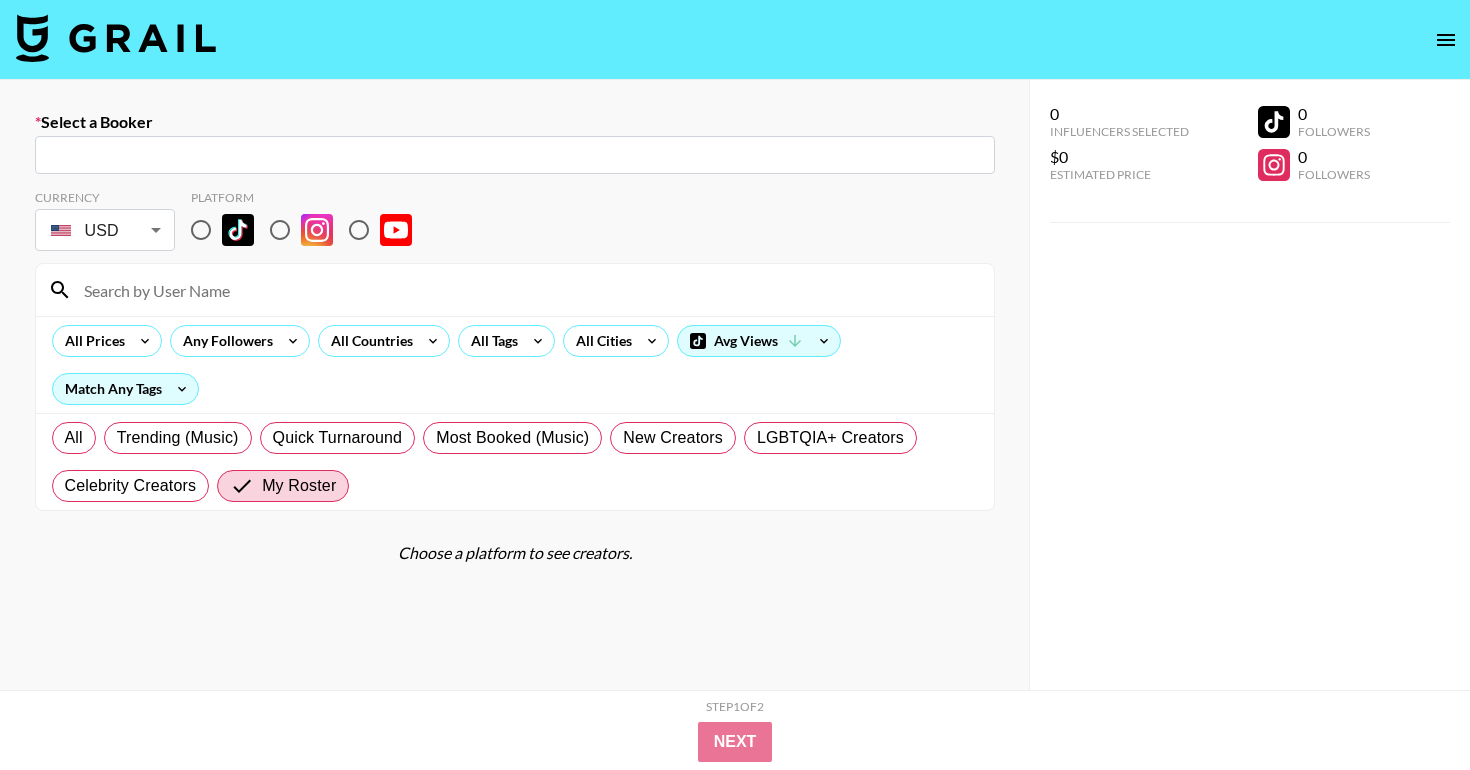 click on "​" at bounding box center [515, 155] 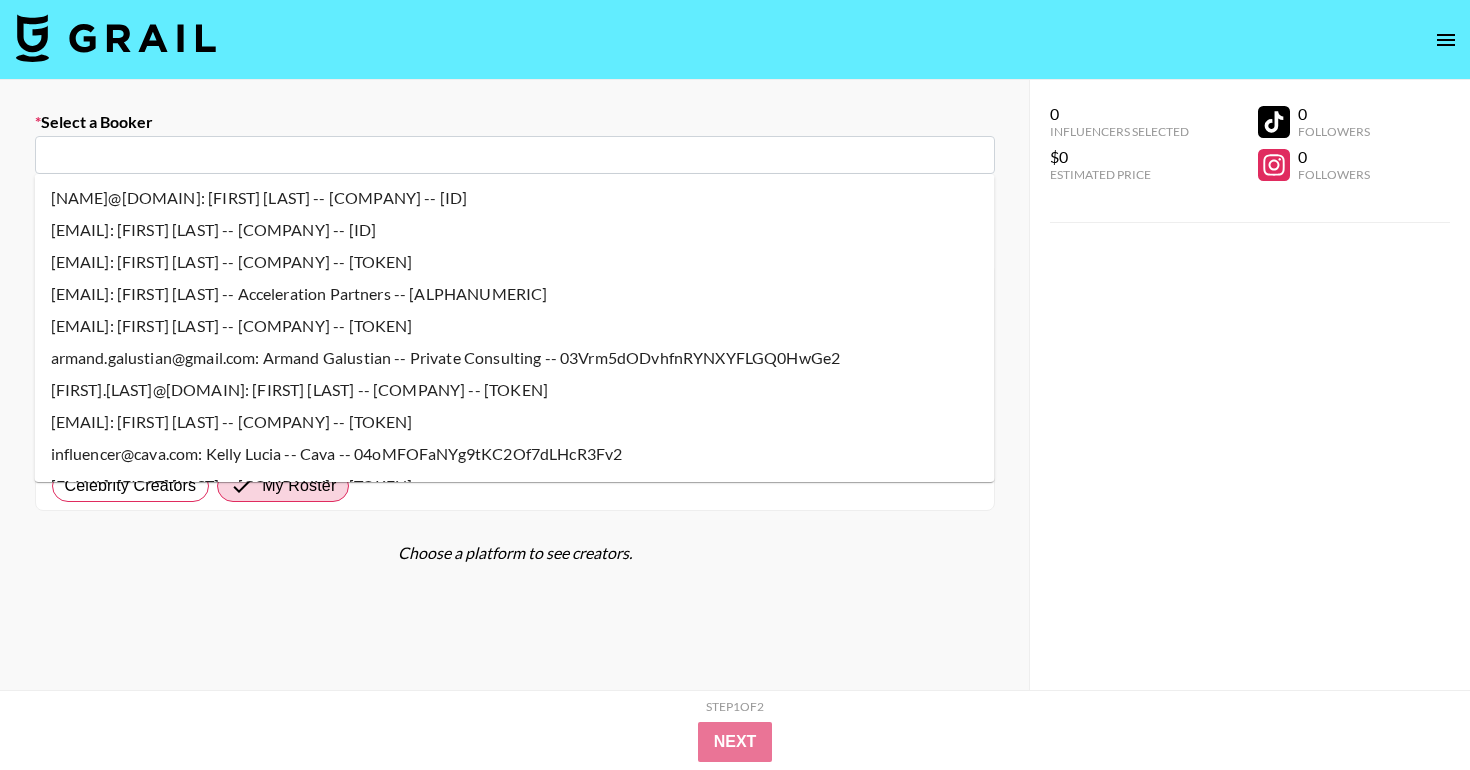 paste on "APRILSKIN" 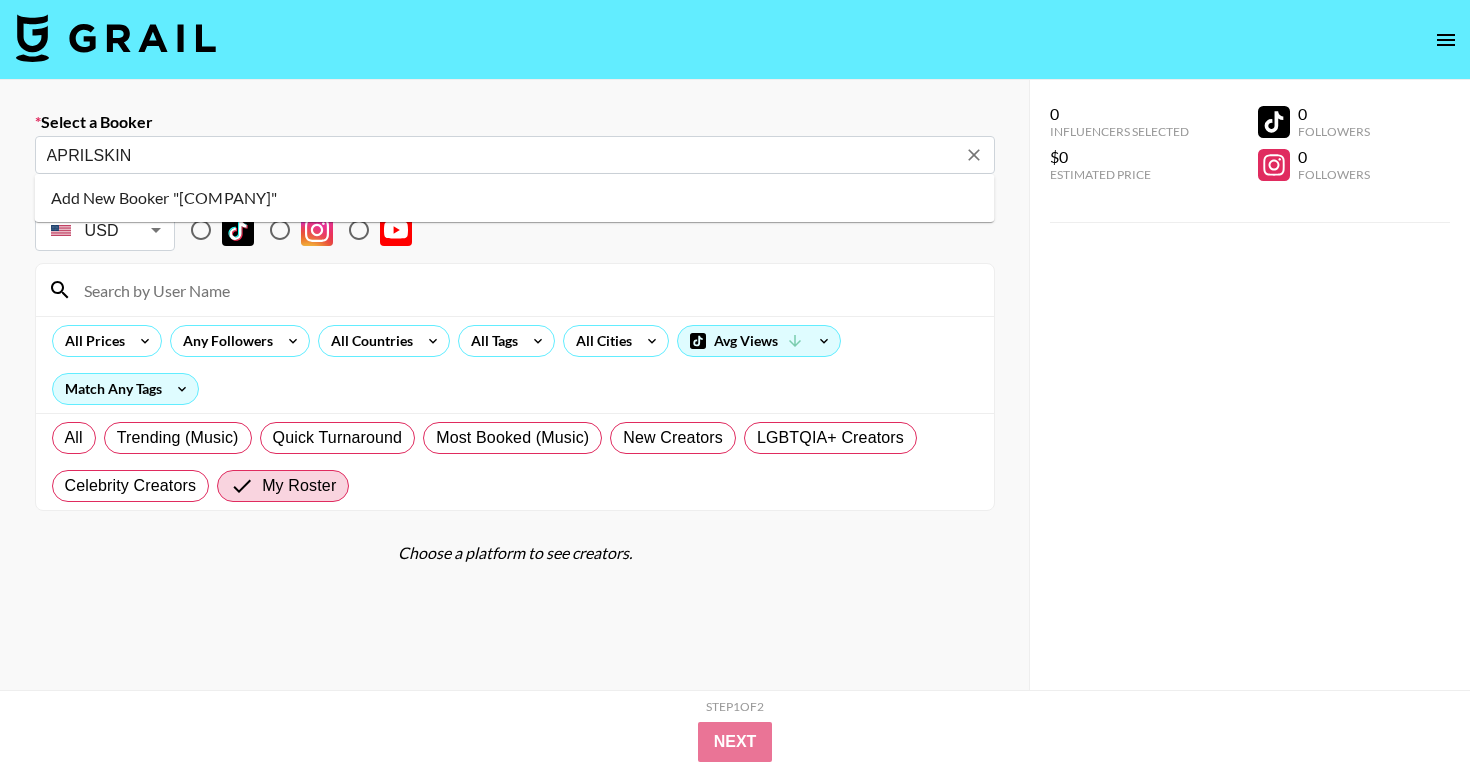click on "APRILSKIN" at bounding box center [501, 155] 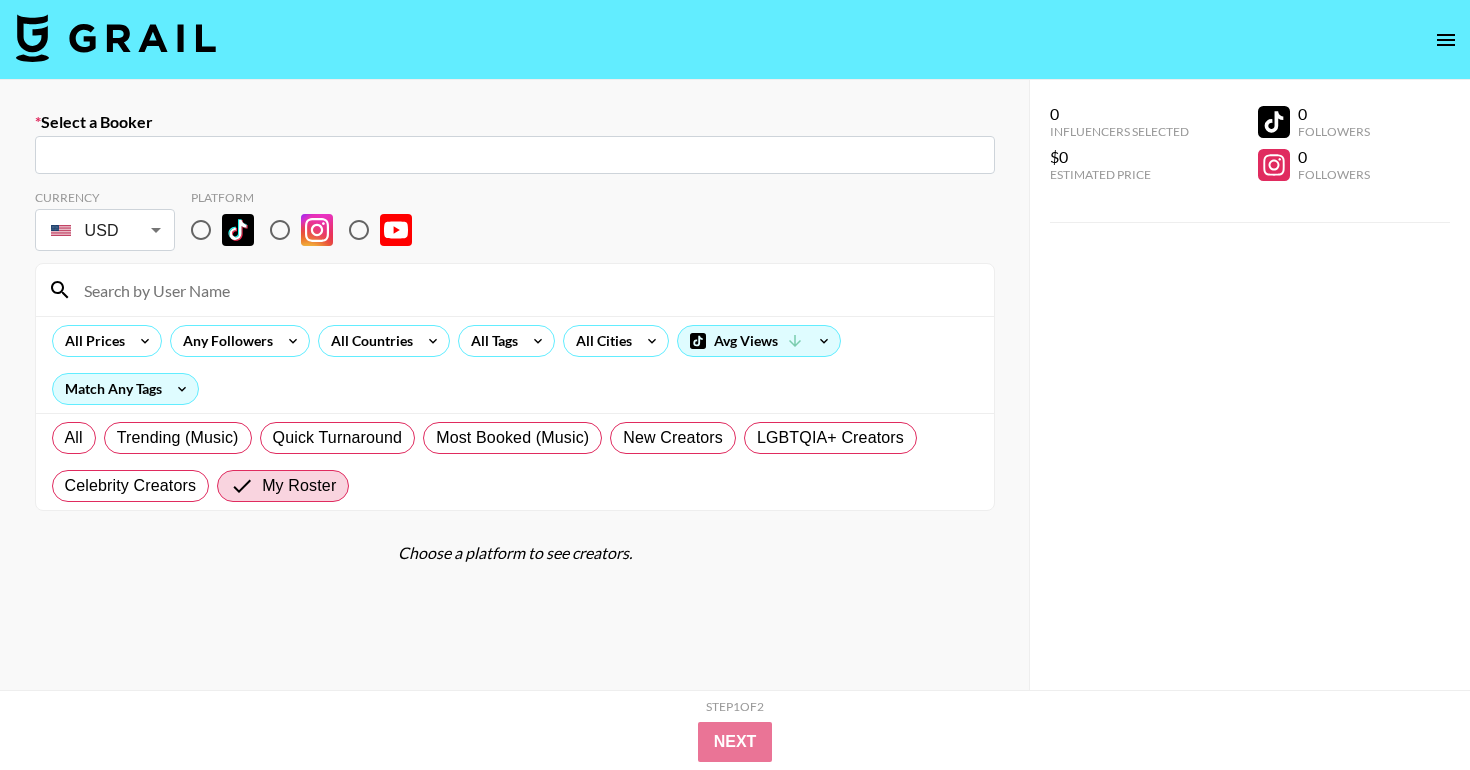 click on "​" at bounding box center [515, 155] 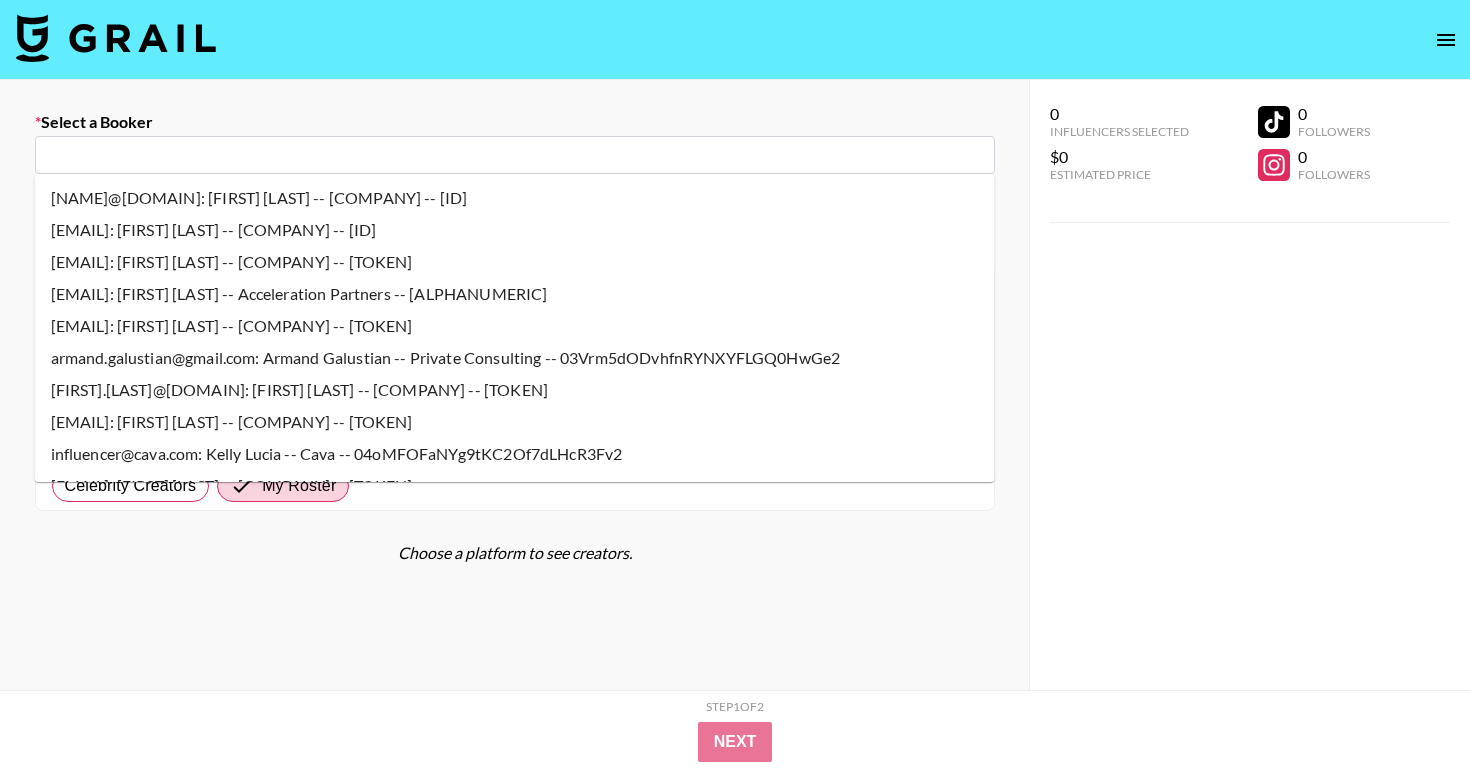 paste on "[NUMBER]@[DOMAIN]" 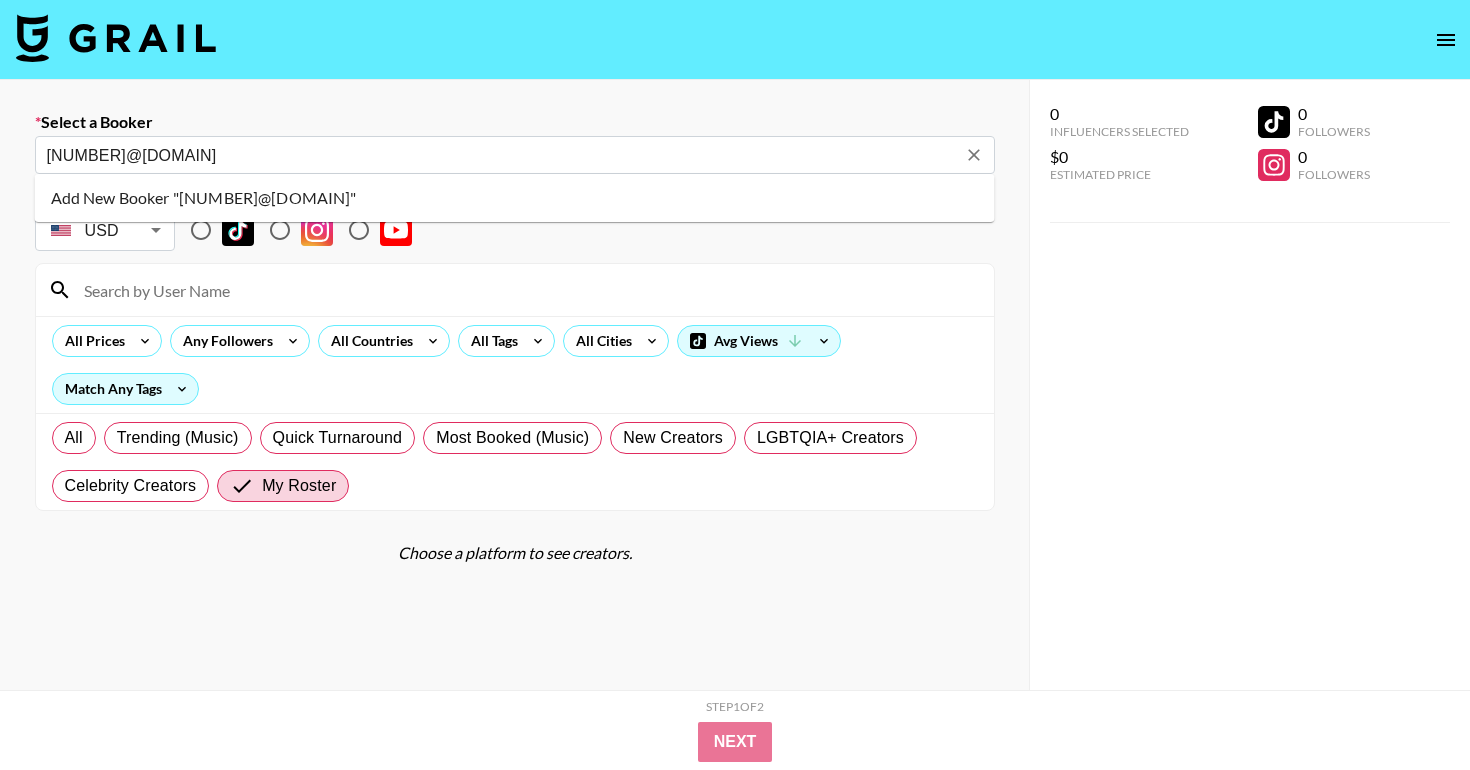 click on "Add New Booker "[NUMBER]@[DOMAIN]"" at bounding box center [515, 198] 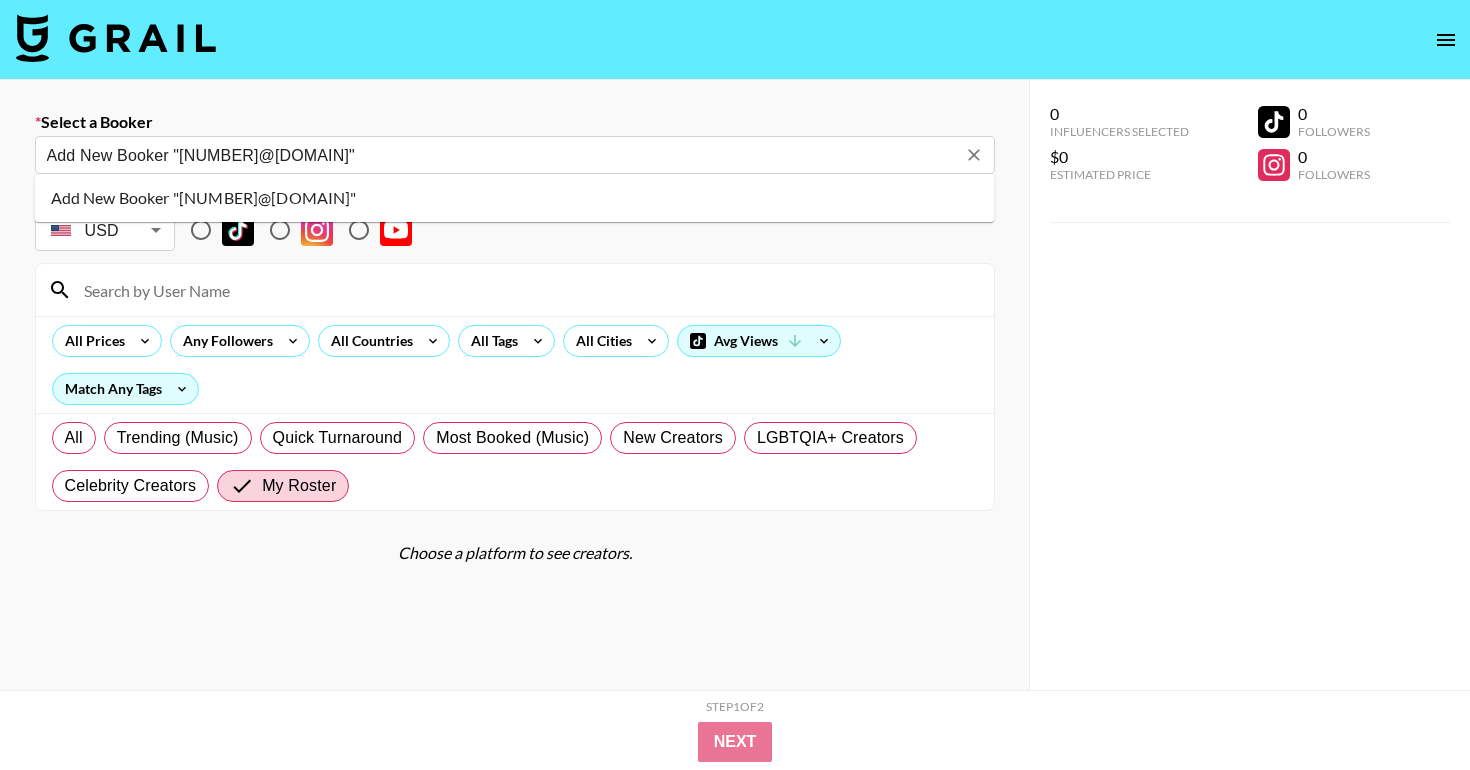 type 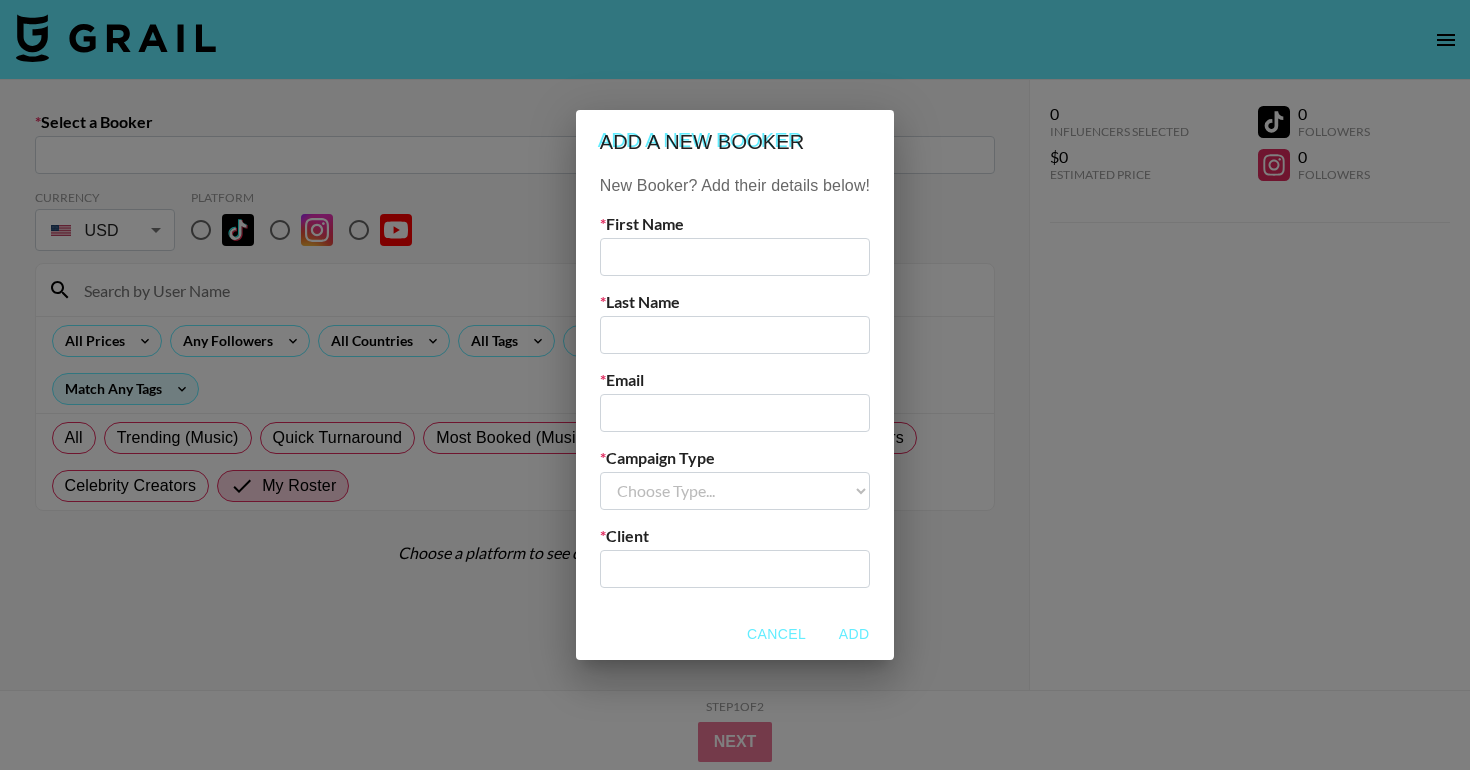 click at bounding box center (735, 257) 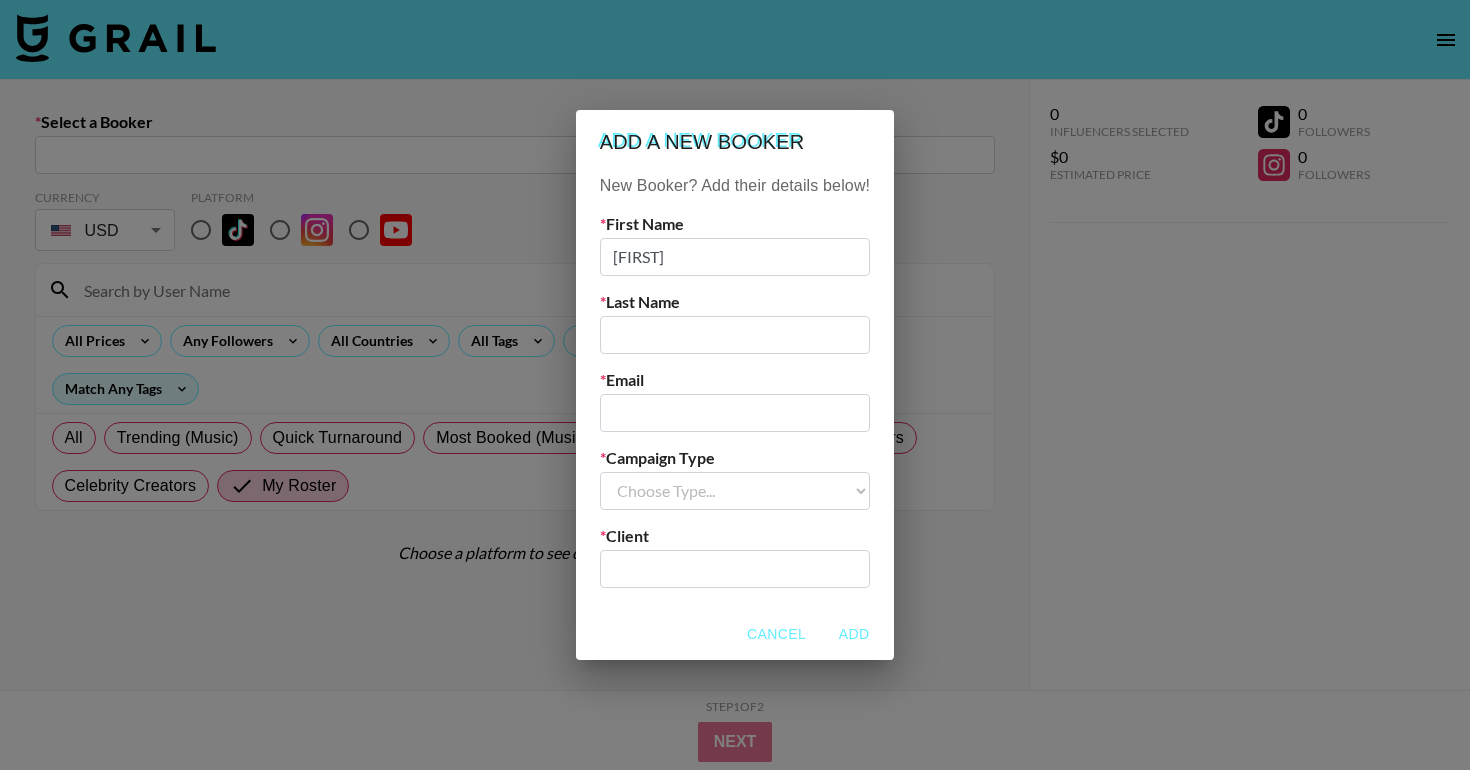type on "[FIRST]" 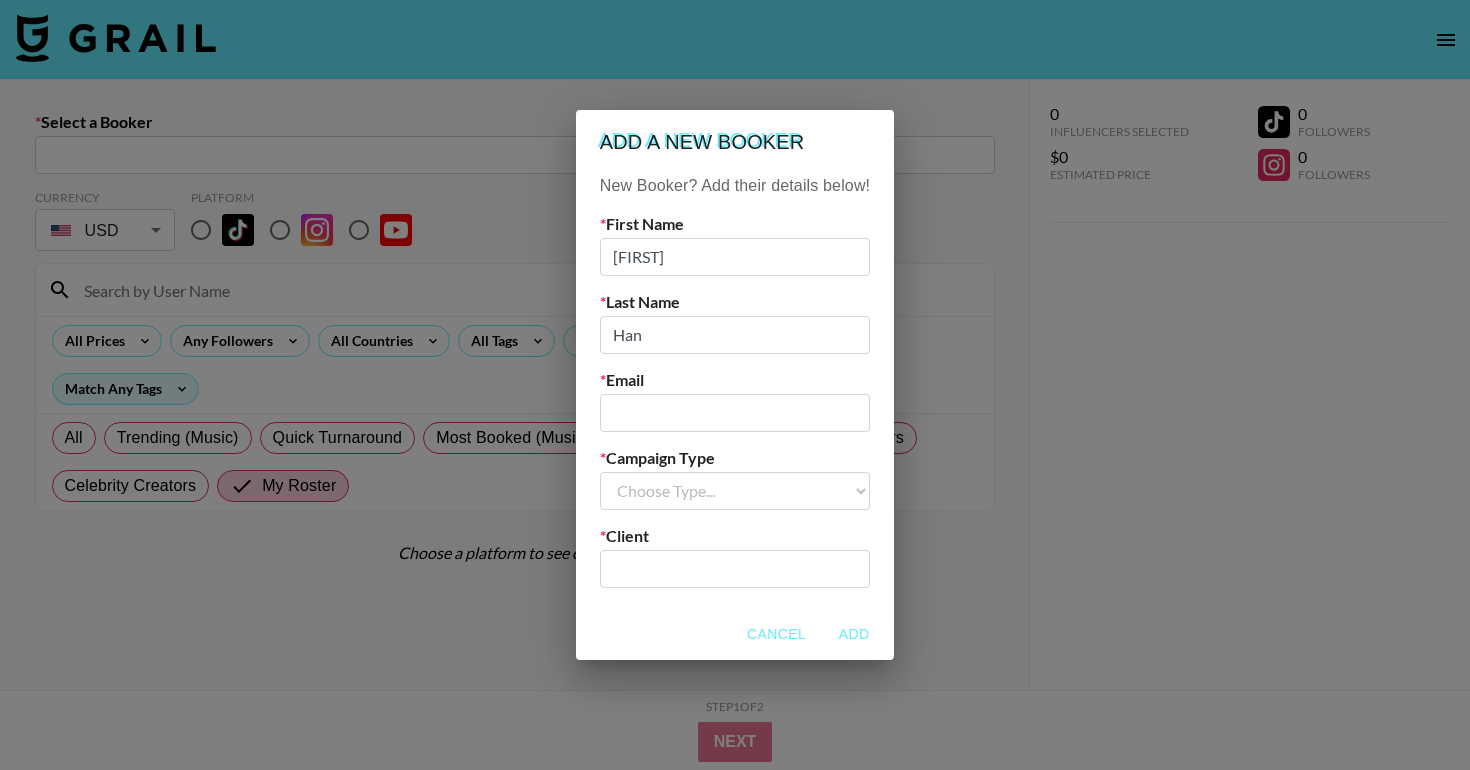 type on "Han" 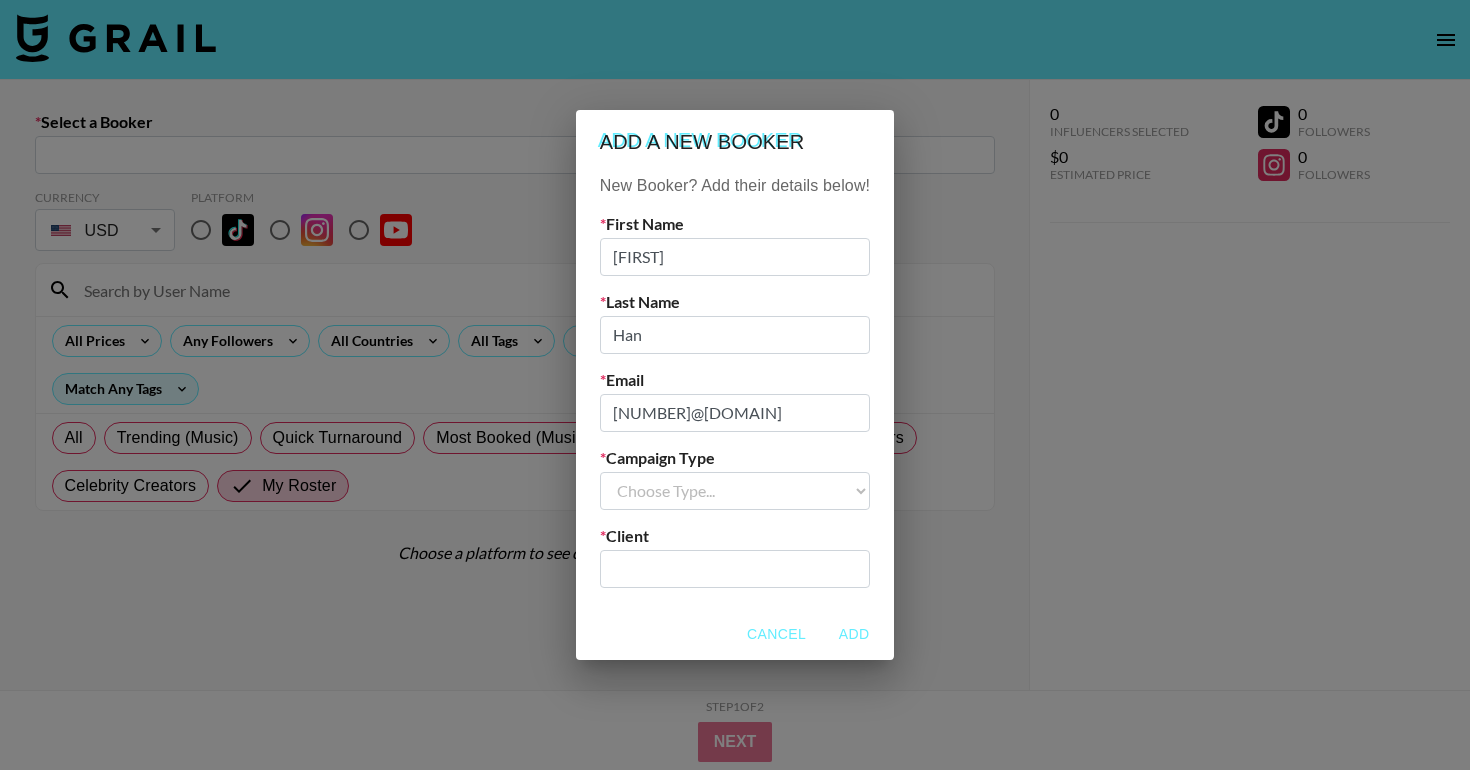 type on "[NUMBER]@[DOMAIN]" 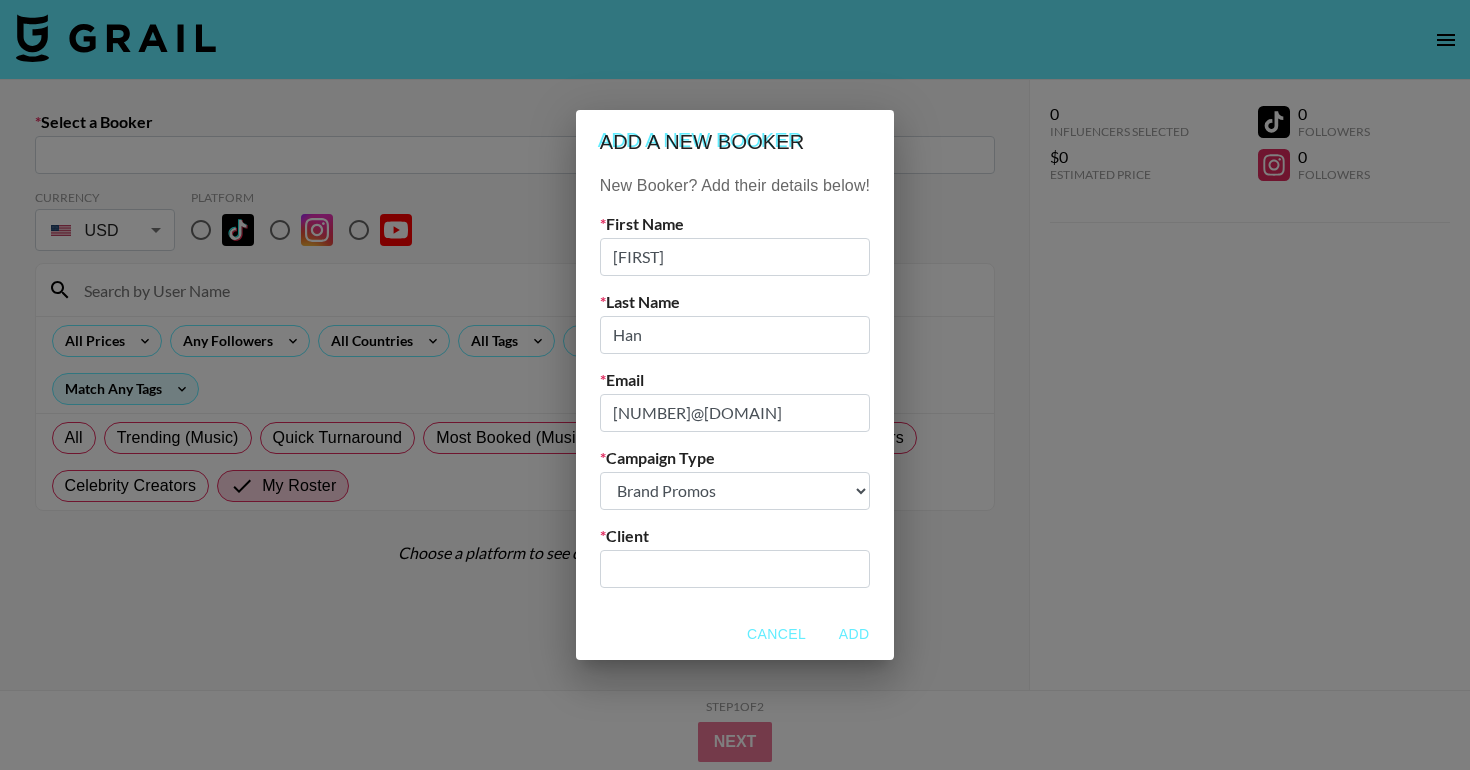click at bounding box center (735, 568) 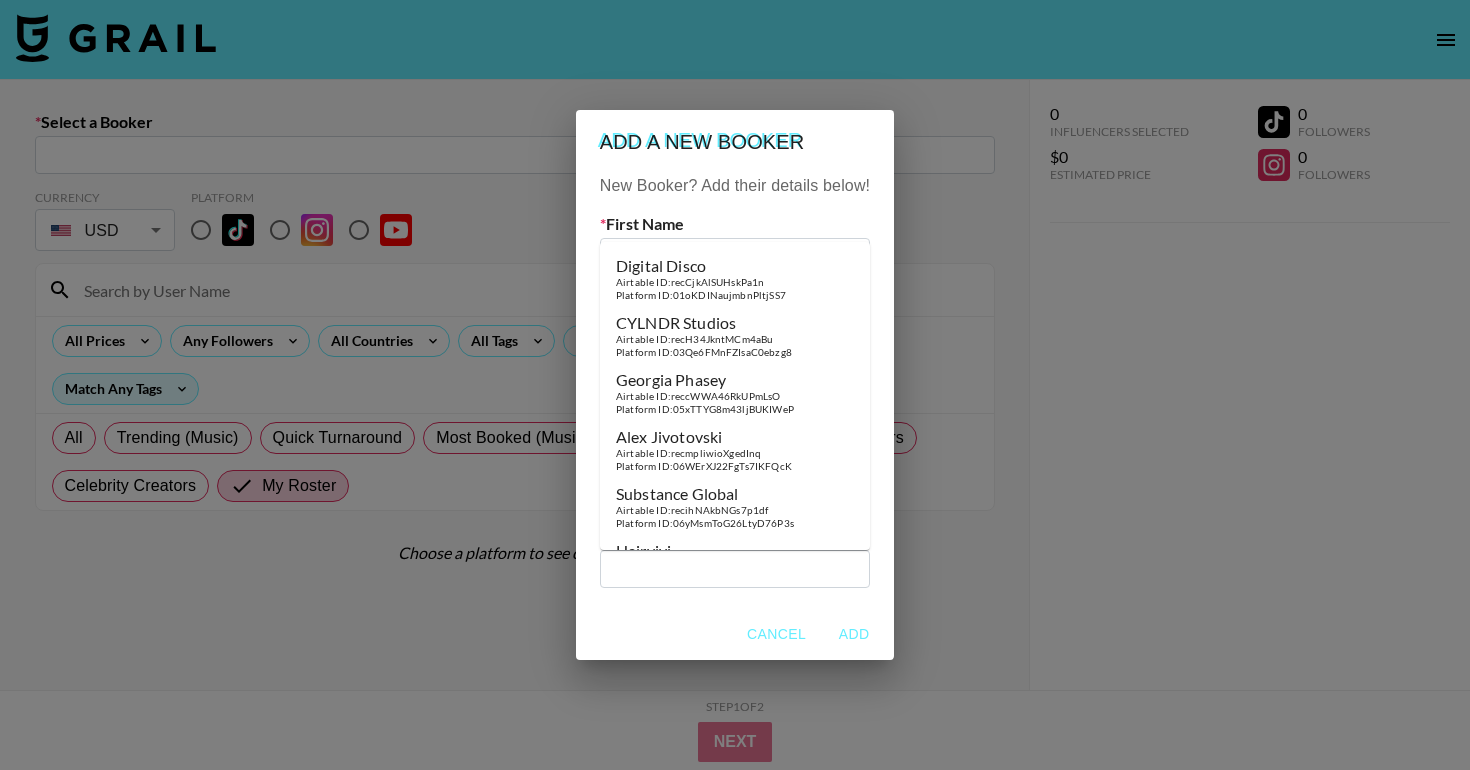 click at bounding box center (735, 568) 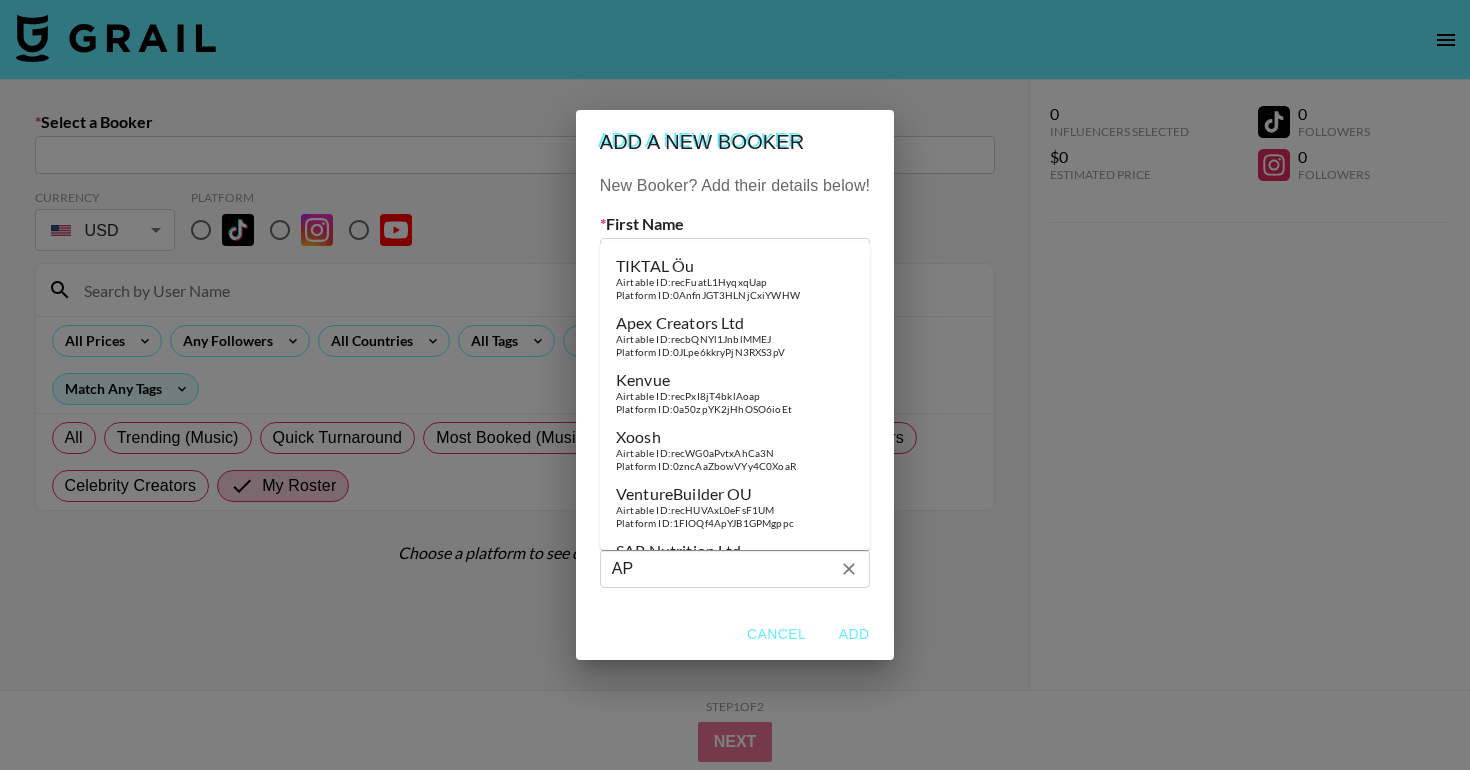 type on "A" 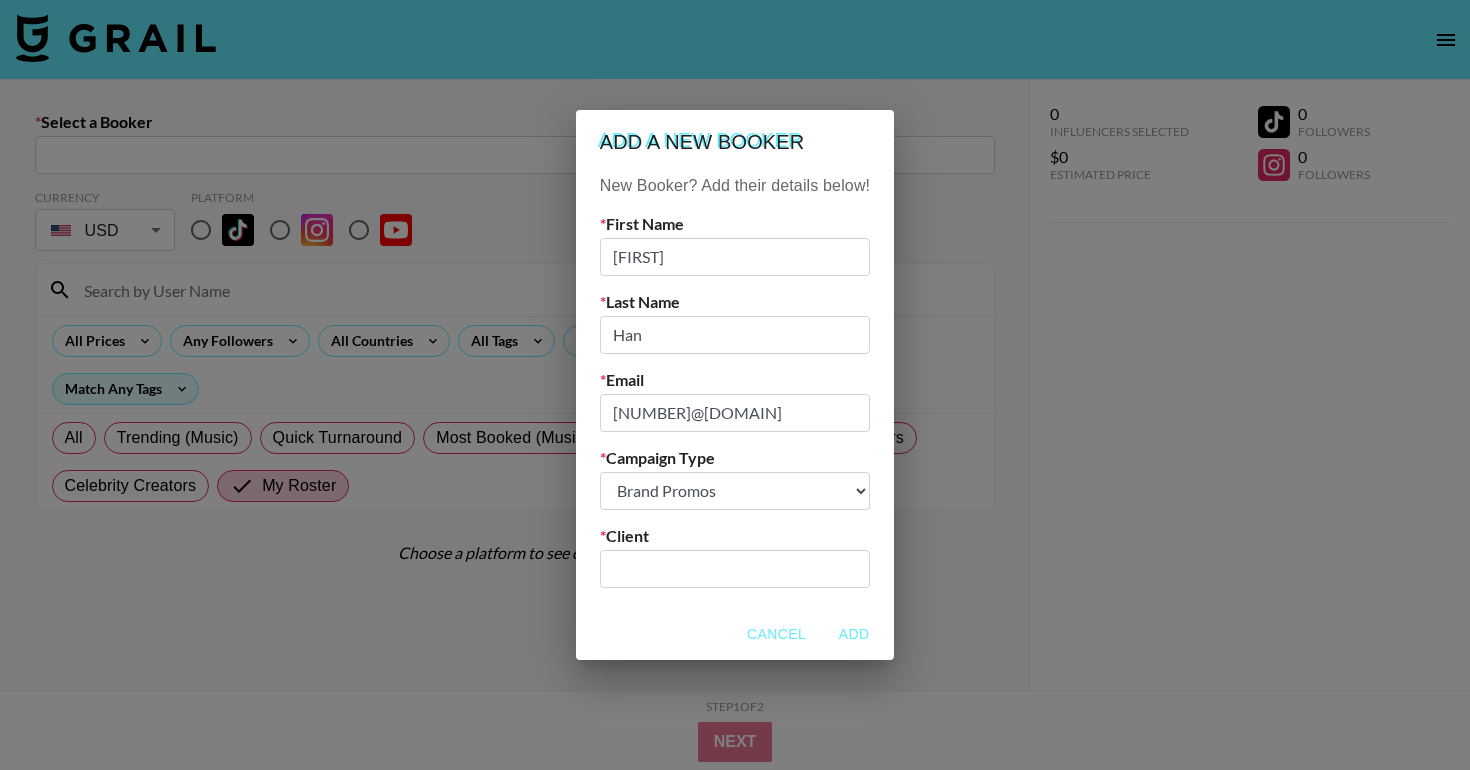 paste on "APRILSKIN" 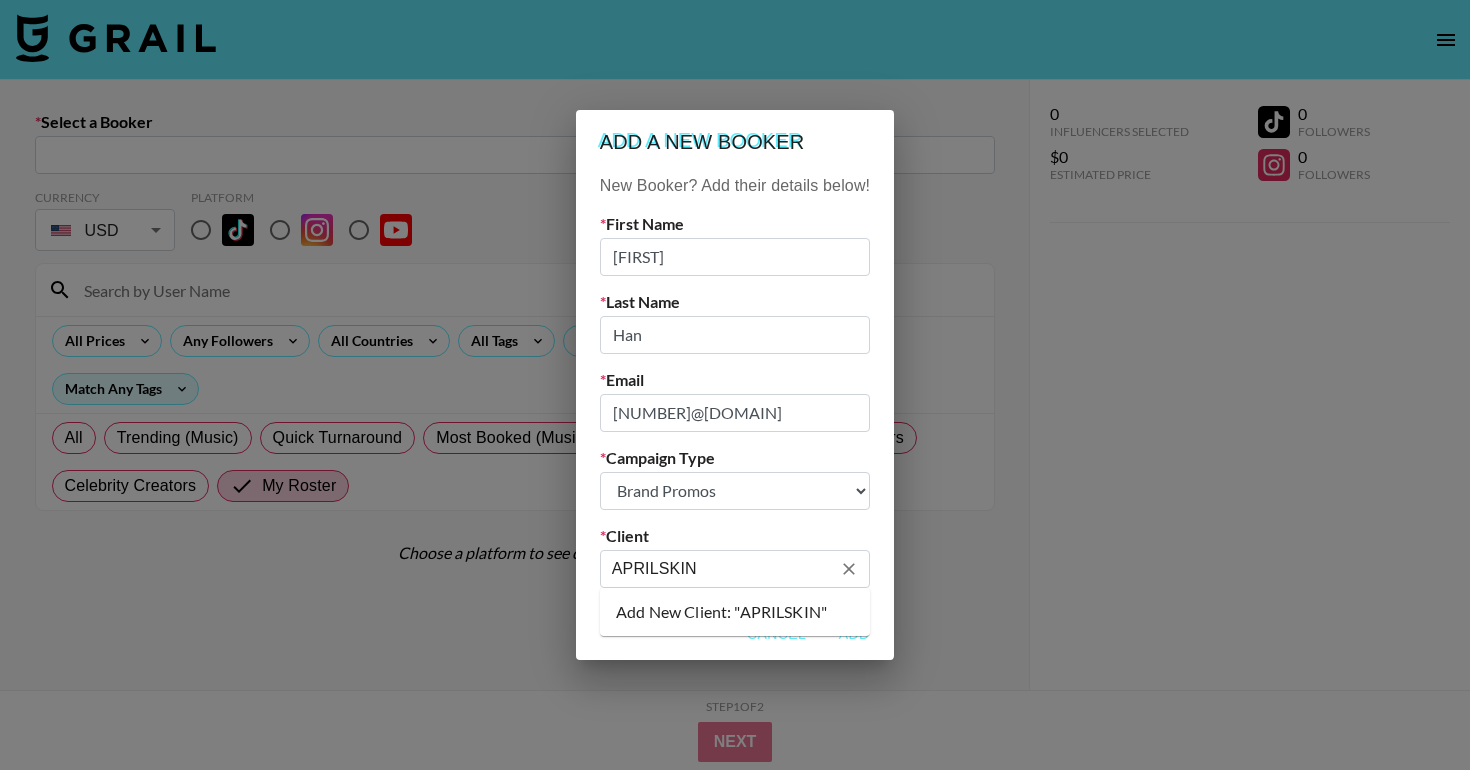 click on "Add New Client: "APRILSKIN"" at bounding box center [735, 612] 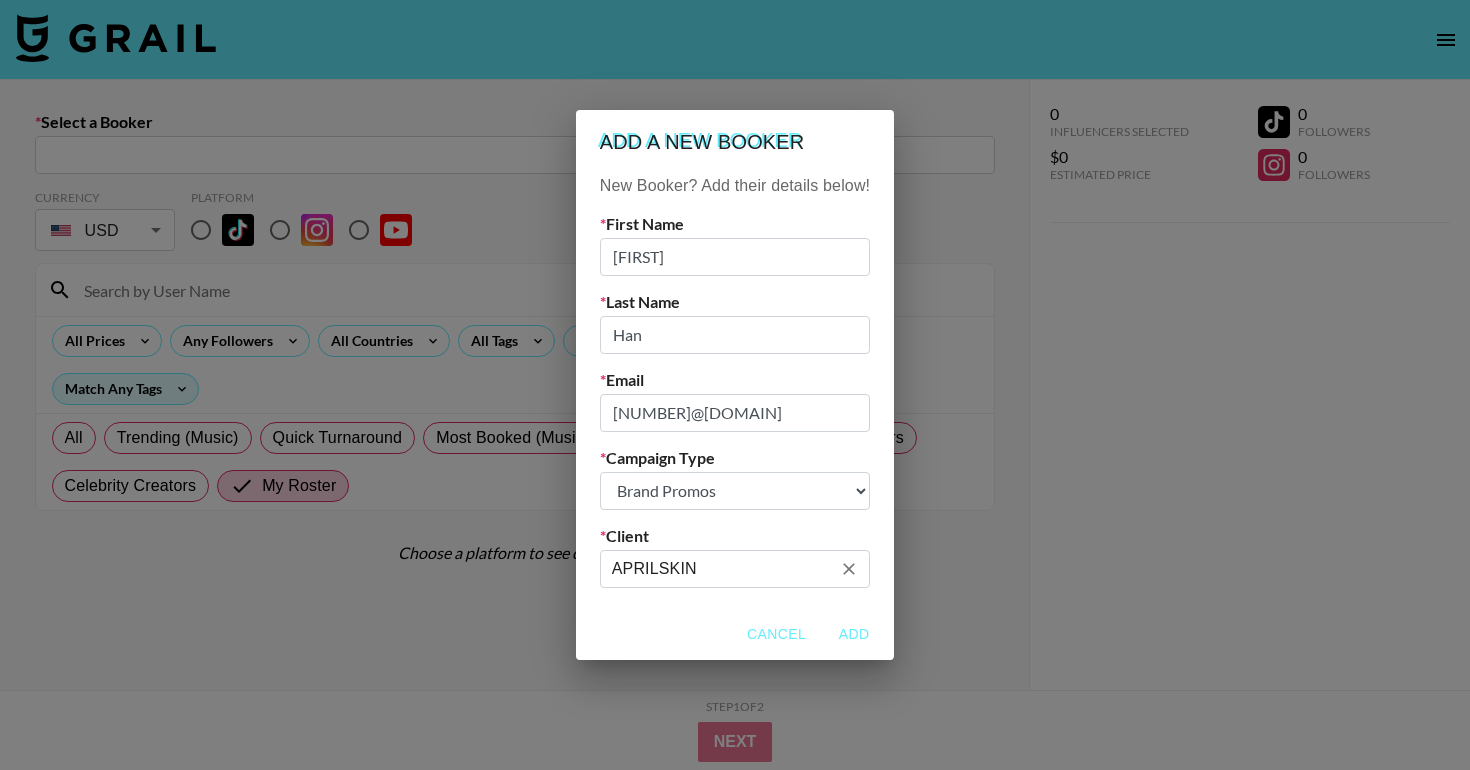 type on "APRILSKIN" 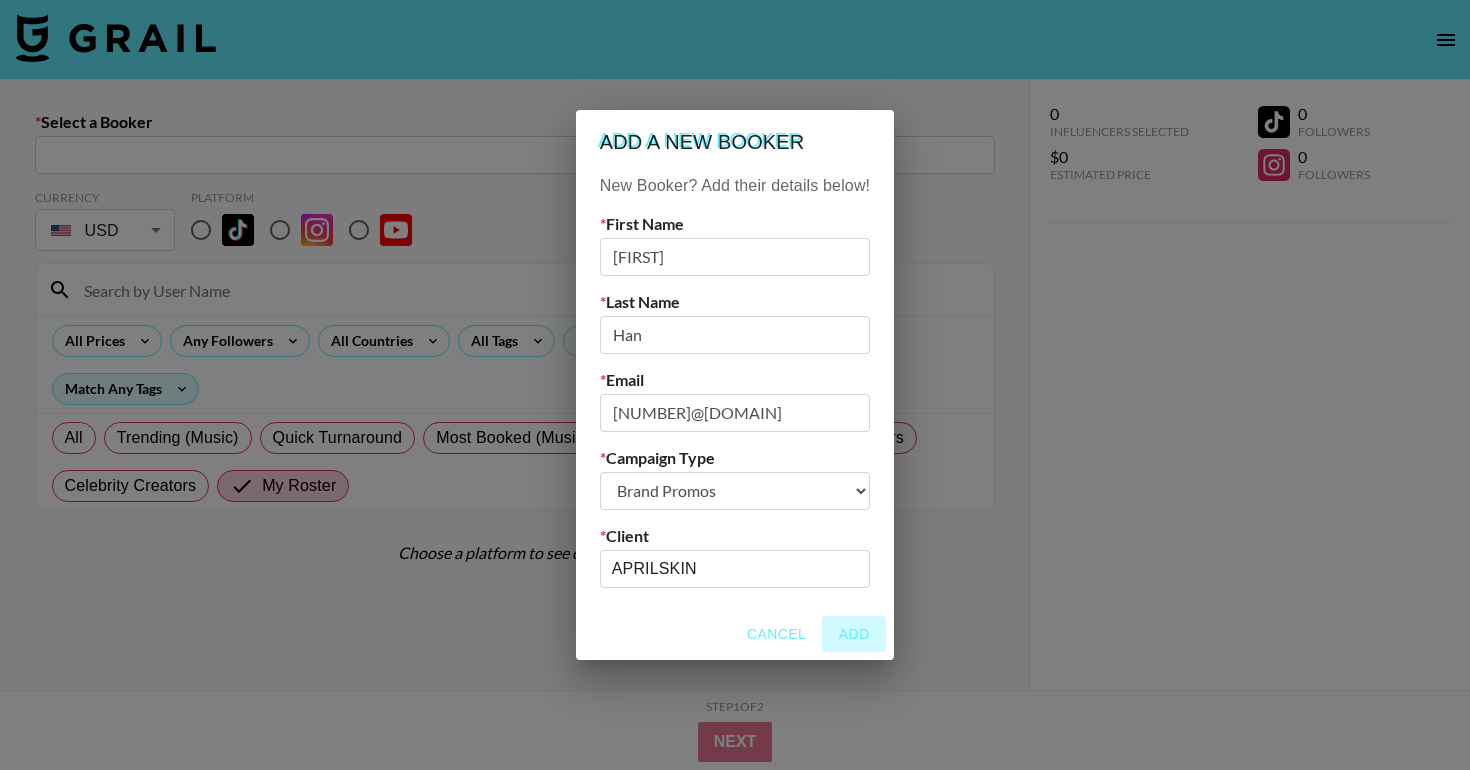 click on "Add" at bounding box center (854, 634) 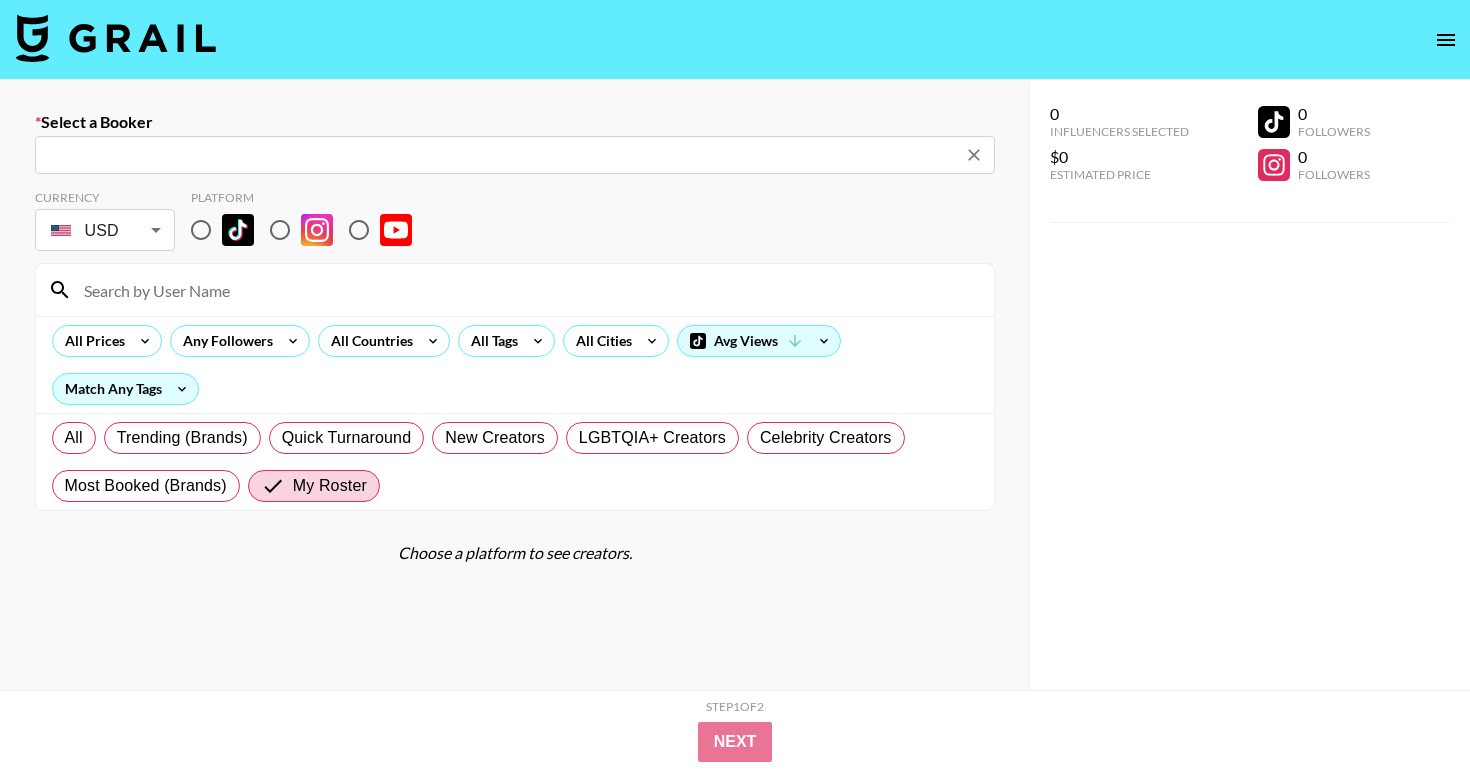 type on "[EMAIL]: [FIRST] [COMPANY] -- [COMPANY] -- [TOKEN]" 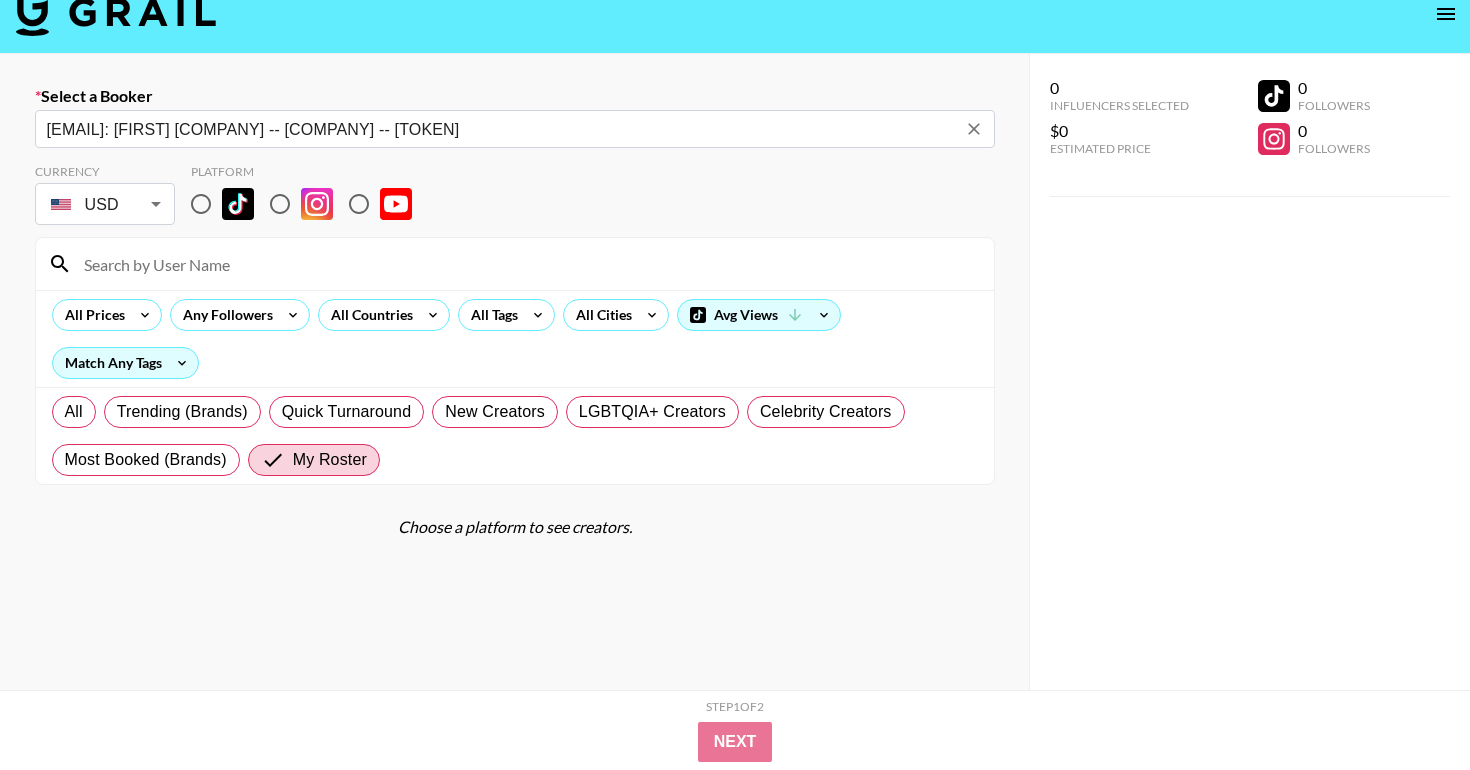 scroll, scrollTop: 0, scrollLeft: 0, axis: both 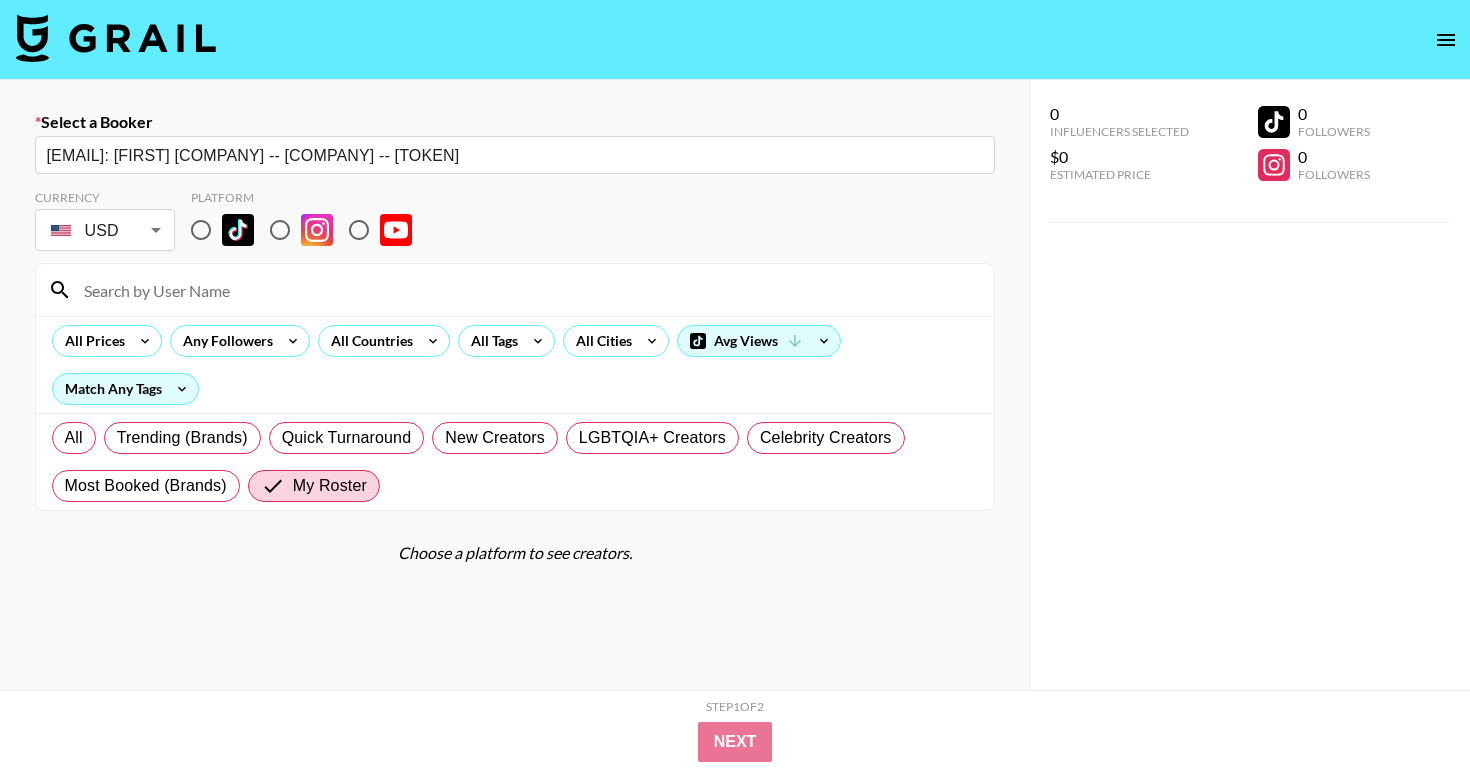click at bounding box center [527, 290] 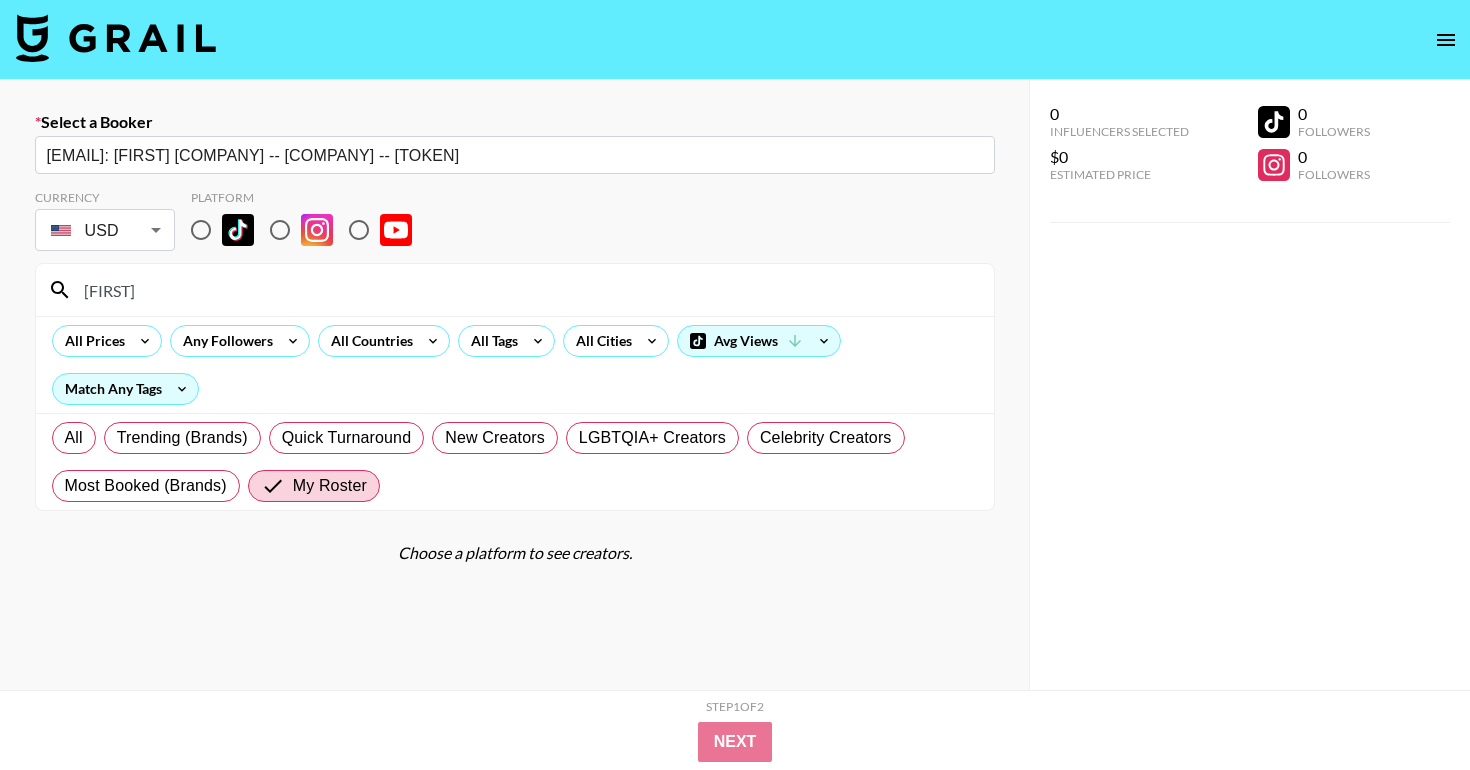 click at bounding box center (280, 230) 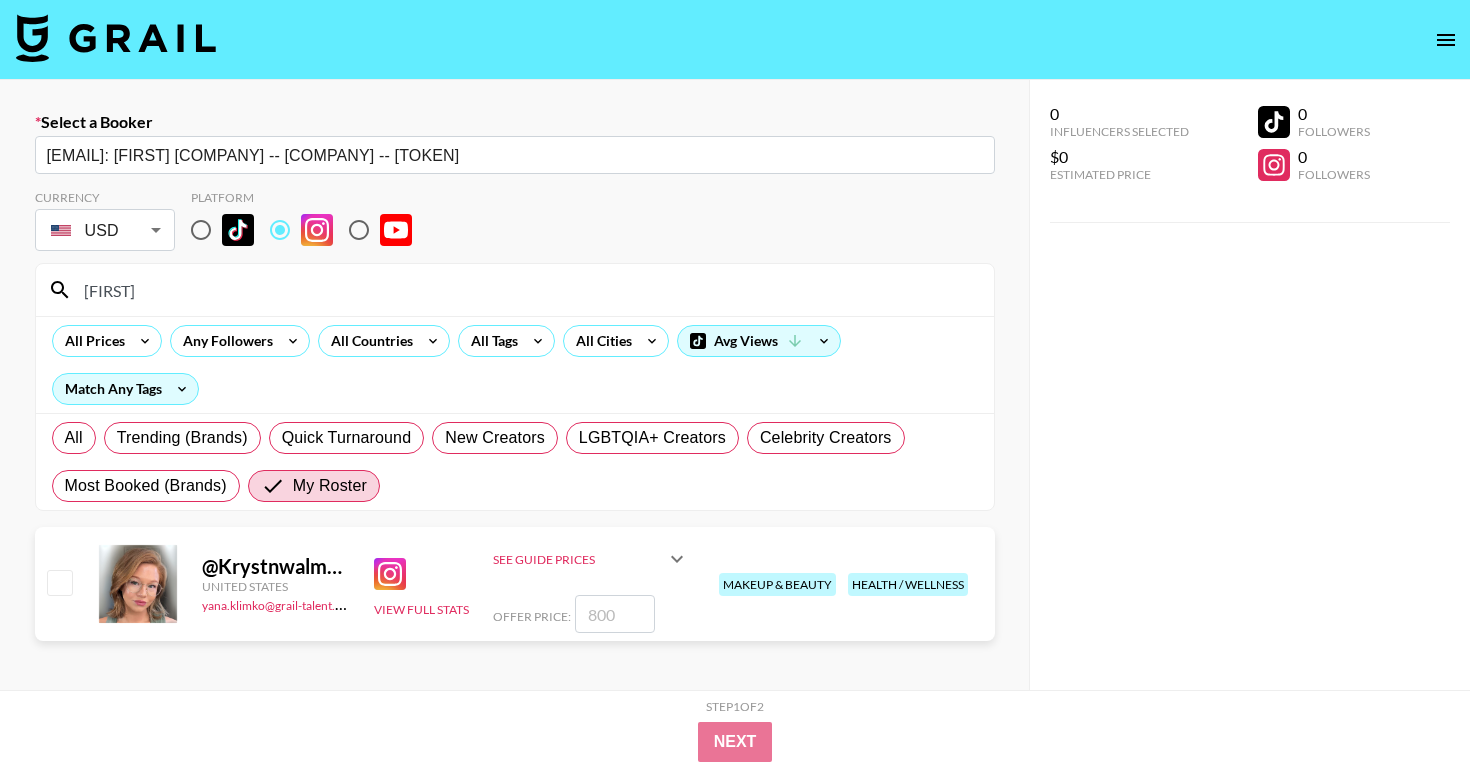 click at bounding box center [201, 230] 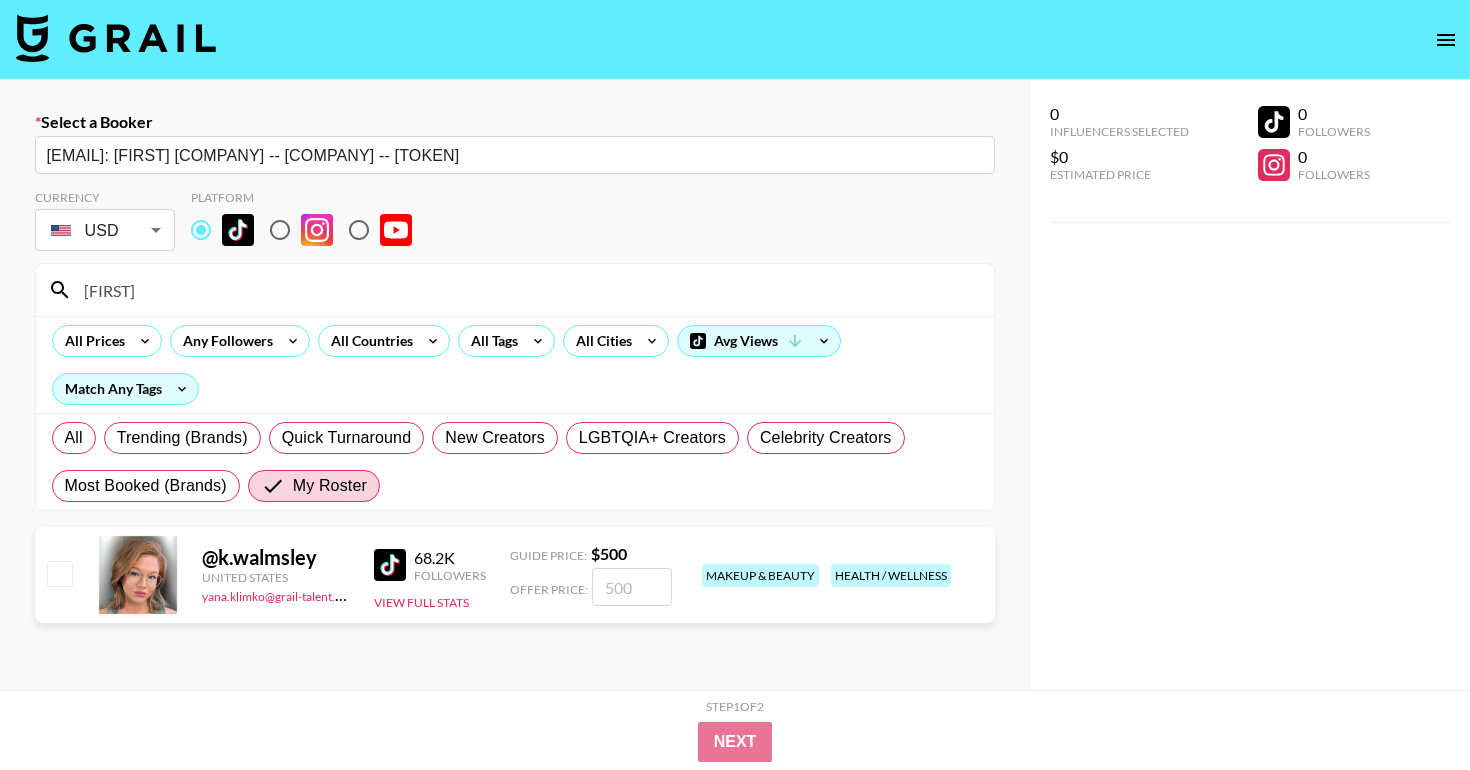 click at bounding box center [632, 587] 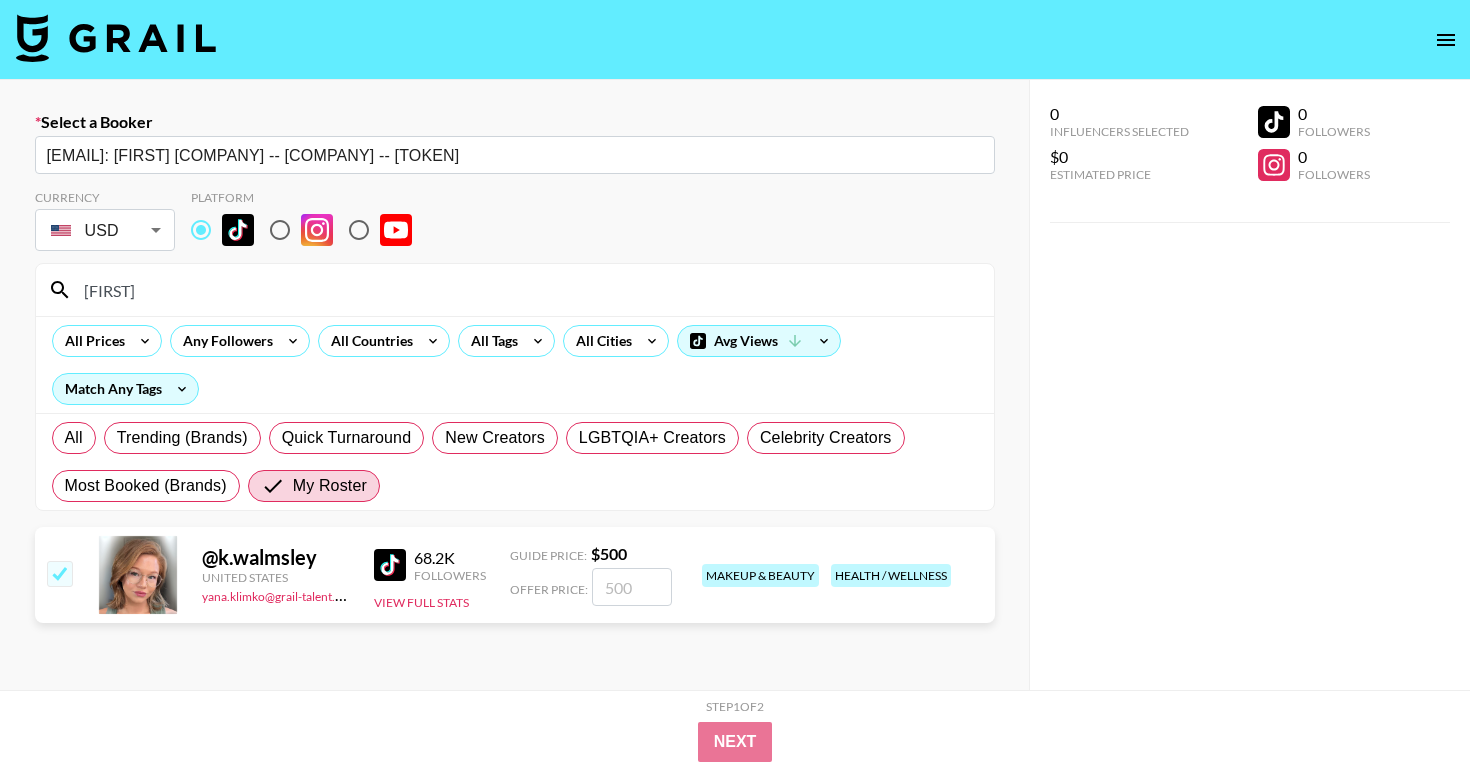 checkbox on "true" 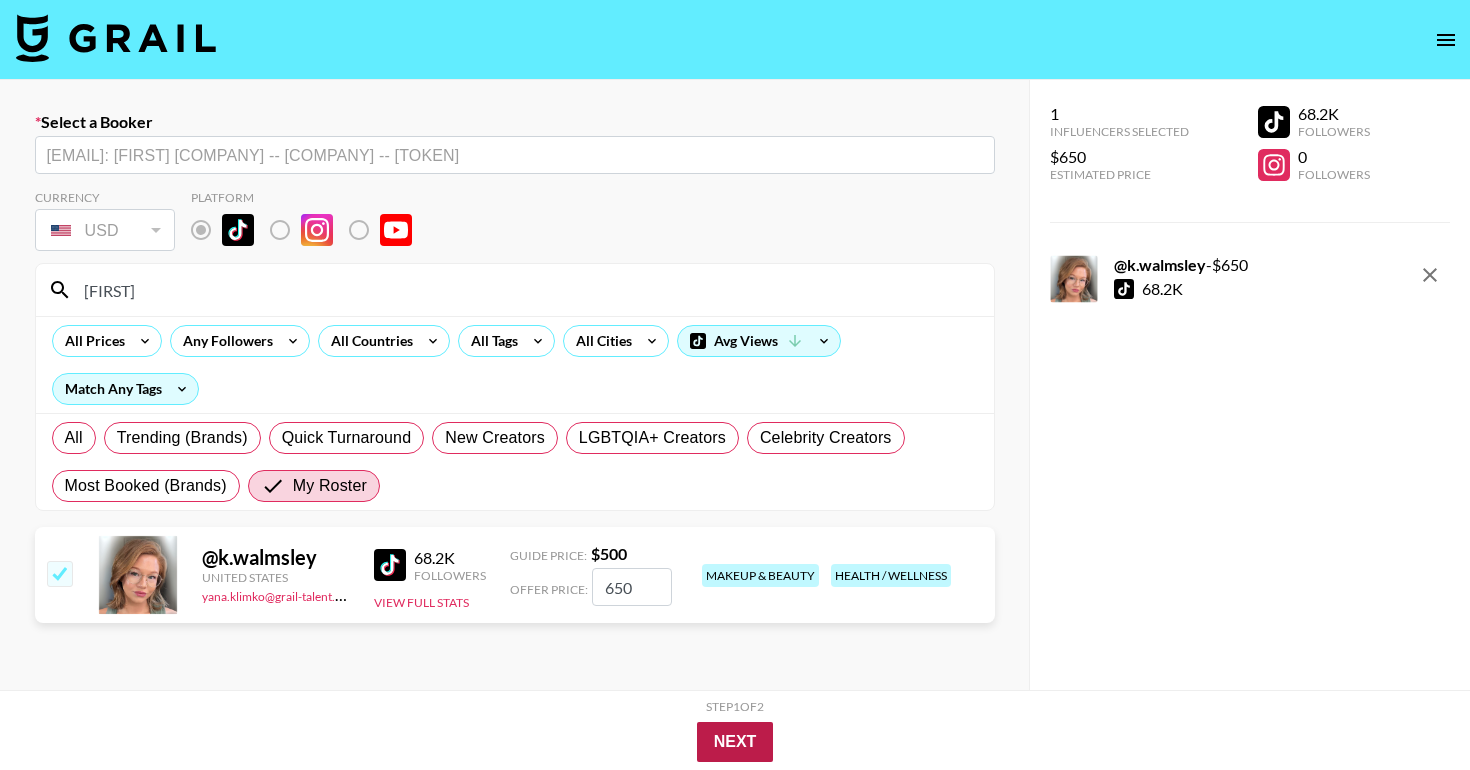 type on "650" 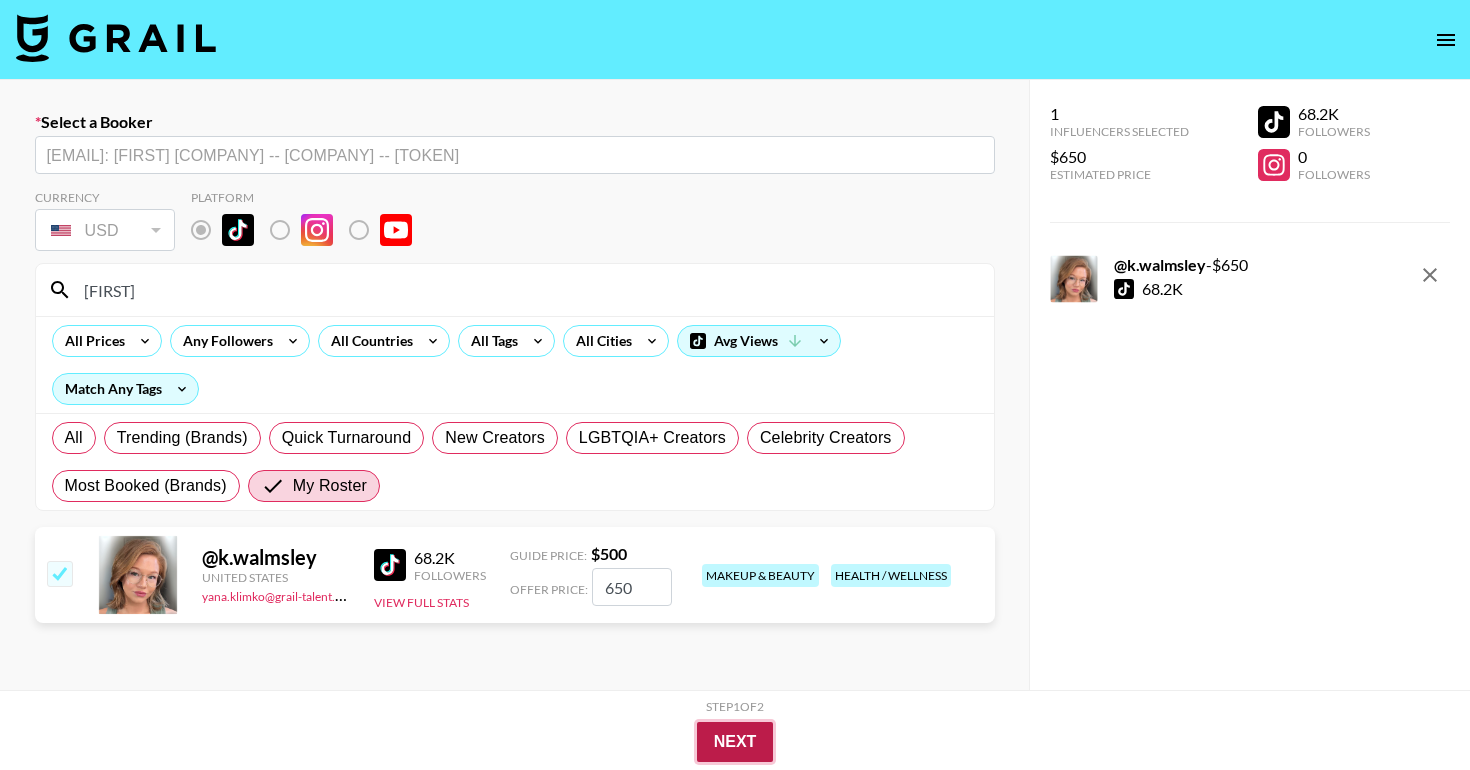 click on "Next" at bounding box center (735, 742) 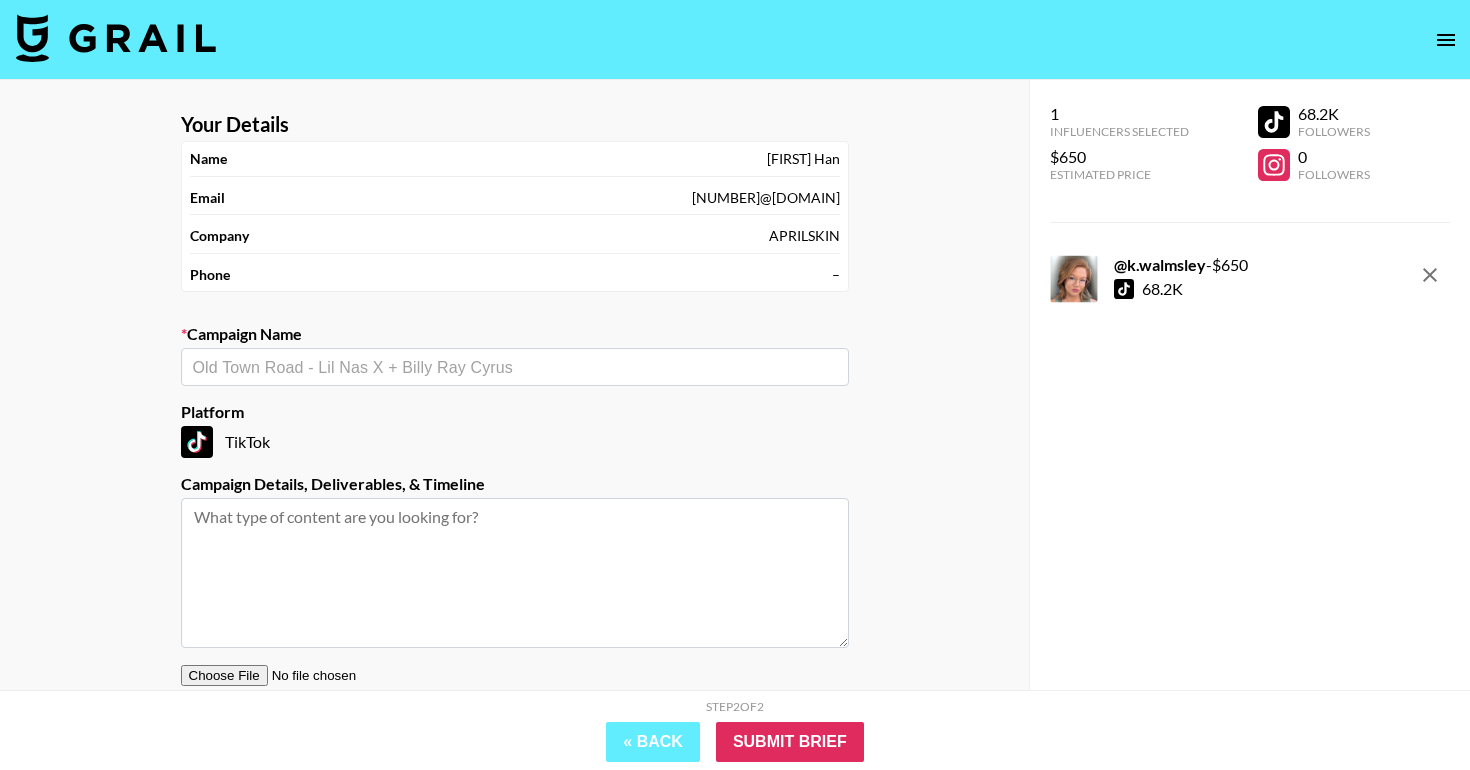click at bounding box center [515, 367] 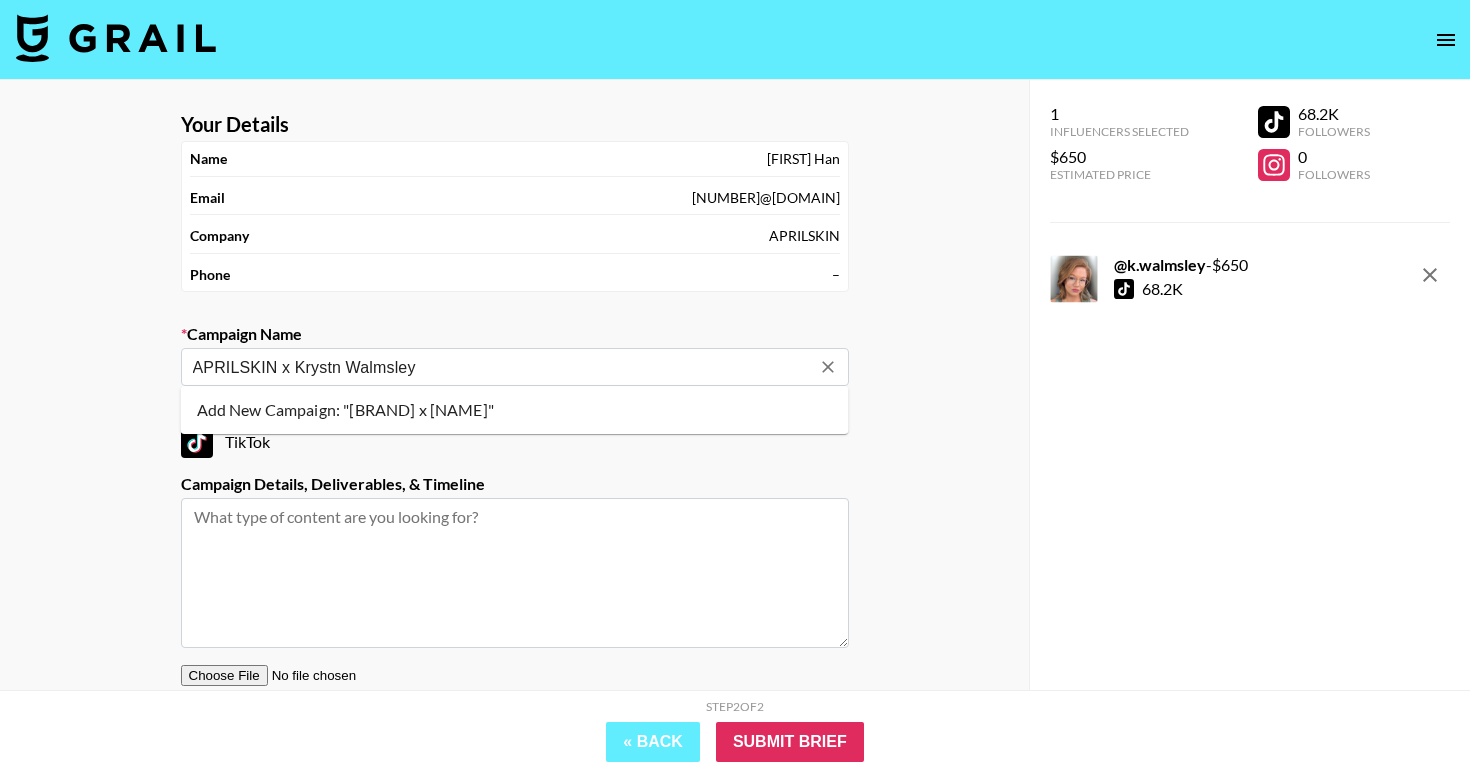 click on "Add New Campaign: "[BRAND] x [NAME]"" at bounding box center [515, 410] 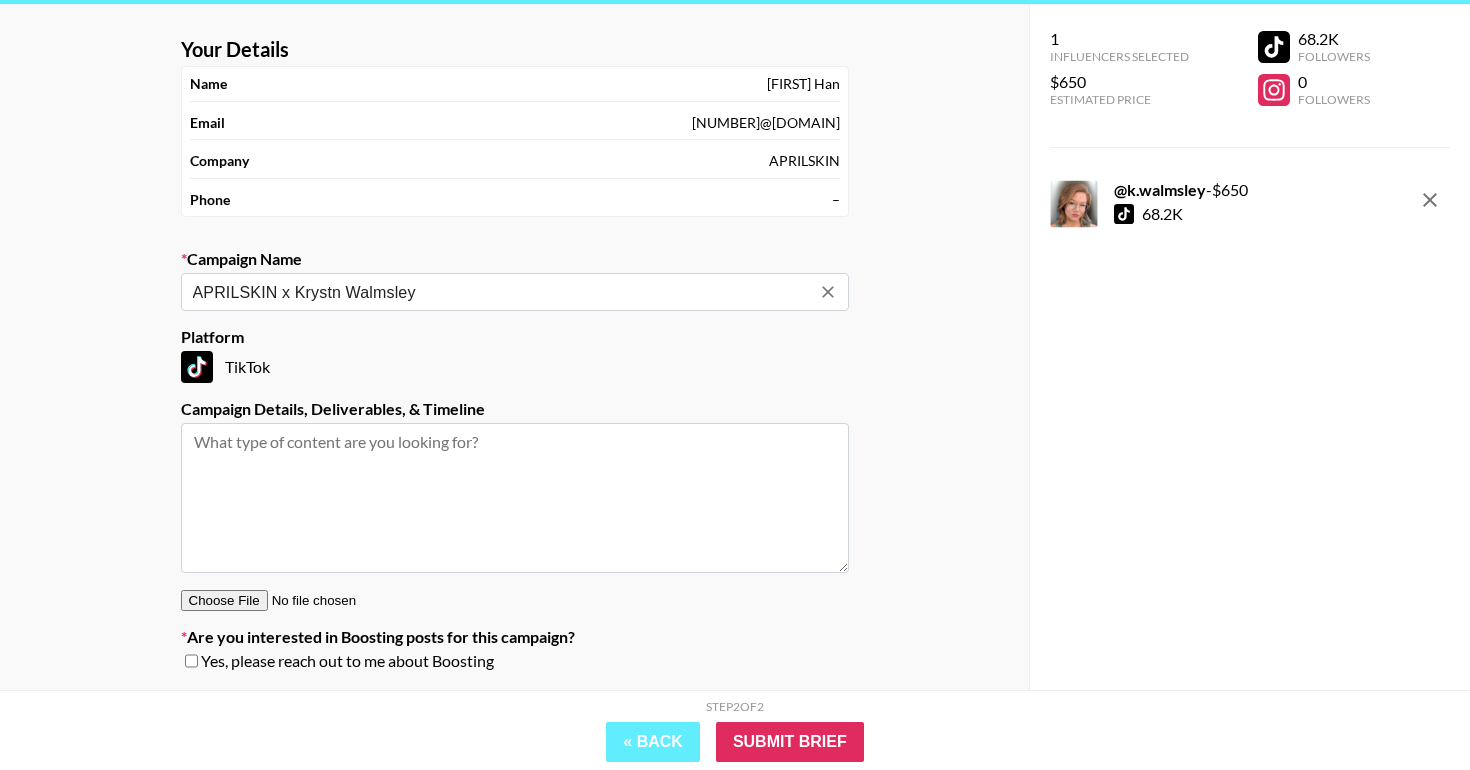 scroll, scrollTop: 136, scrollLeft: 0, axis: vertical 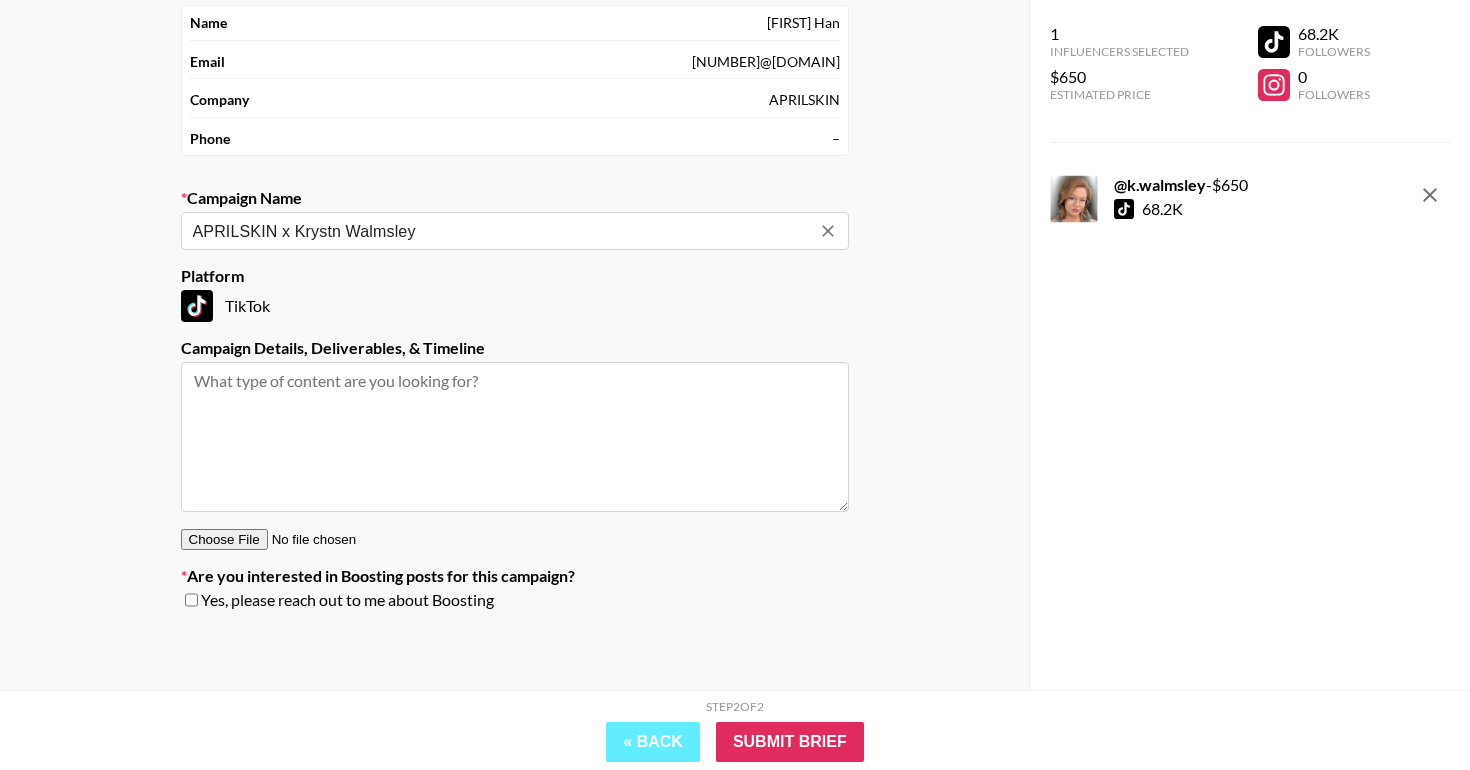 type on "APRILSKIN x Krystn Walmsley" 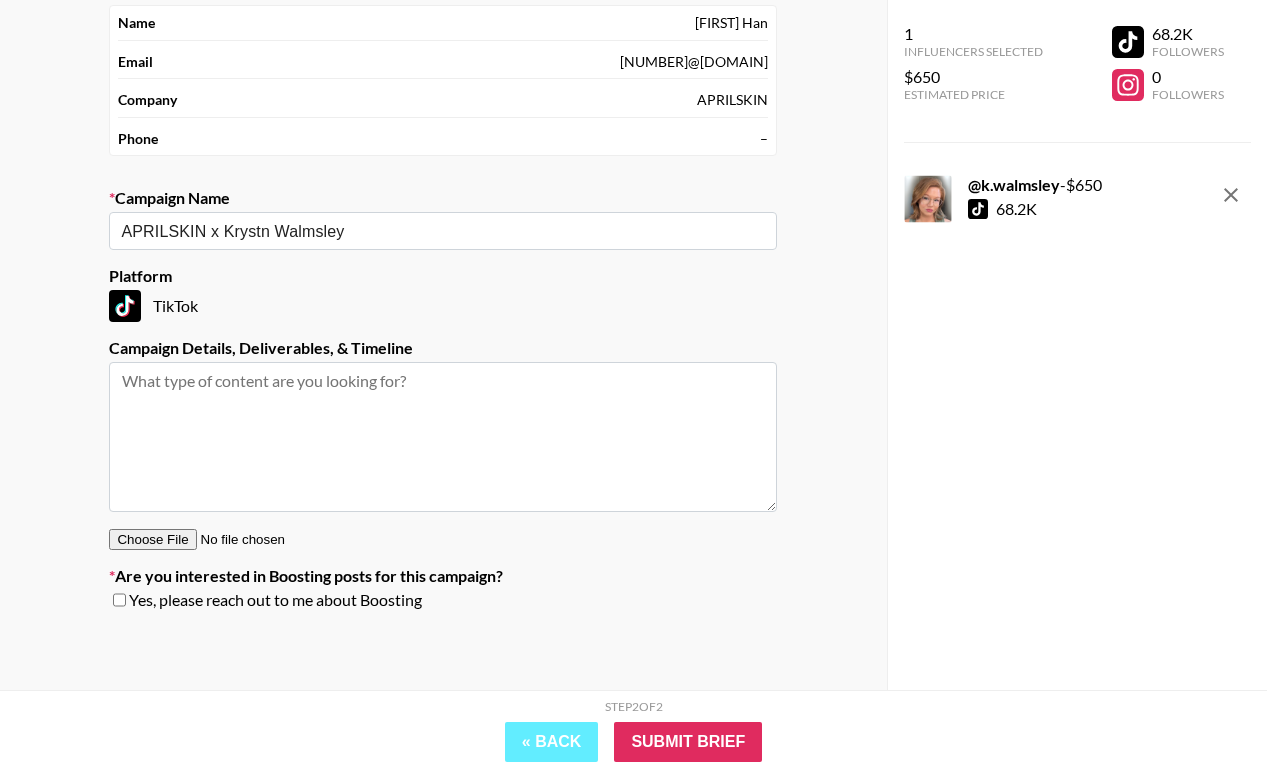 click at bounding box center [235, 539] 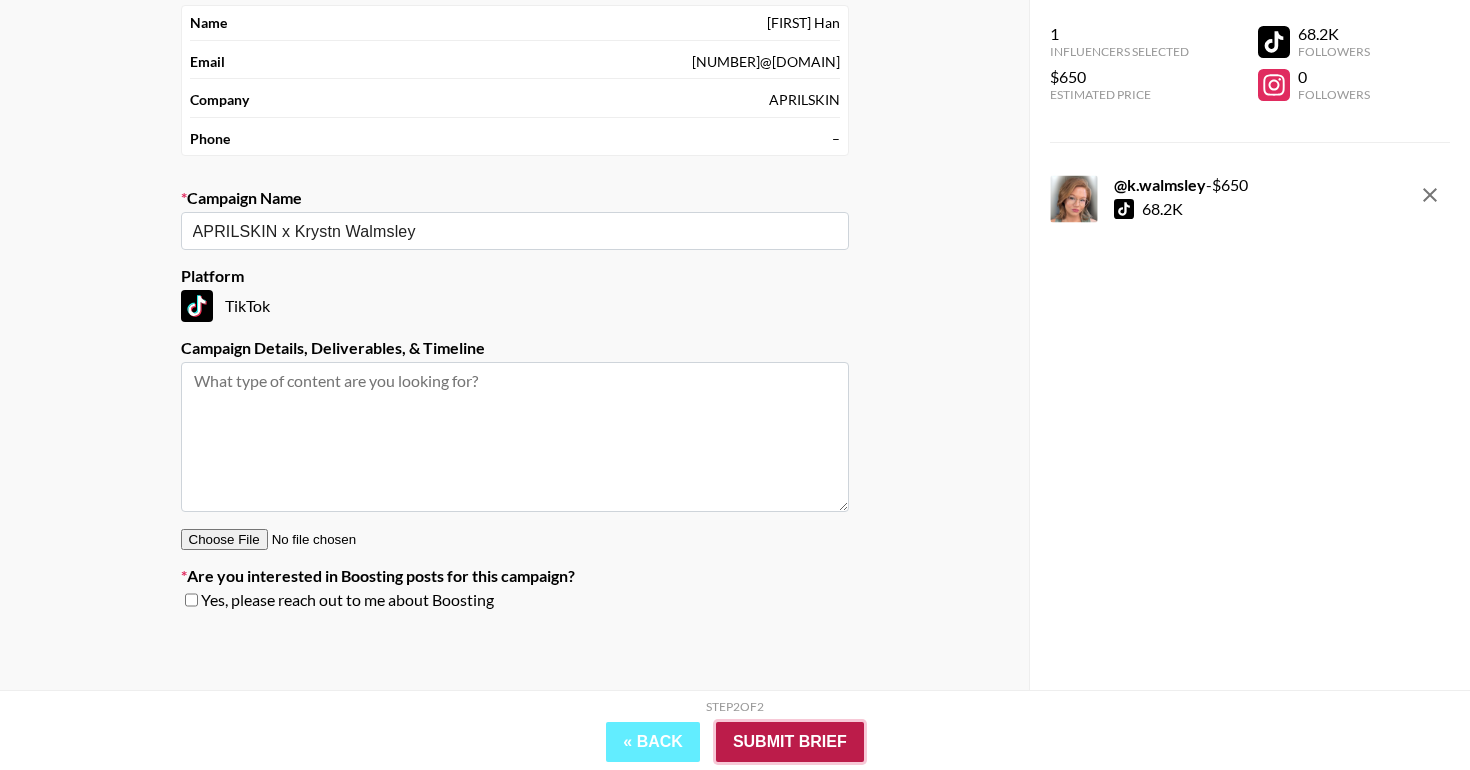 click on "Submit Brief" at bounding box center [790, 742] 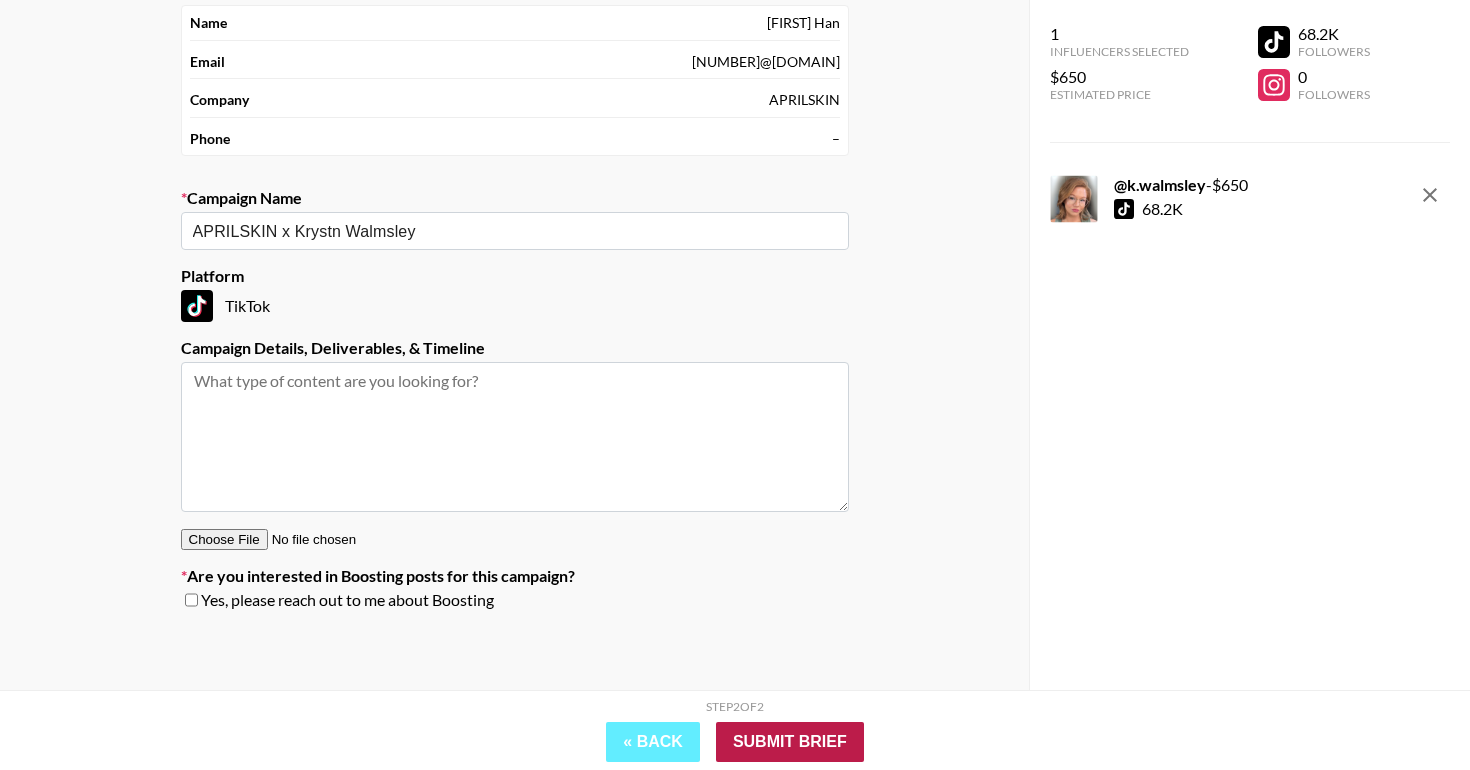 scroll, scrollTop: 80, scrollLeft: 0, axis: vertical 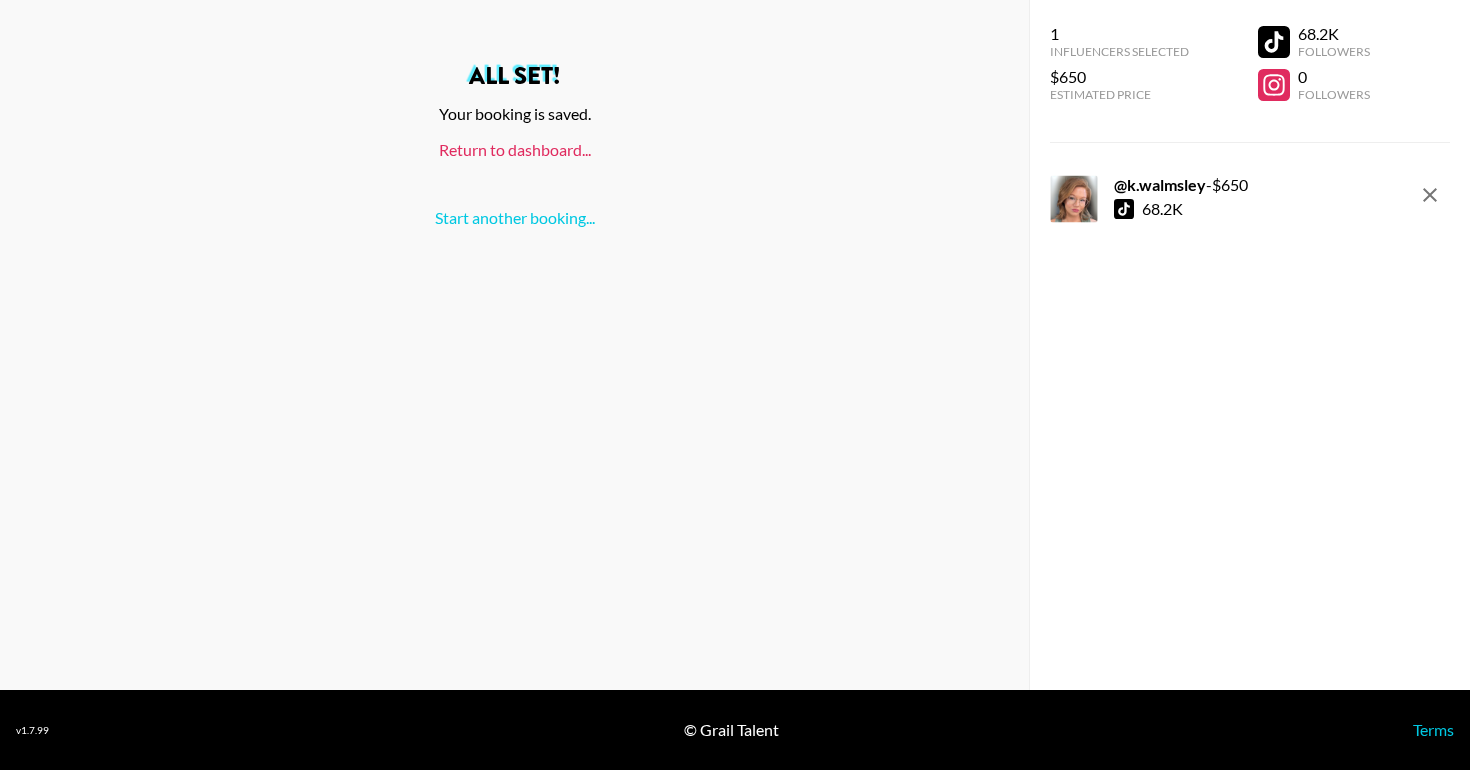 click on "Return to dashboard..." at bounding box center [515, 149] 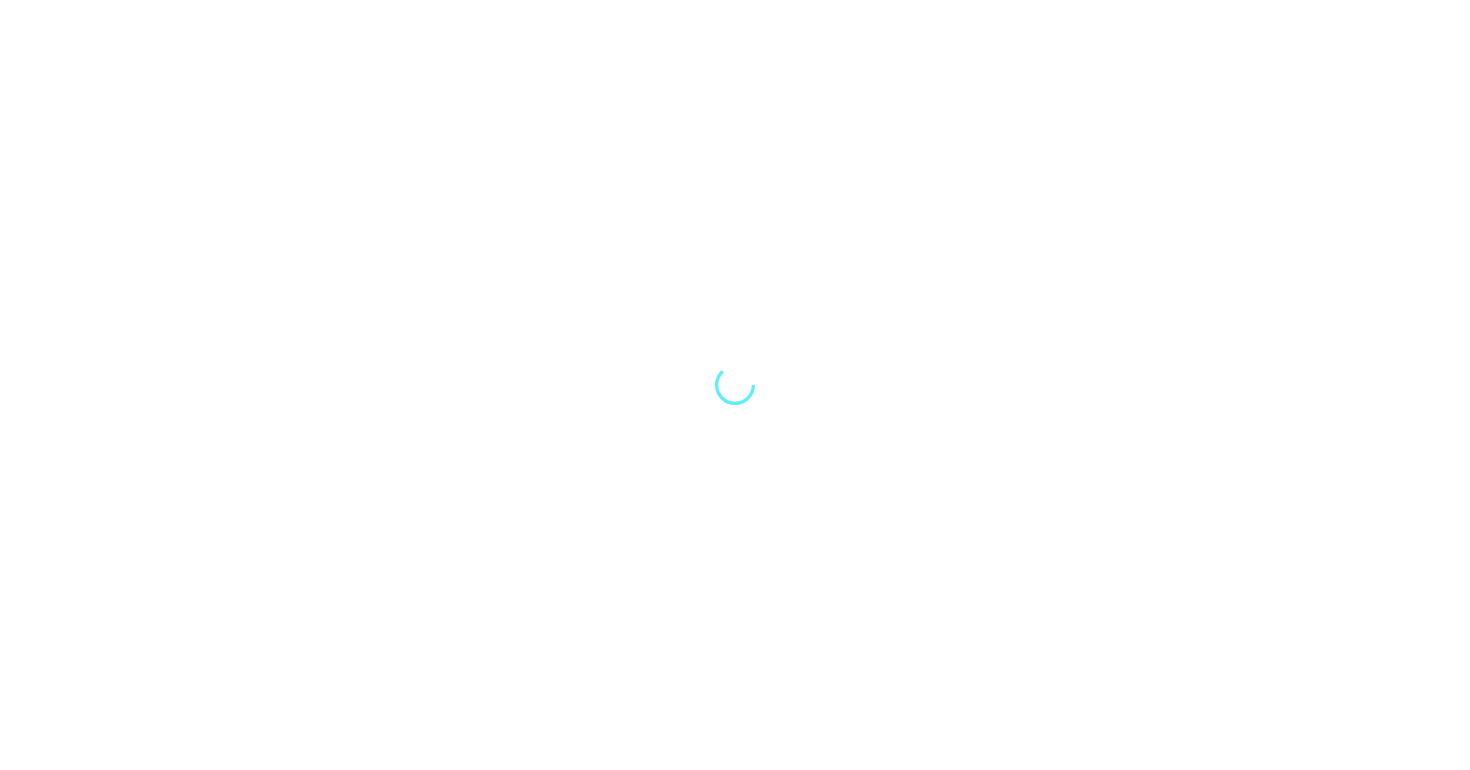 scroll, scrollTop: 0, scrollLeft: 0, axis: both 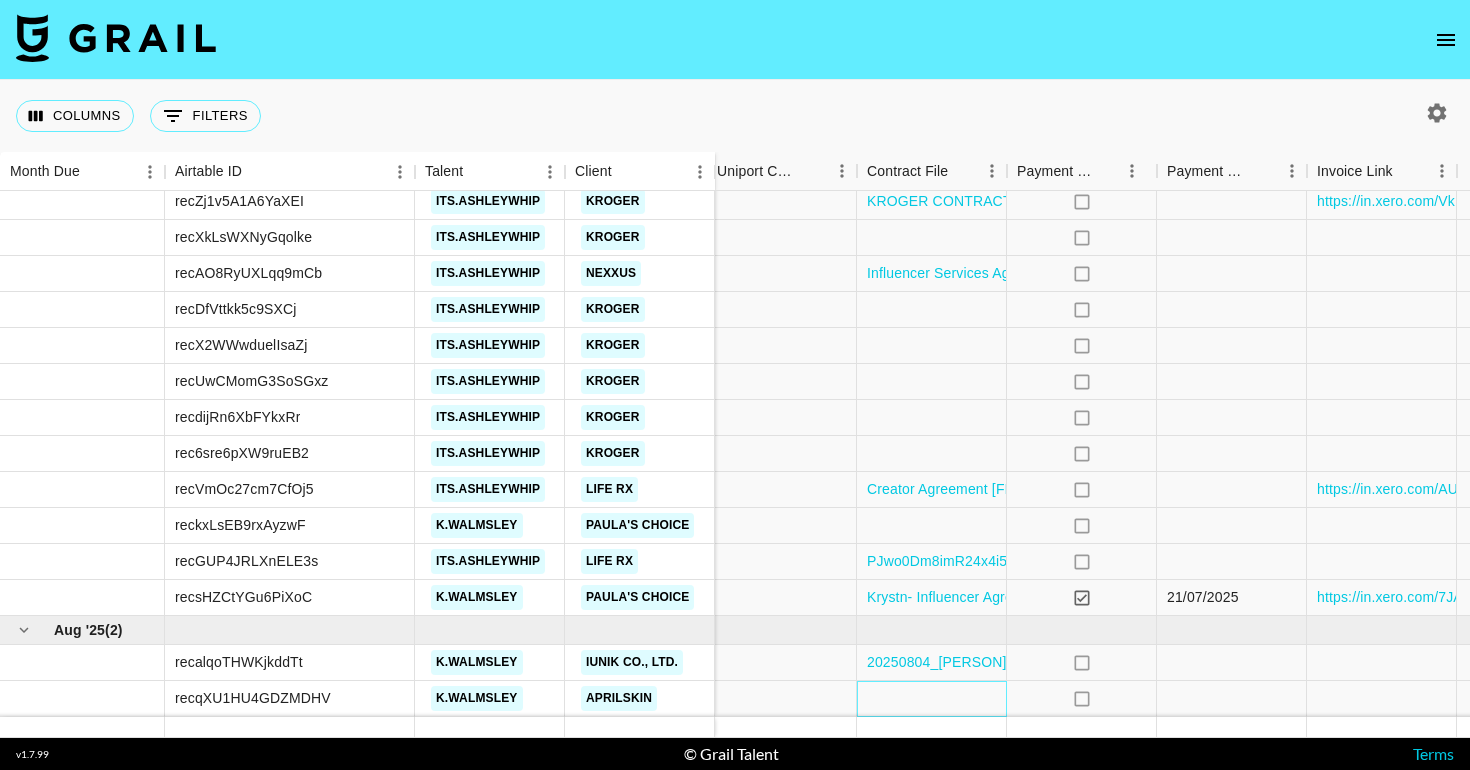 click at bounding box center [932, 699] 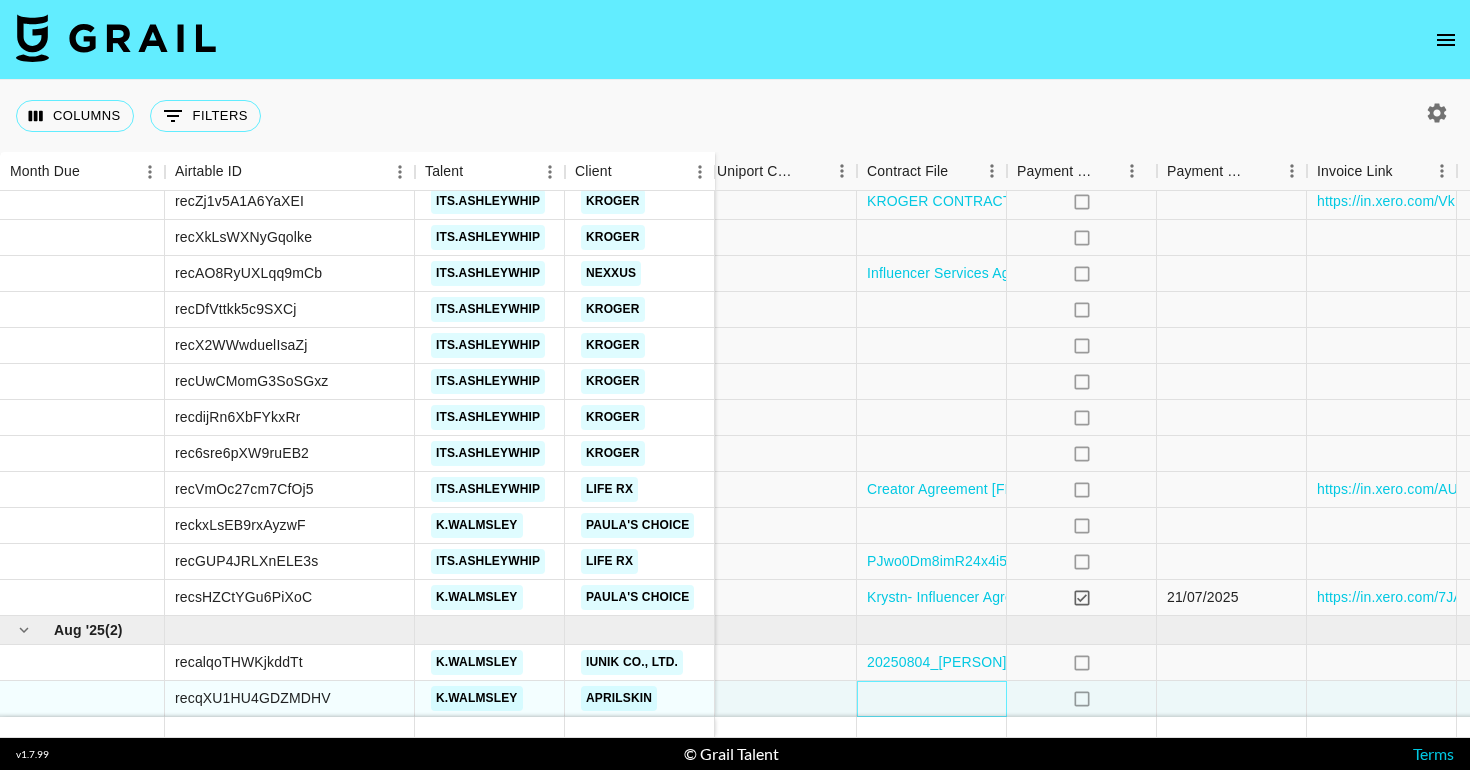 click at bounding box center (932, 699) 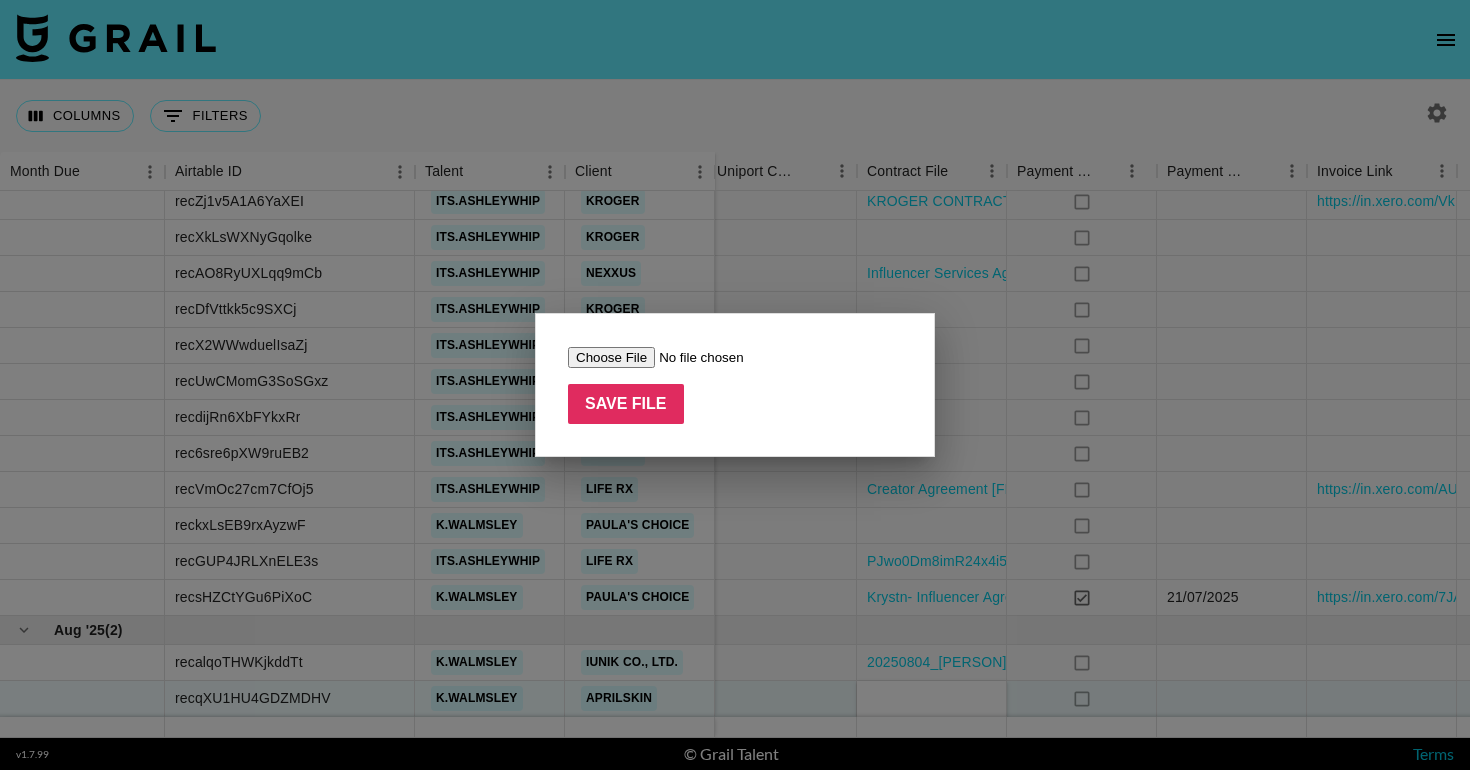 click at bounding box center (694, 357) 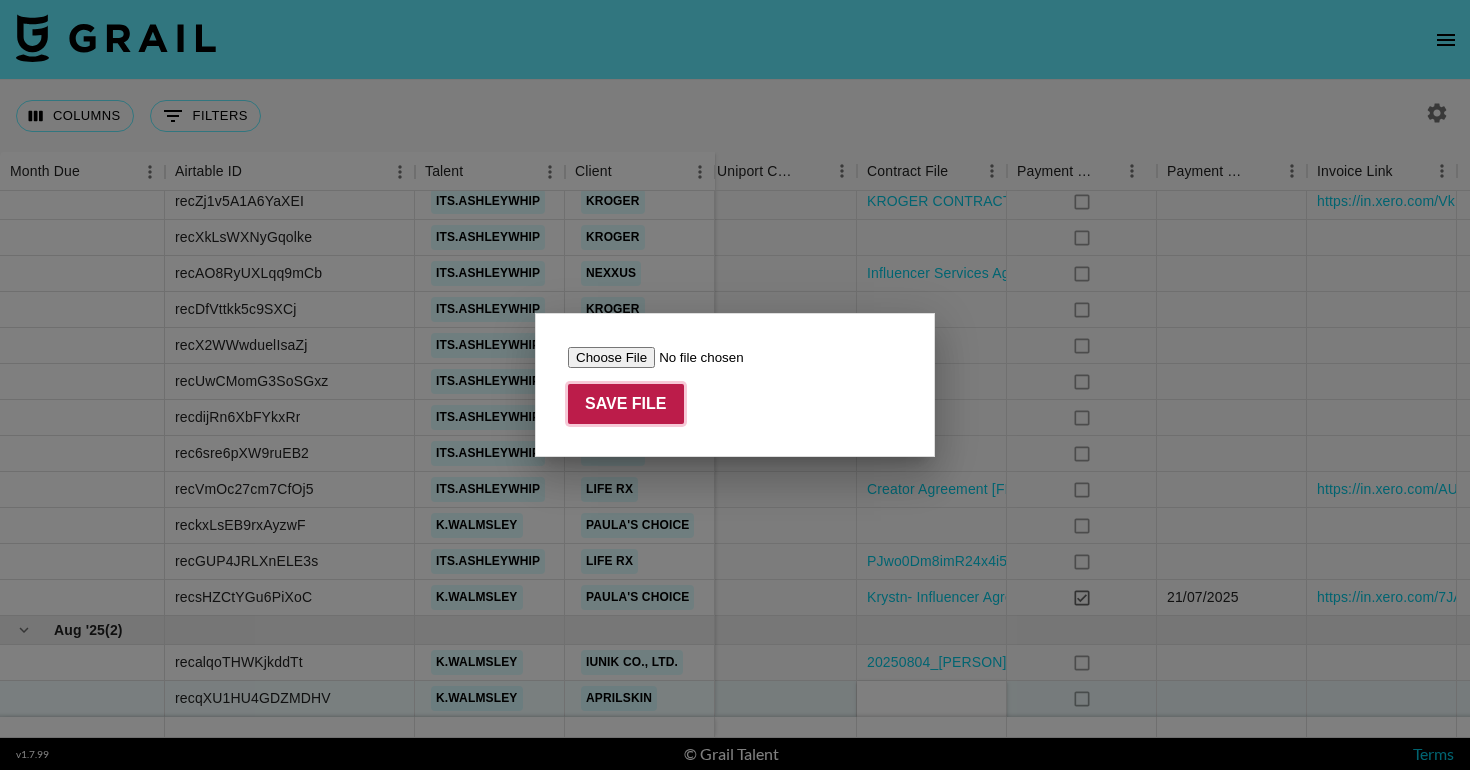 click on "Save File" at bounding box center [626, 404] 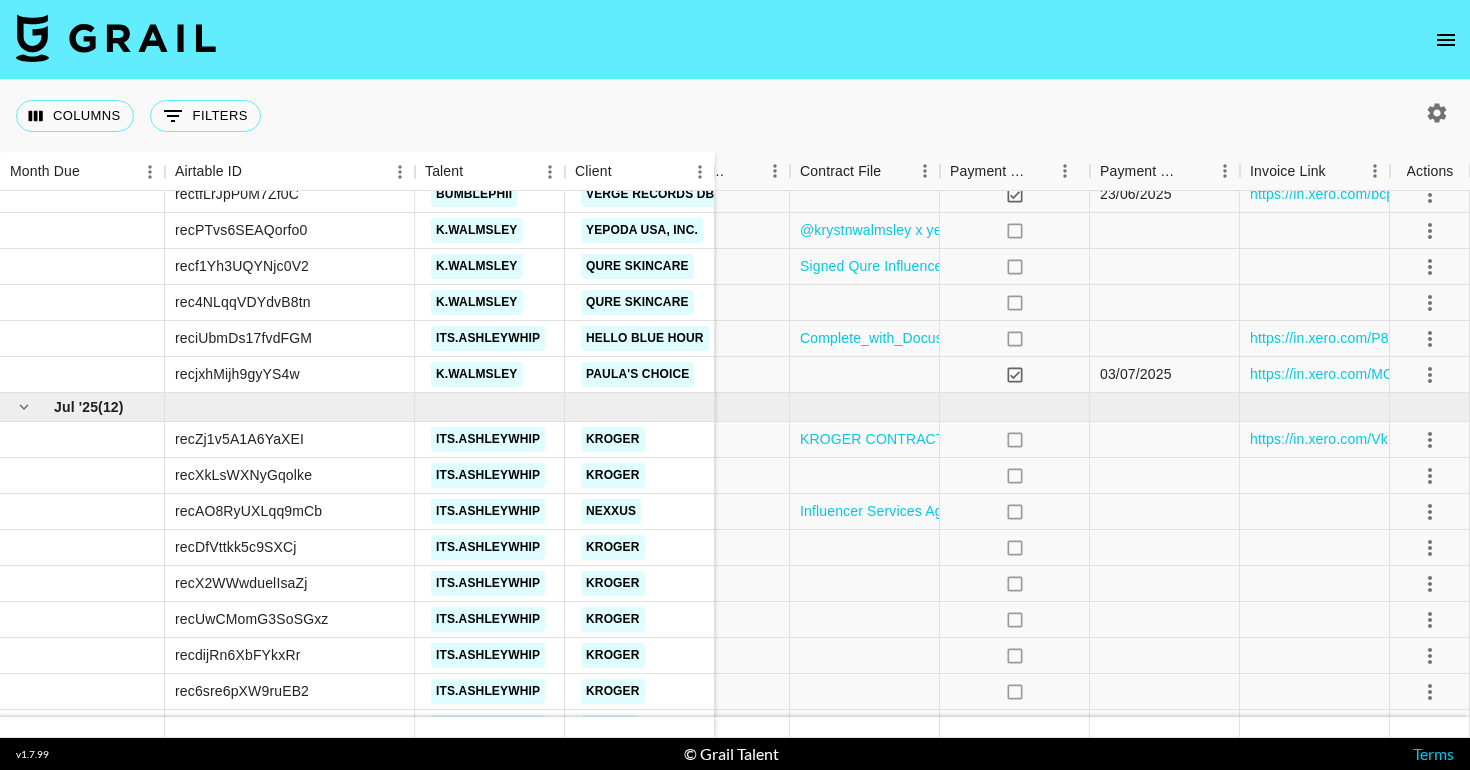 scroll, scrollTop: 0, scrollLeft: 1850, axis: horizontal 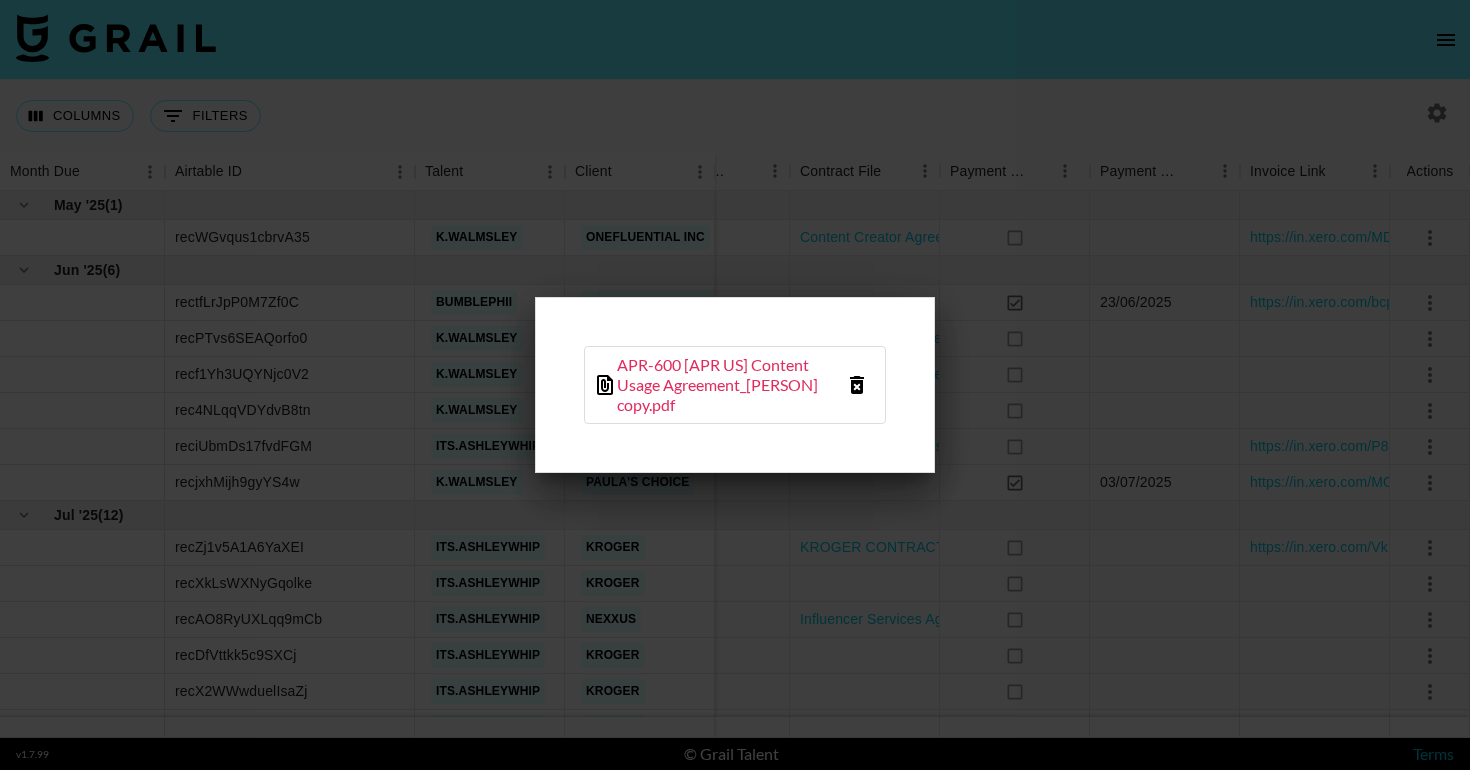 click on "APR-600 [APR US] Content Usage Agreement_Krystn copy.pdf" at bounding box center [727, 385] 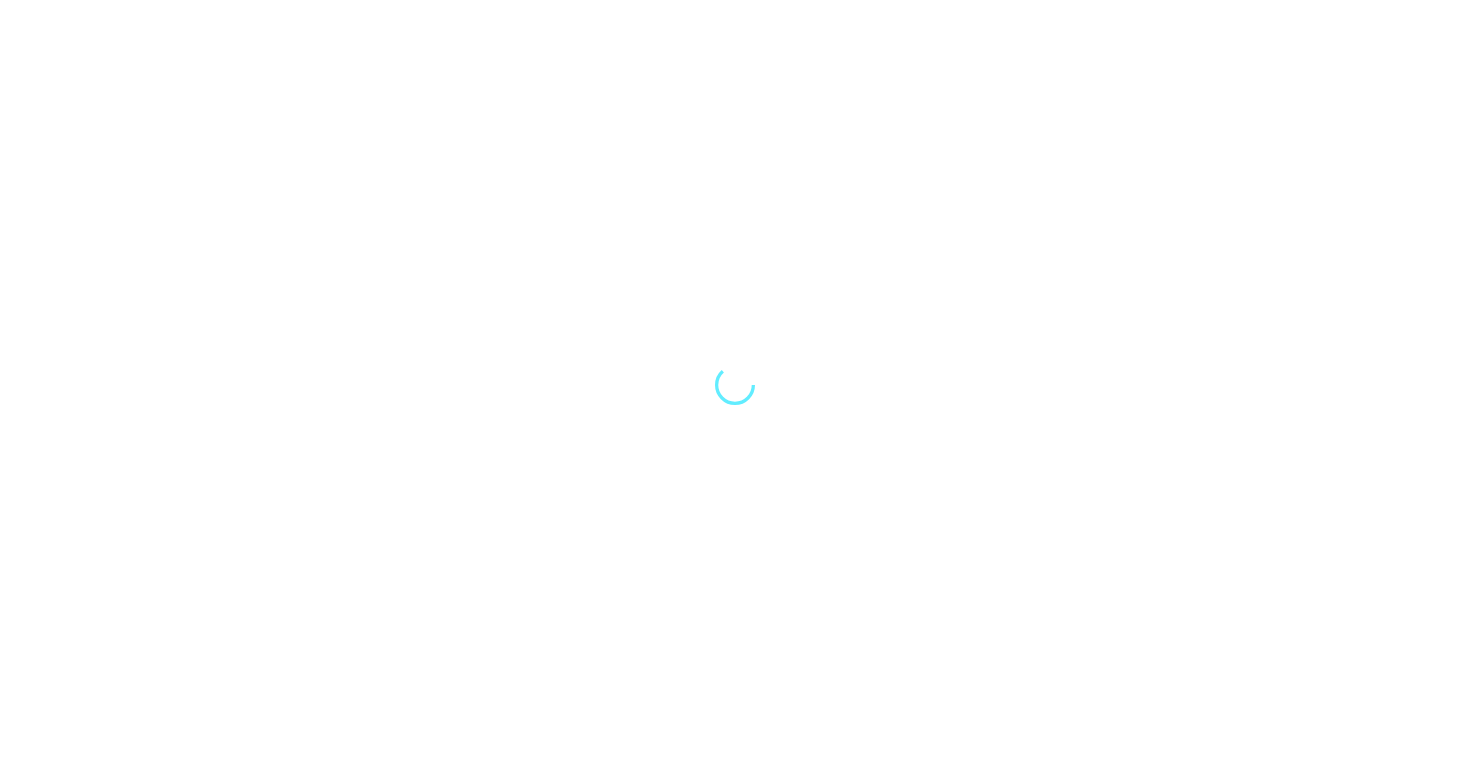 scroll, scrollTop: 0, scrollLeft: 0, axis: both 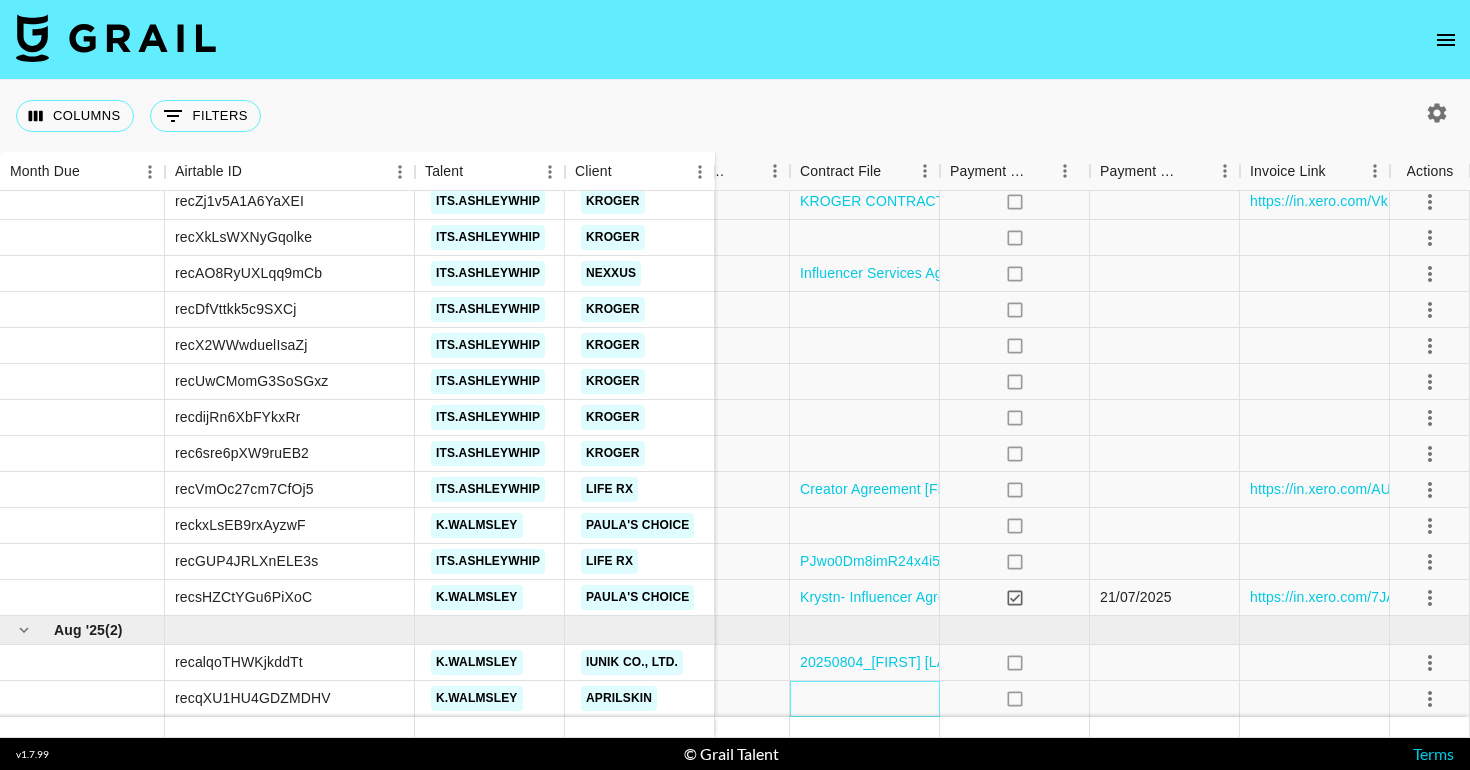 click at bounding box center [865, 699] 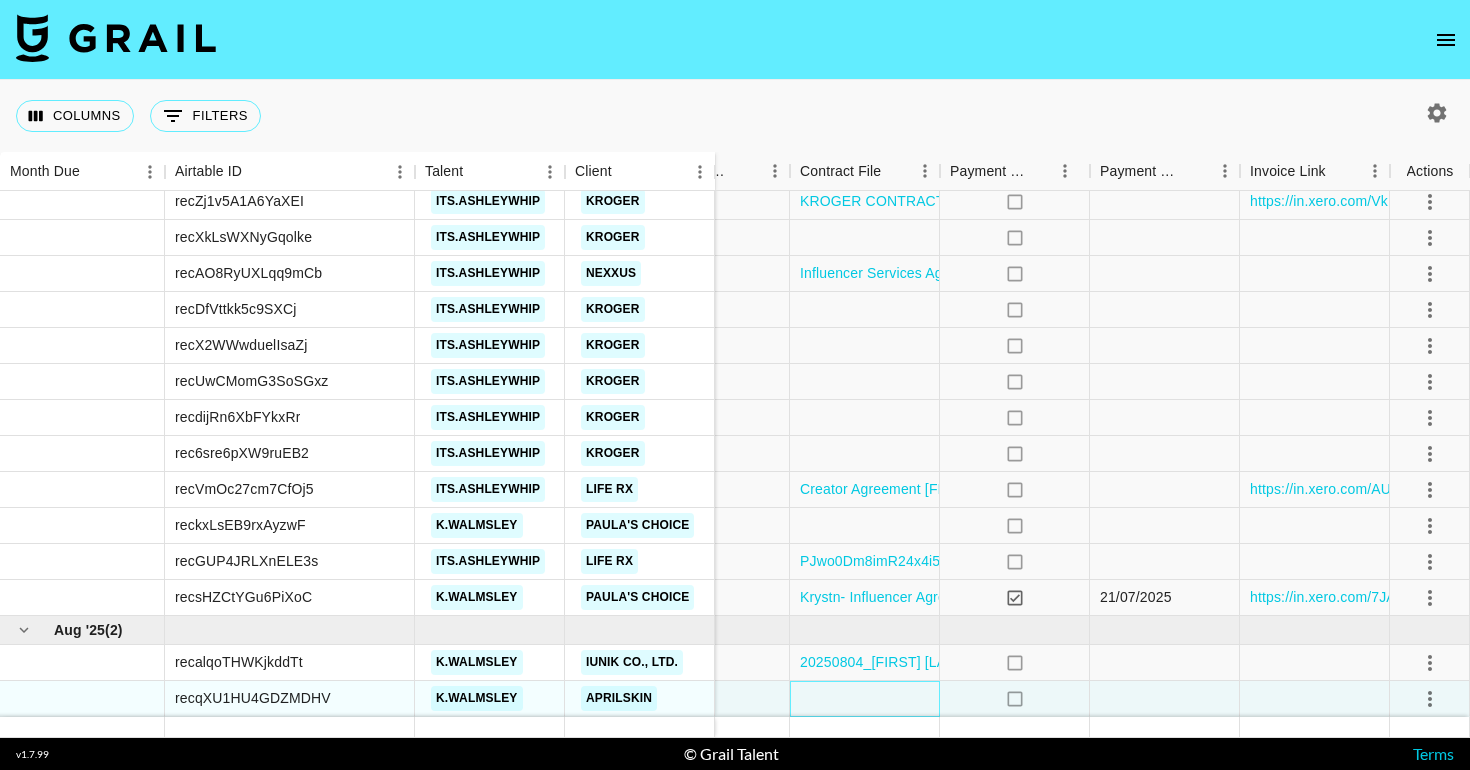 click at bounding box center [865, 699] 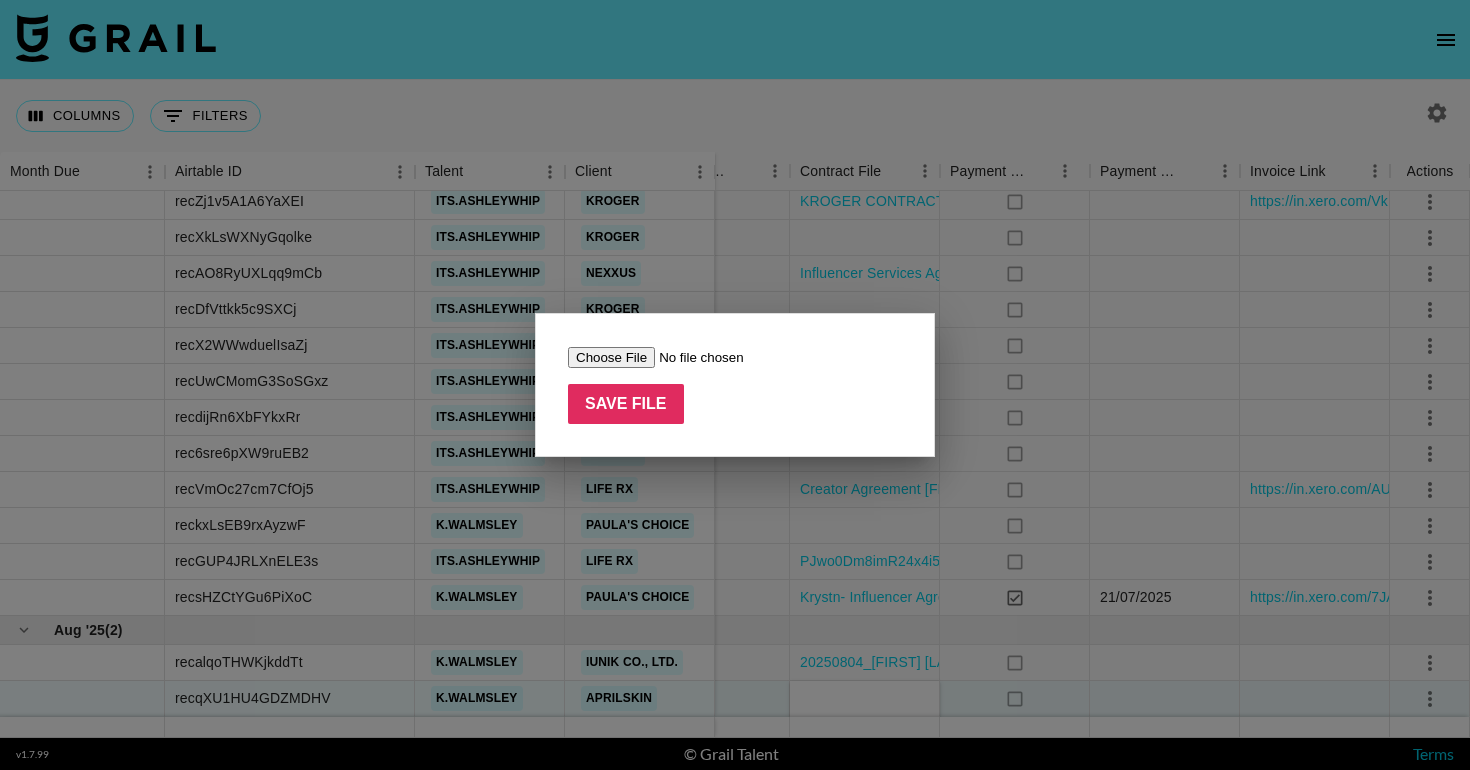 click at bounding box center [694, 357] 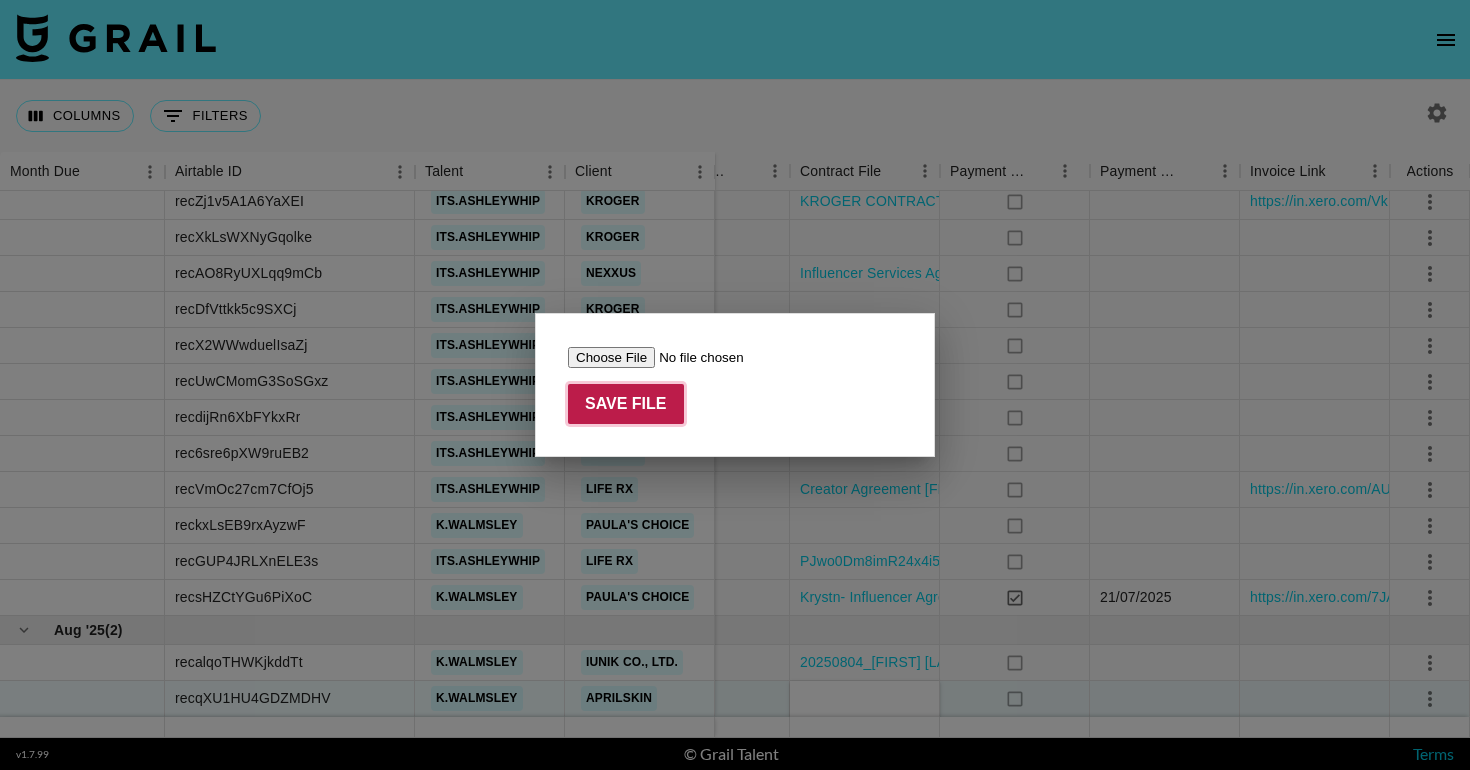 click on "Save File" at bounding box center [626, 404] 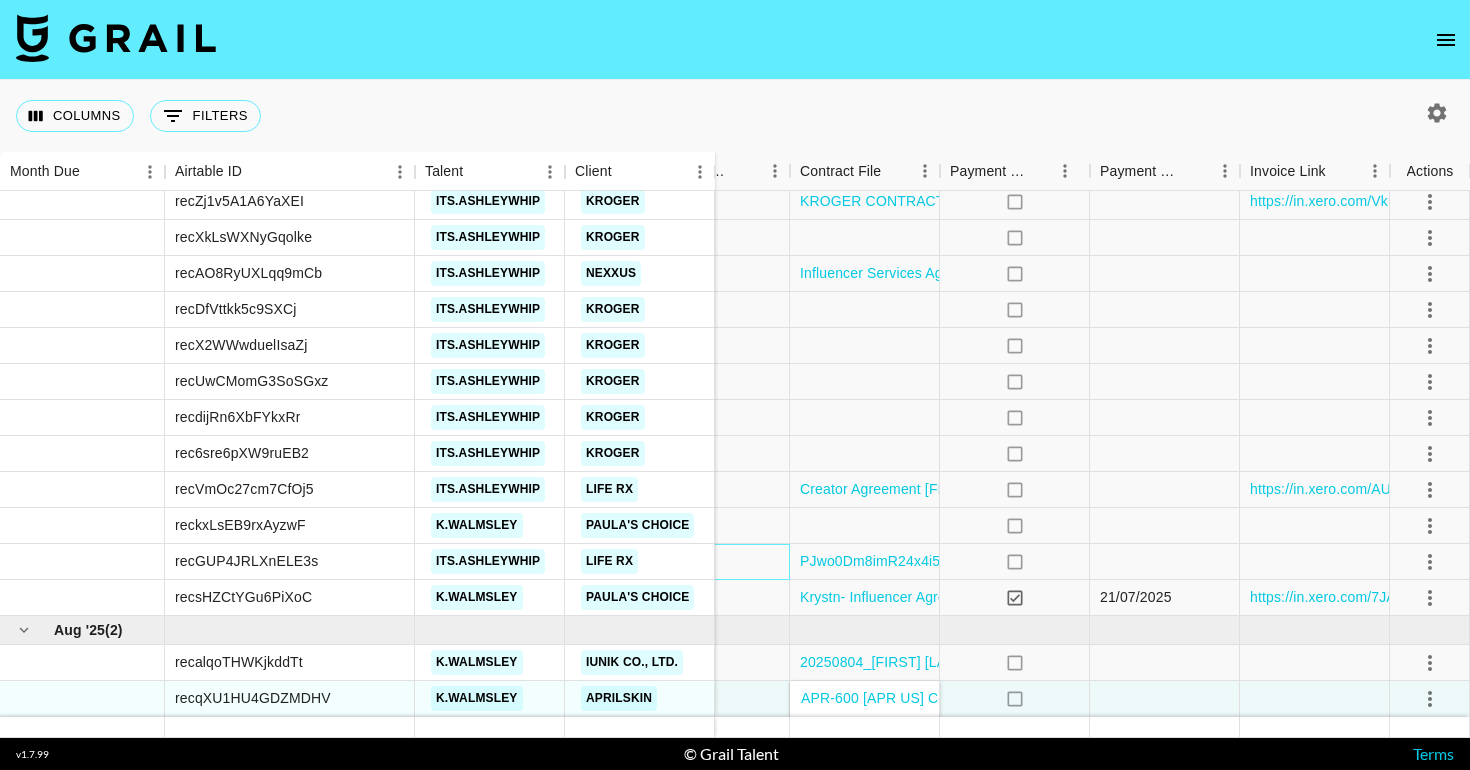 click at bounding box center [715, 562] 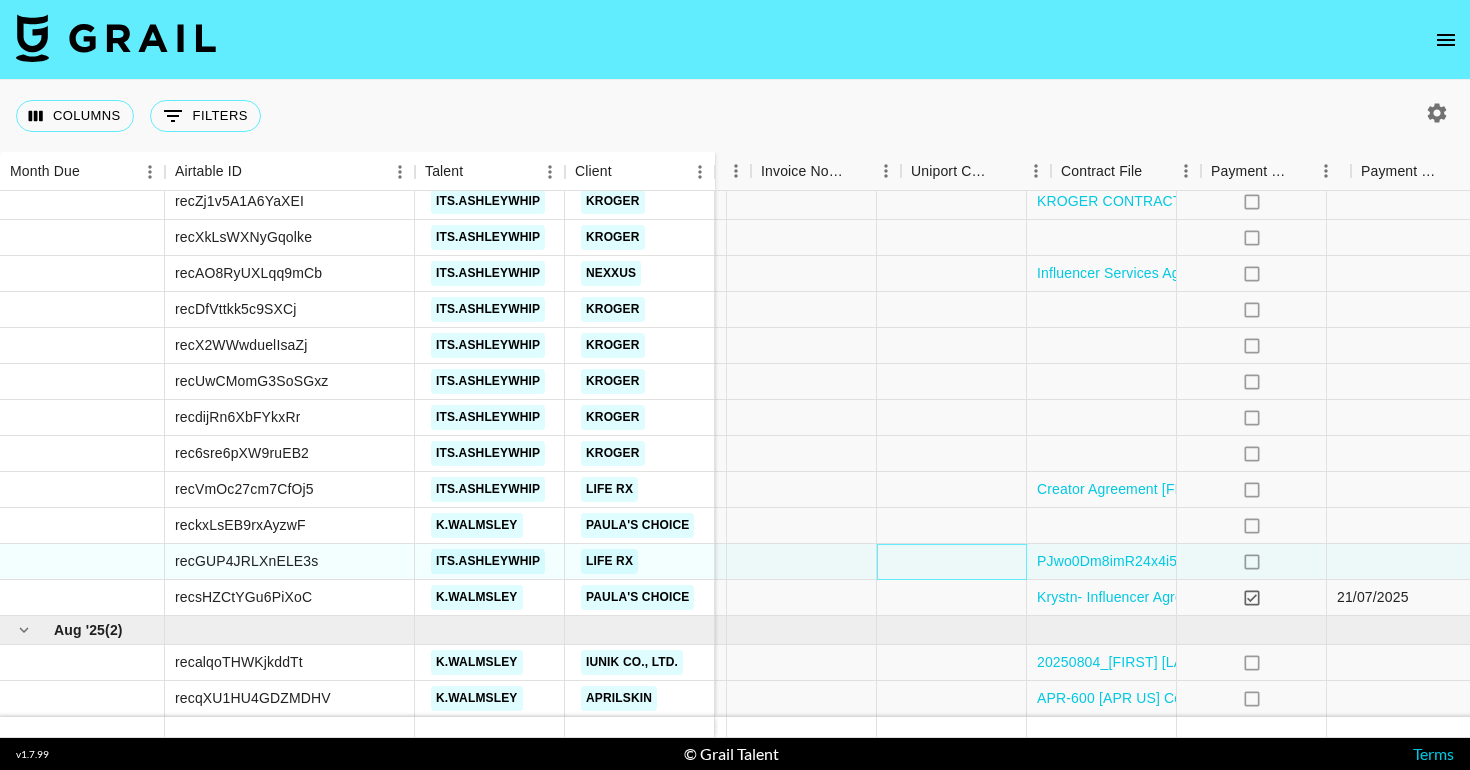 scroll, scrollTop: 346, scrollLeft: 1850, axis: both 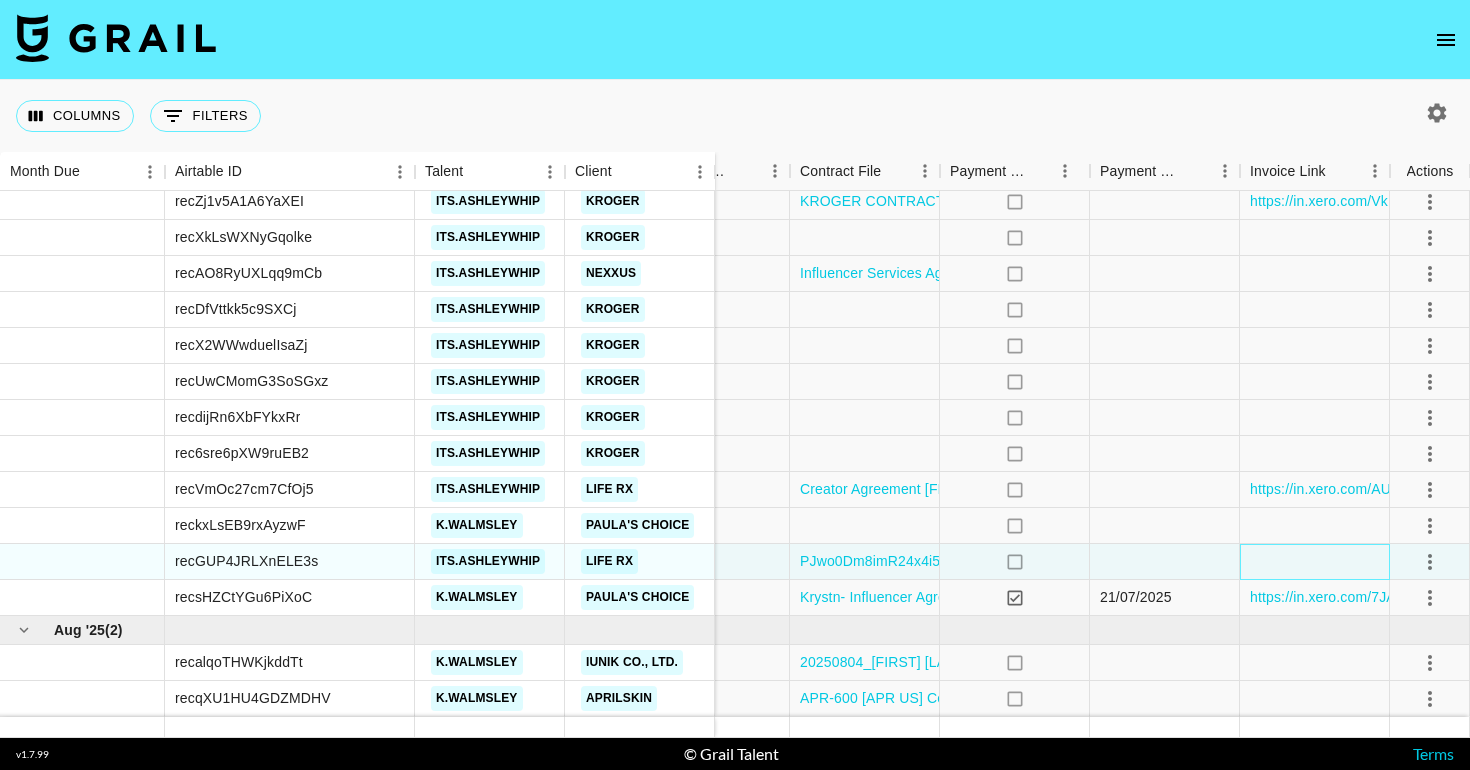 click at bounding box center (1315, 562) 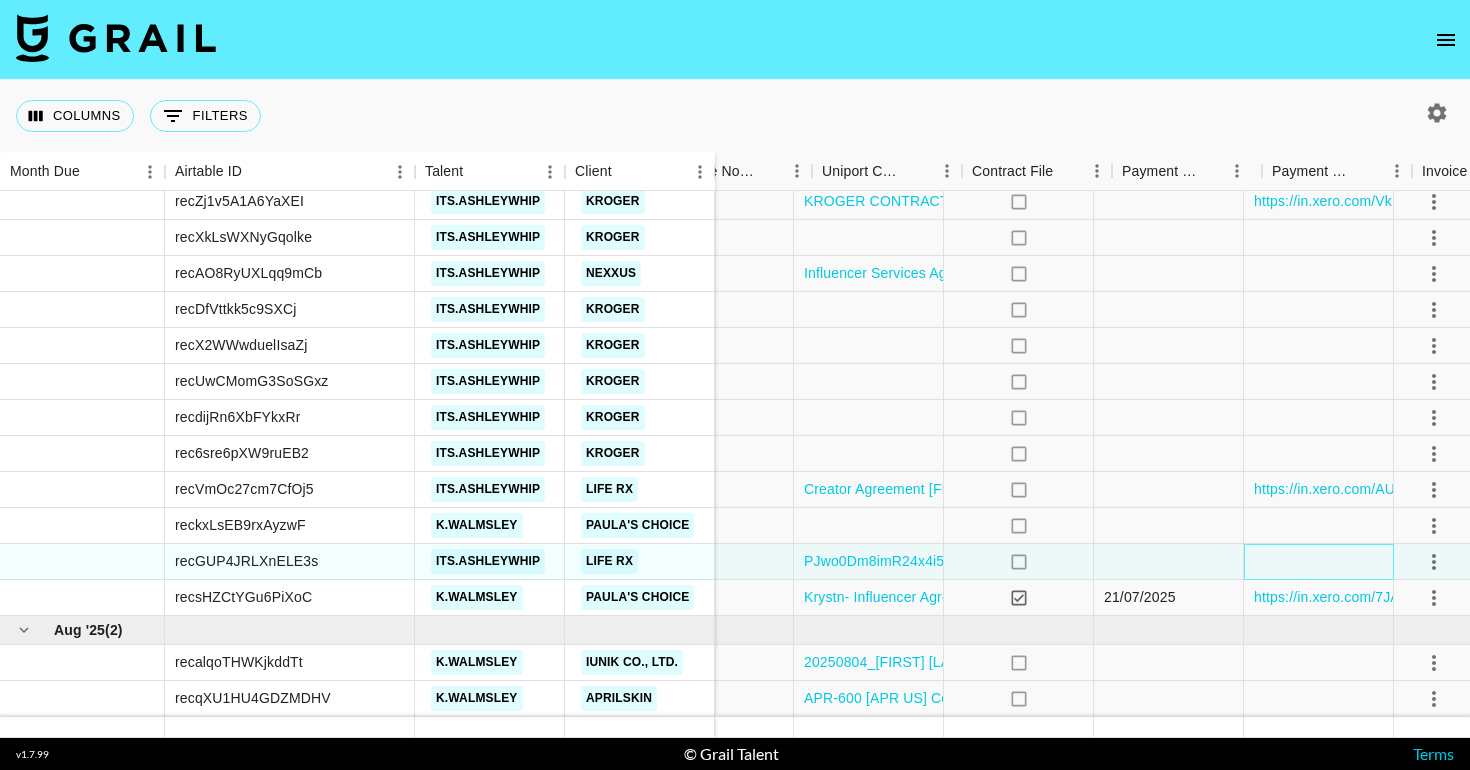scroll, scrollTop: 346, scrollLeft: 1850, axis: both 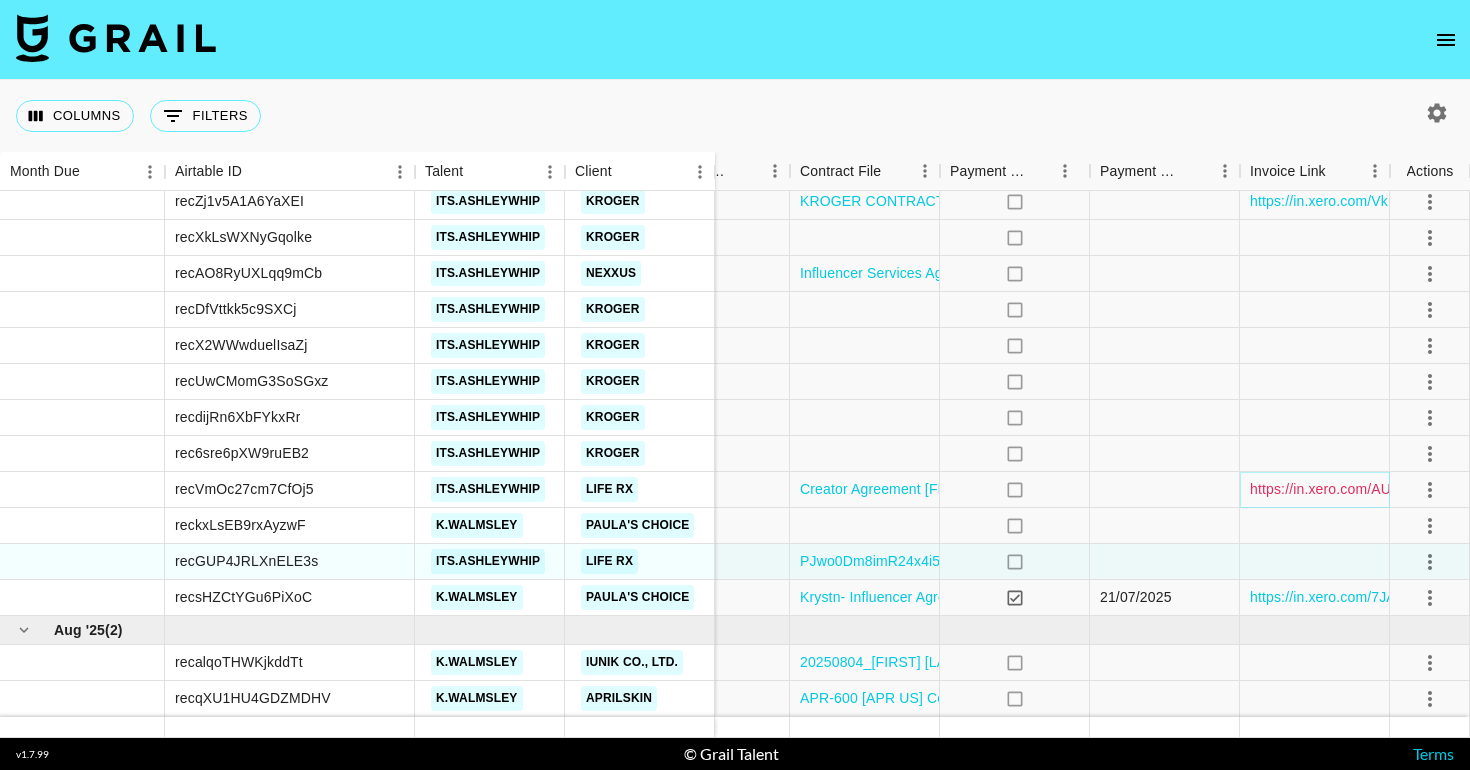 click on "https://in.xero.com/AU2sUyw1rbVWs5RHXCs0uCUvcL6sZzSx35SJObdr" at bounding box center [1480, 489] 